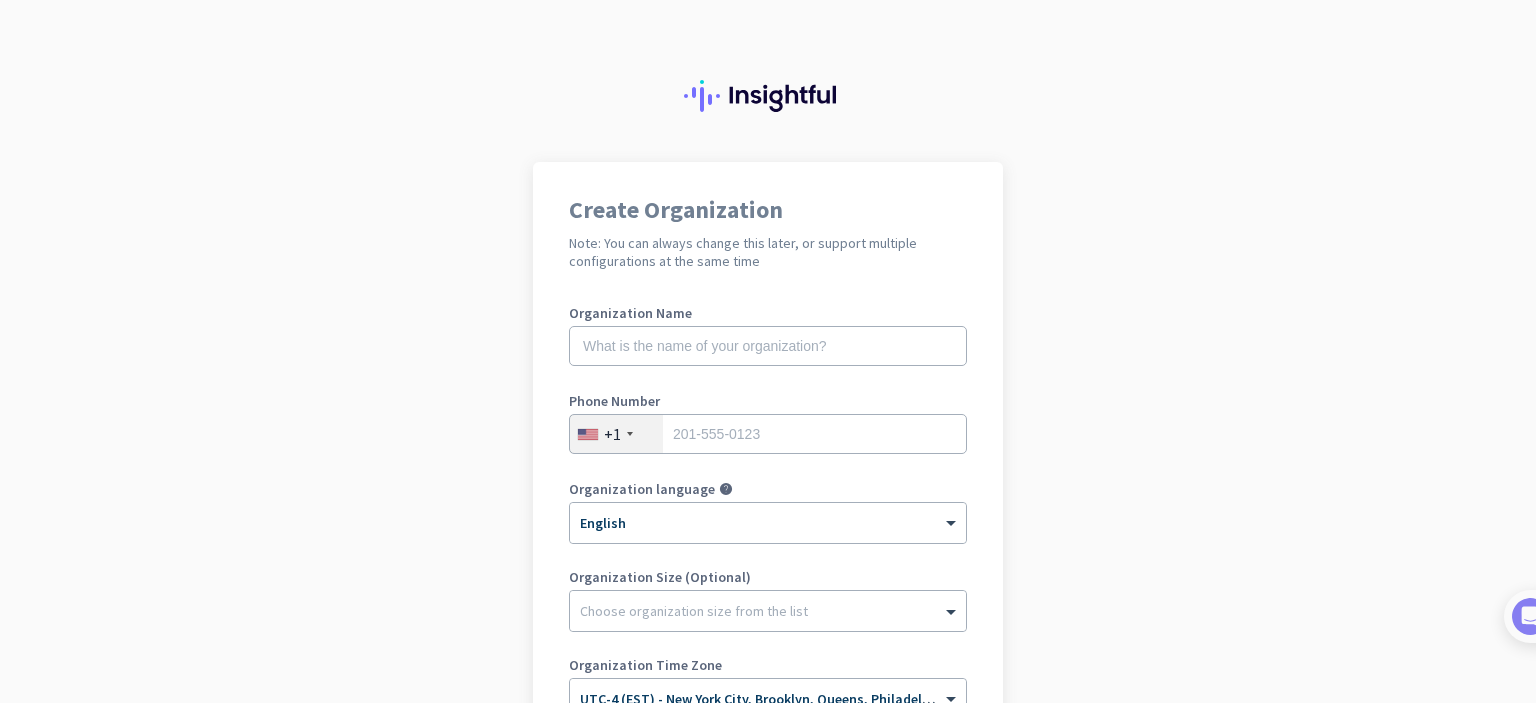scroll, scrollTop: 0, scrollLeft: 0, axis: both 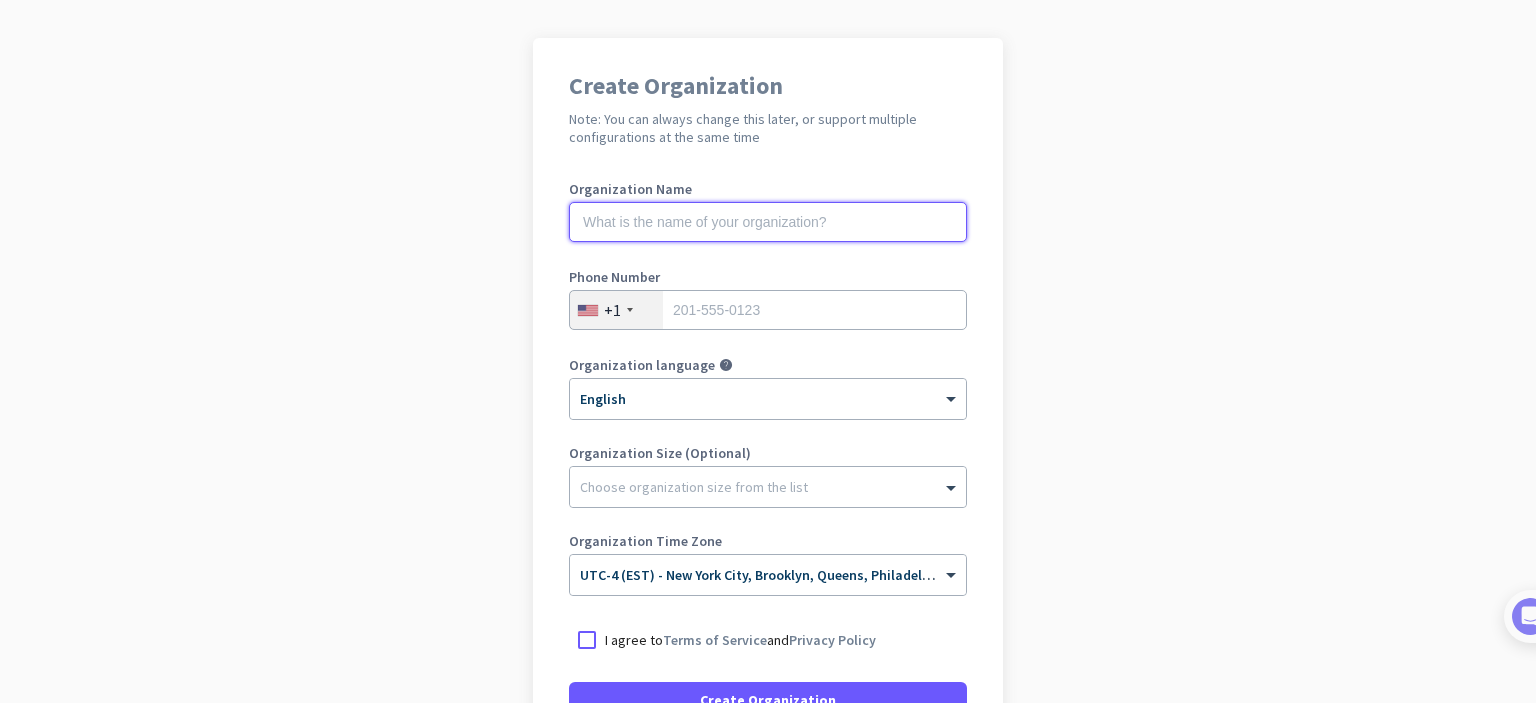 click 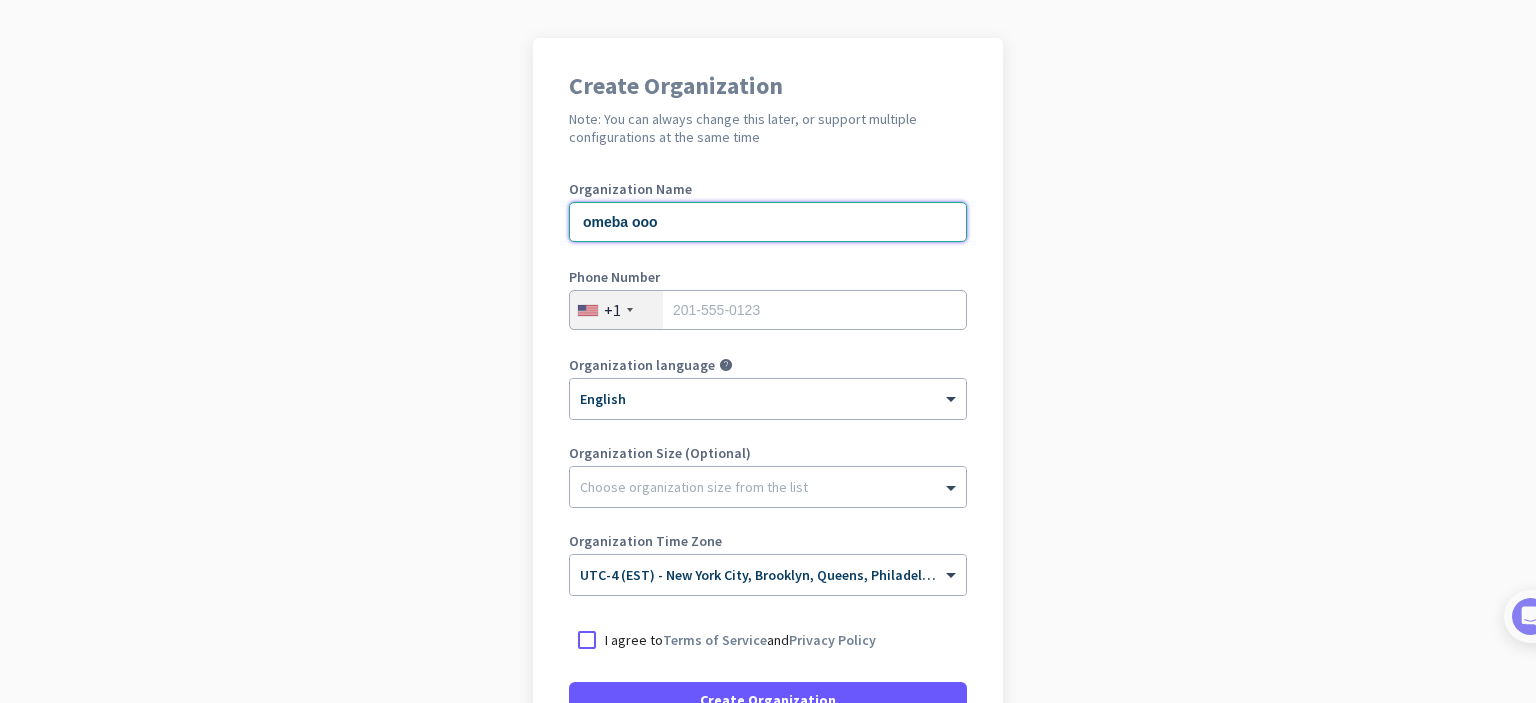 type on "omeba ooo" 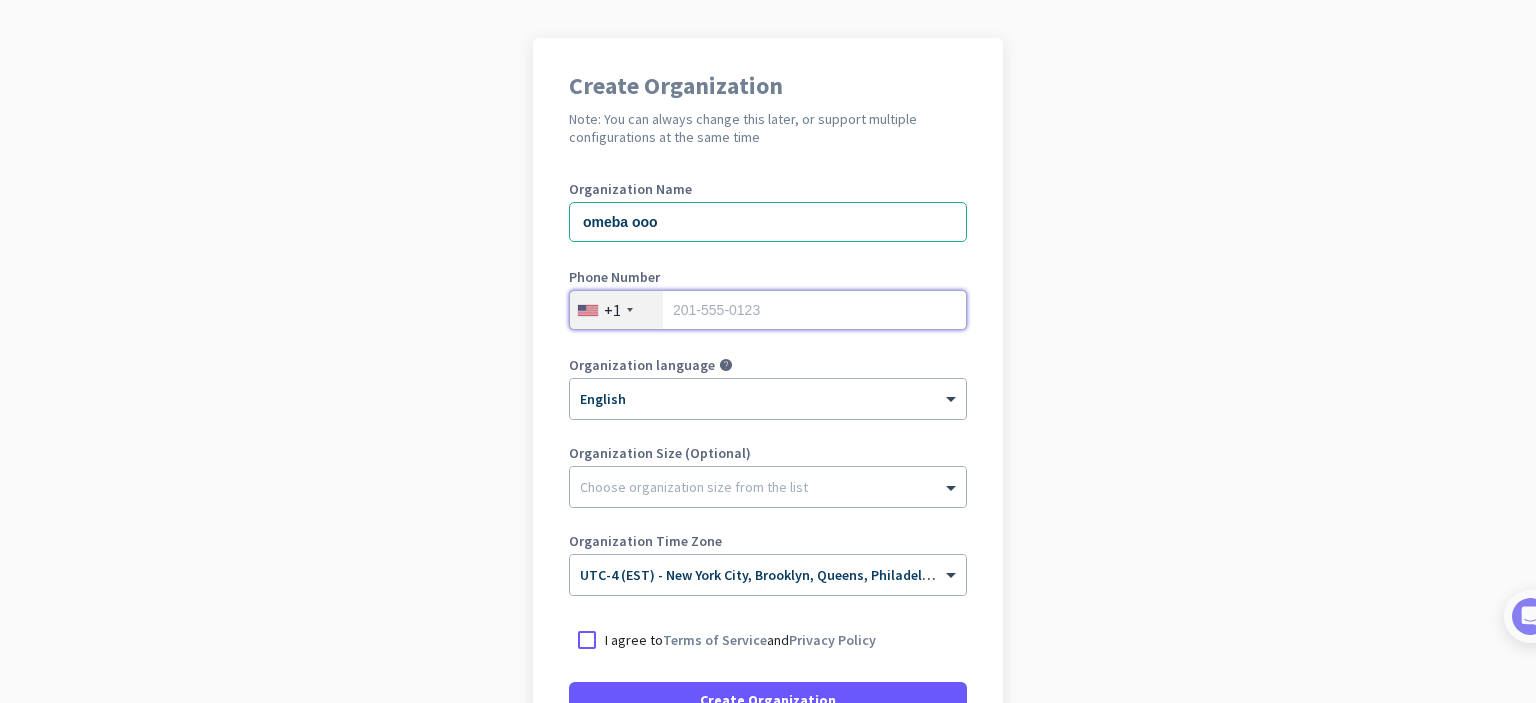 click at bounding box center (768, 310) 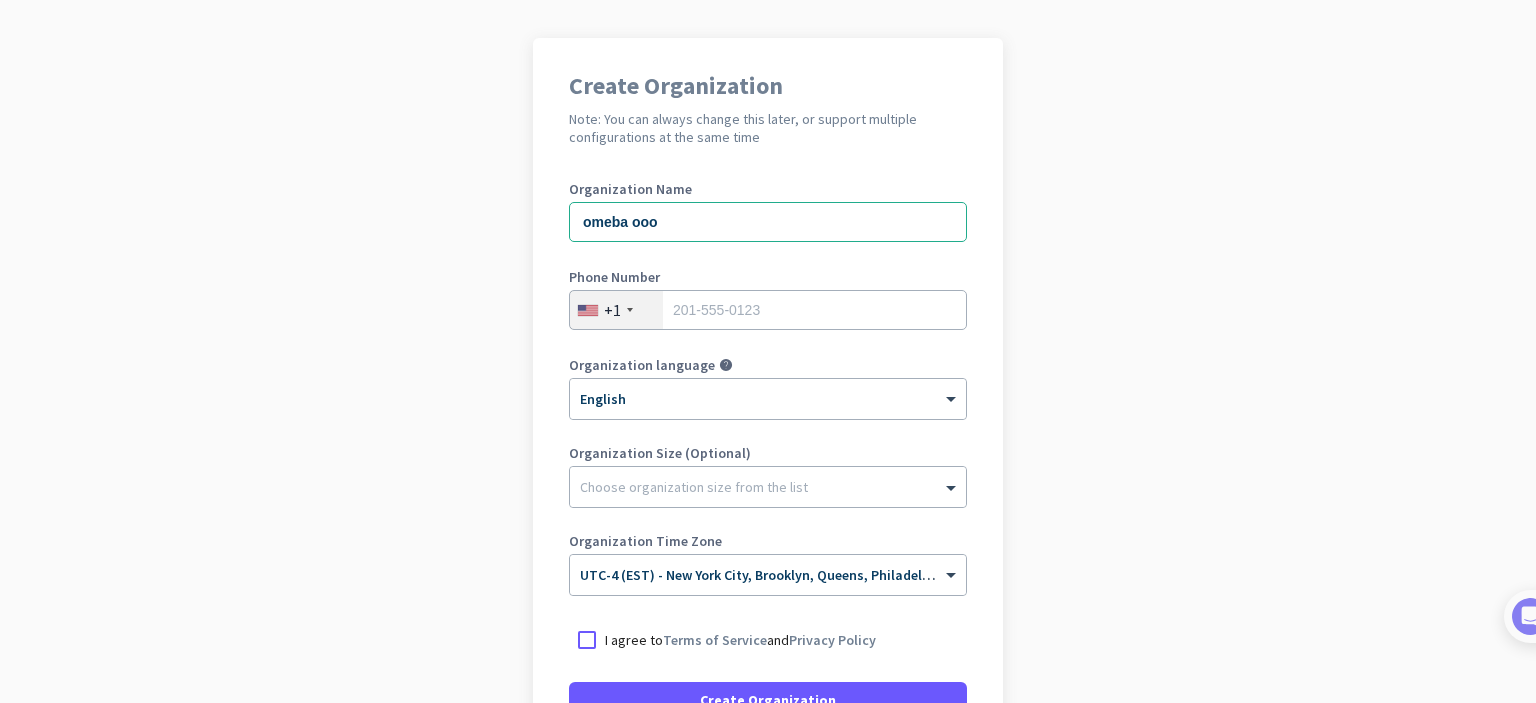 click on "+1" 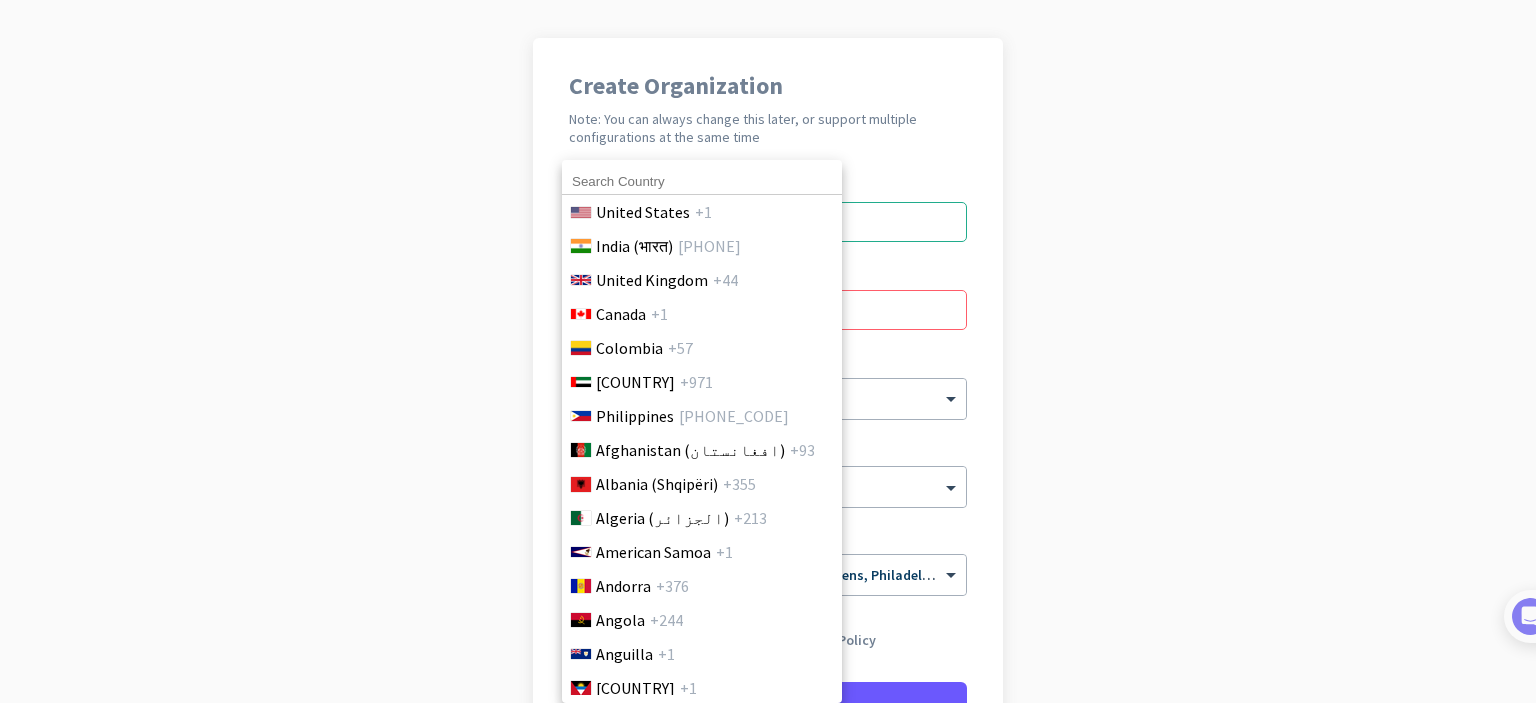 click at bounding box center (768, 351) 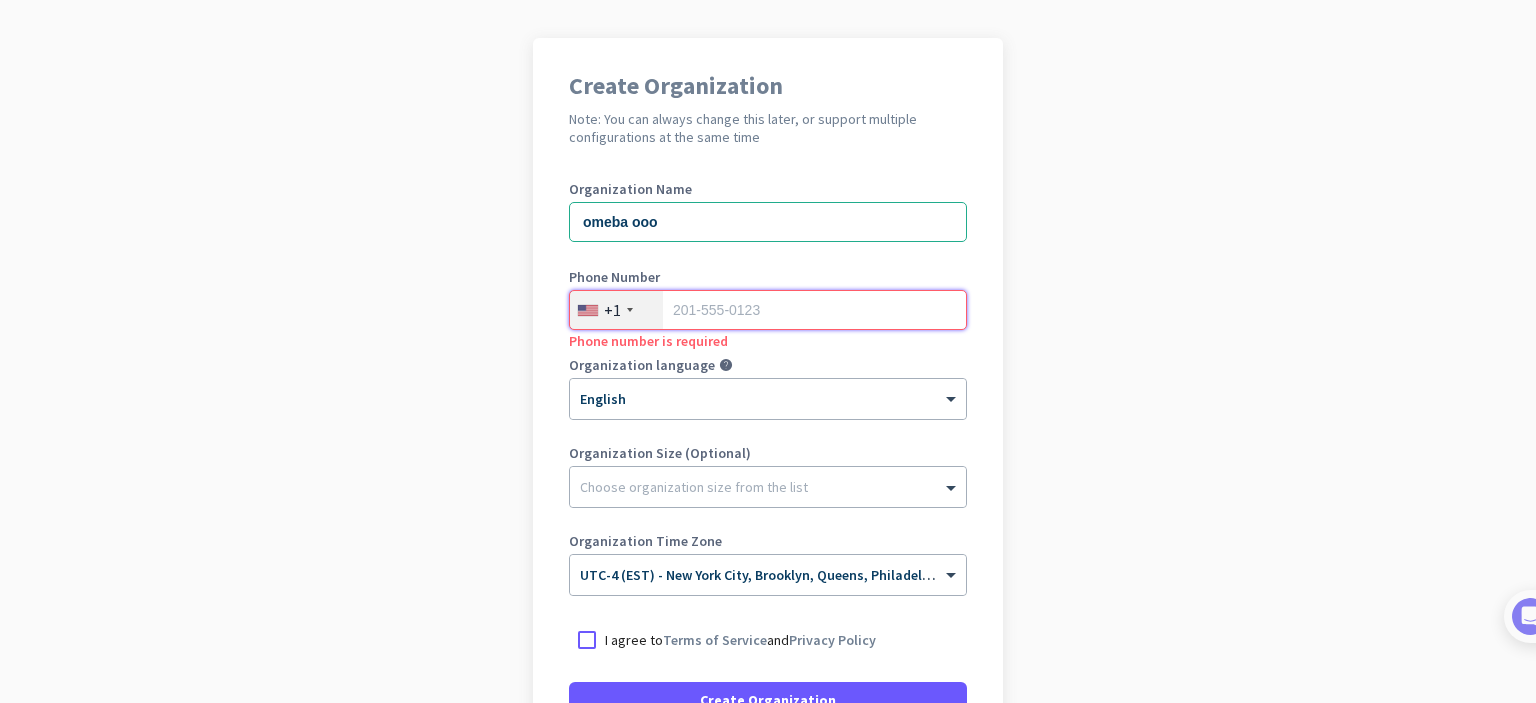 click at bounding box center [768, 310] 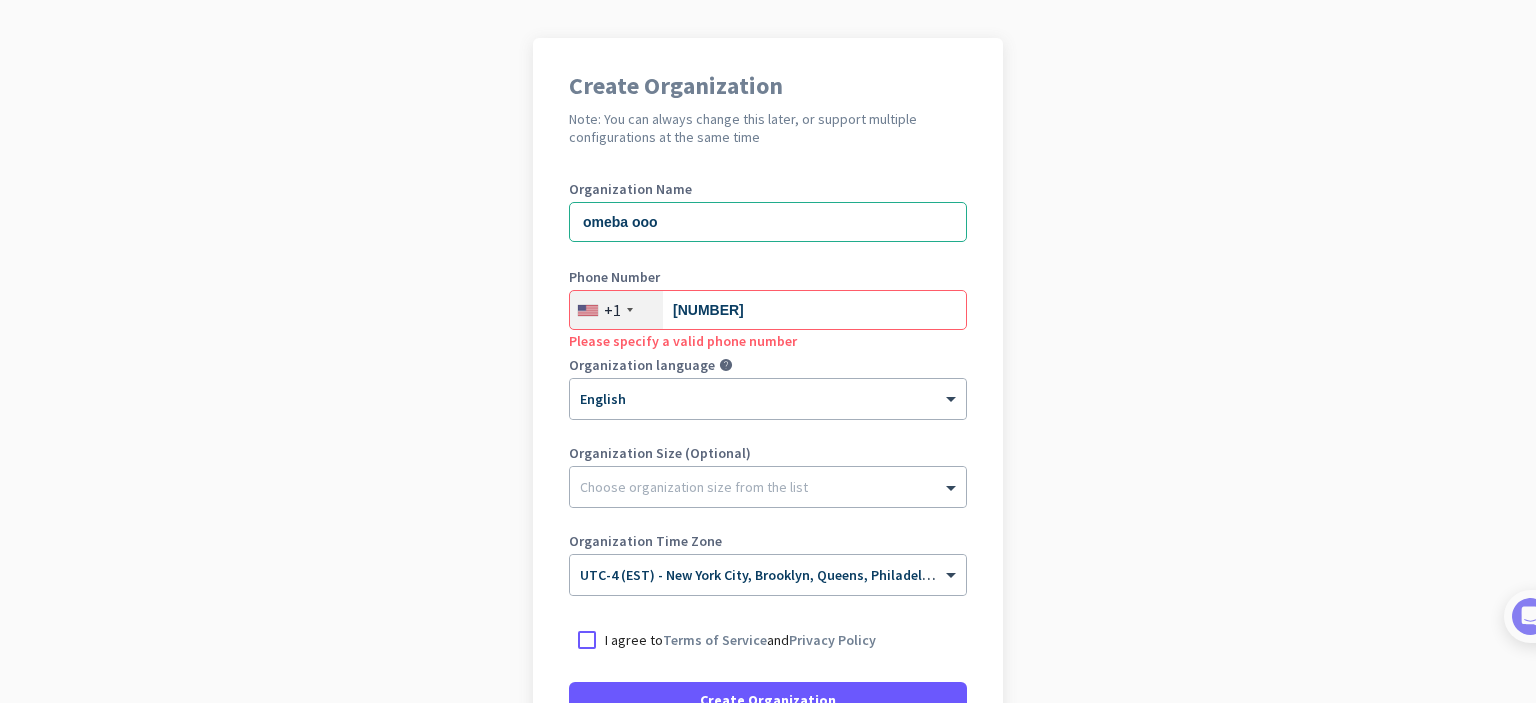 click on "Create Organization  Note: You can always change this later, or support multiple configurations at the same time  Organization Name omeba ooo Phone Number  +1  [NUMBER]  Please specify a valid phone number  Organization language help × English Organization Size (Optional) Choose organization size from the list Organization Time Zone × UTC-4 (EST) - New York City, Brooklyn, Queens, Philadelphia   I agree to  Terms of Service  and  Privacy Policy   Create Organization     Go back" 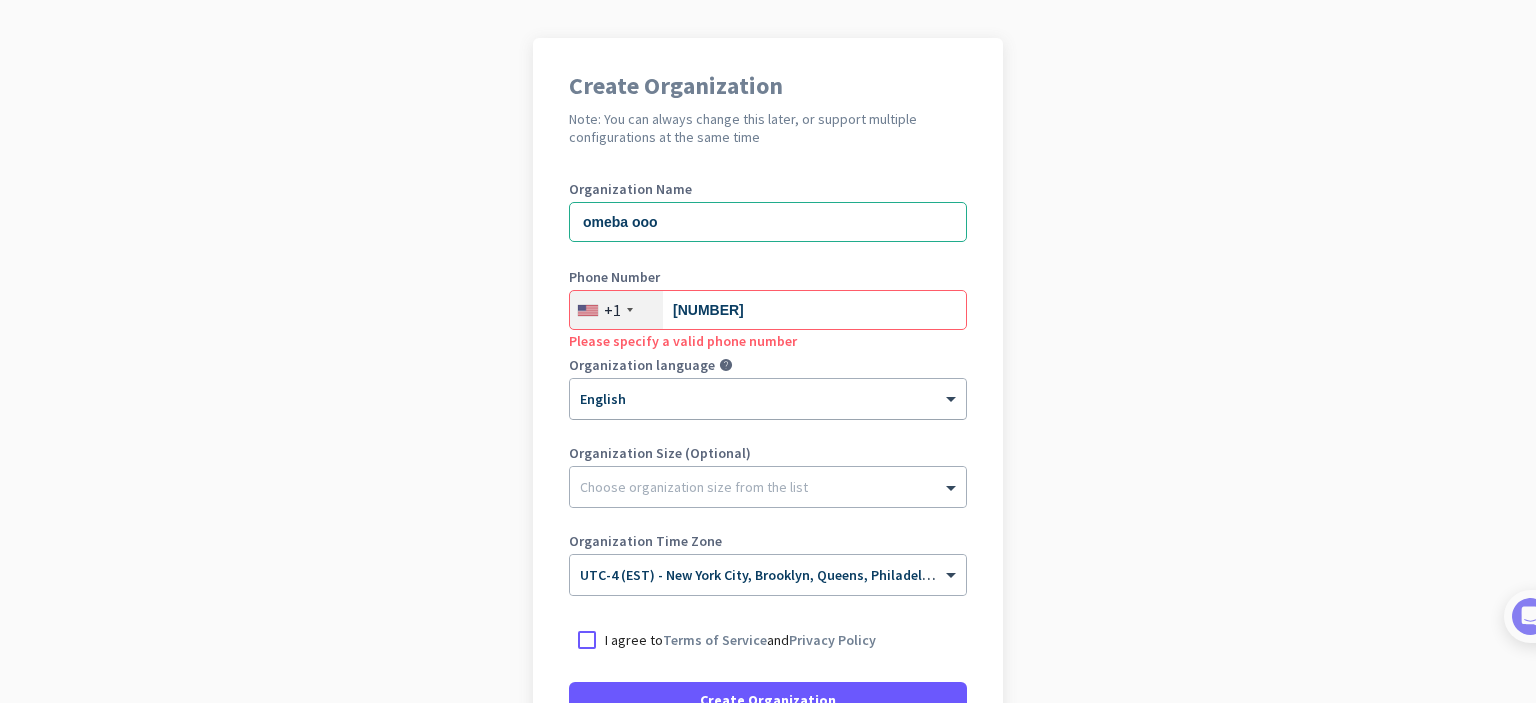 click 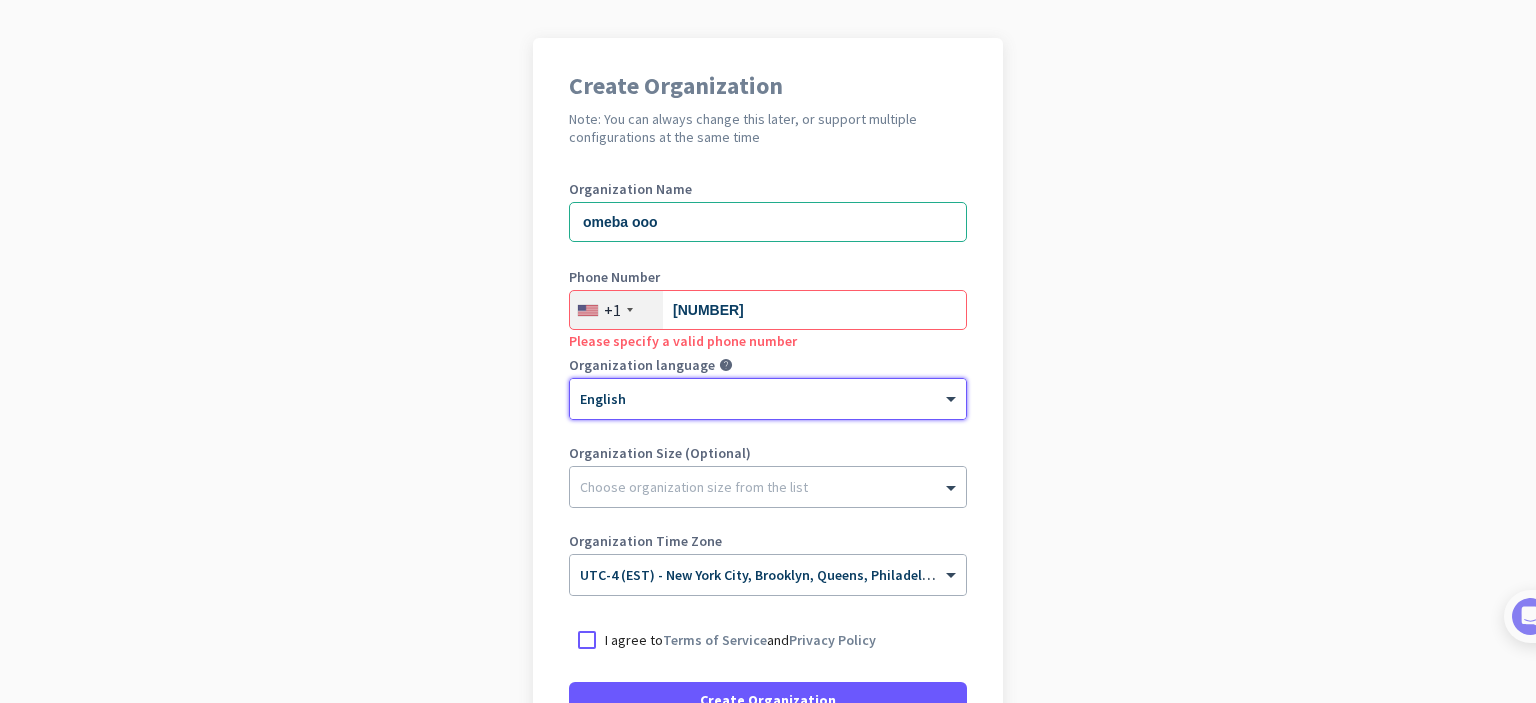 click 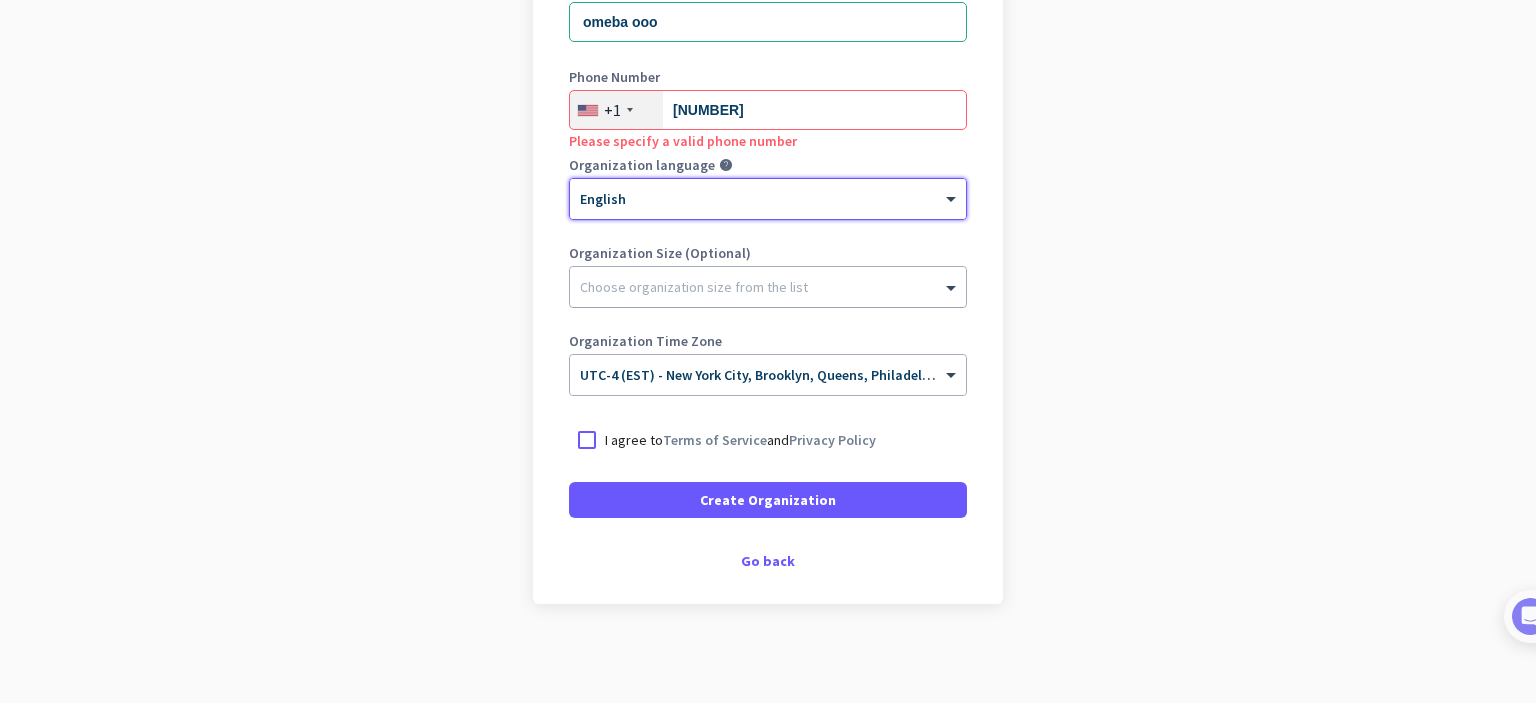 click 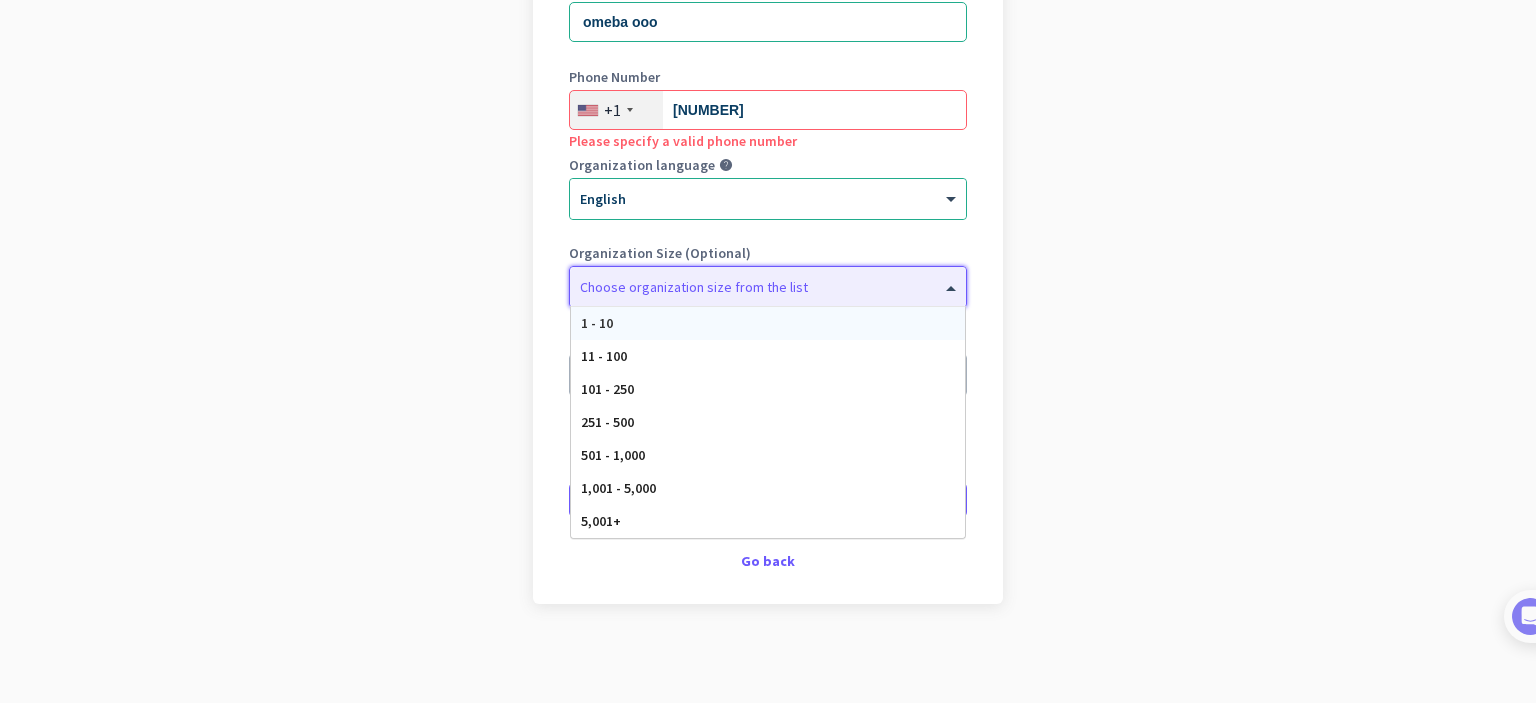 click on "1 - 10" at bounding box center [768, 323] 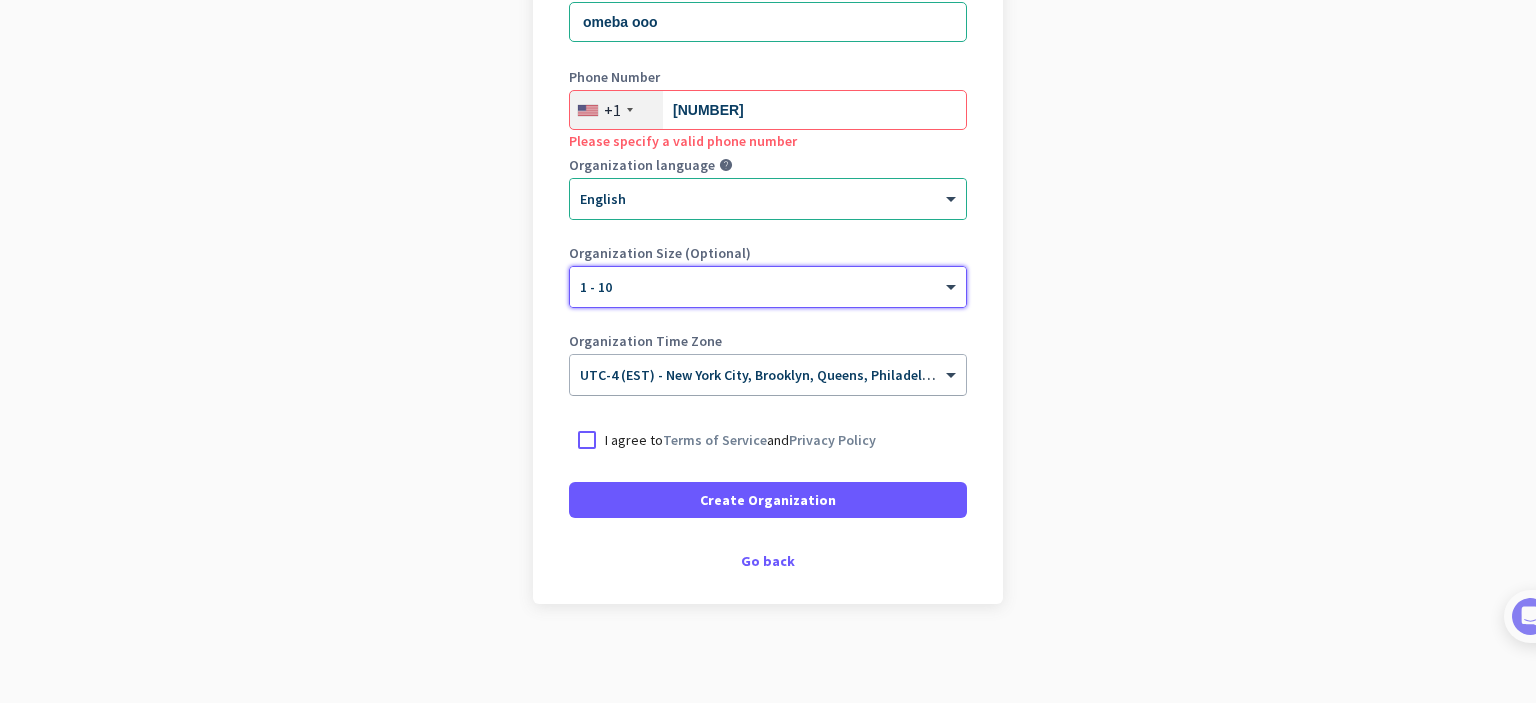 click on "UTC-4 (EST) - New York City, Brooklyn, Queens, Philadelphia" 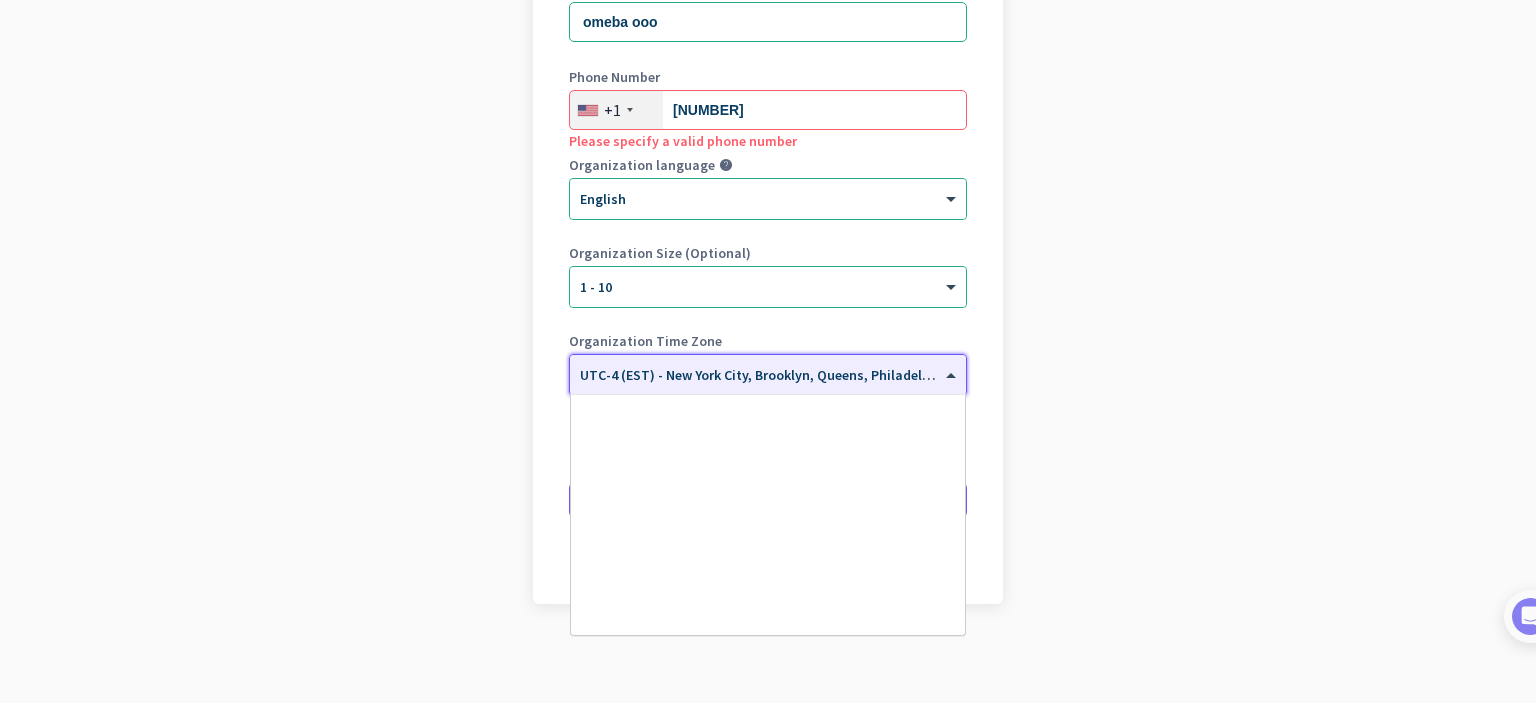 scroll, scrollTop: 2343, scrollLeft: 0, axis: vertical 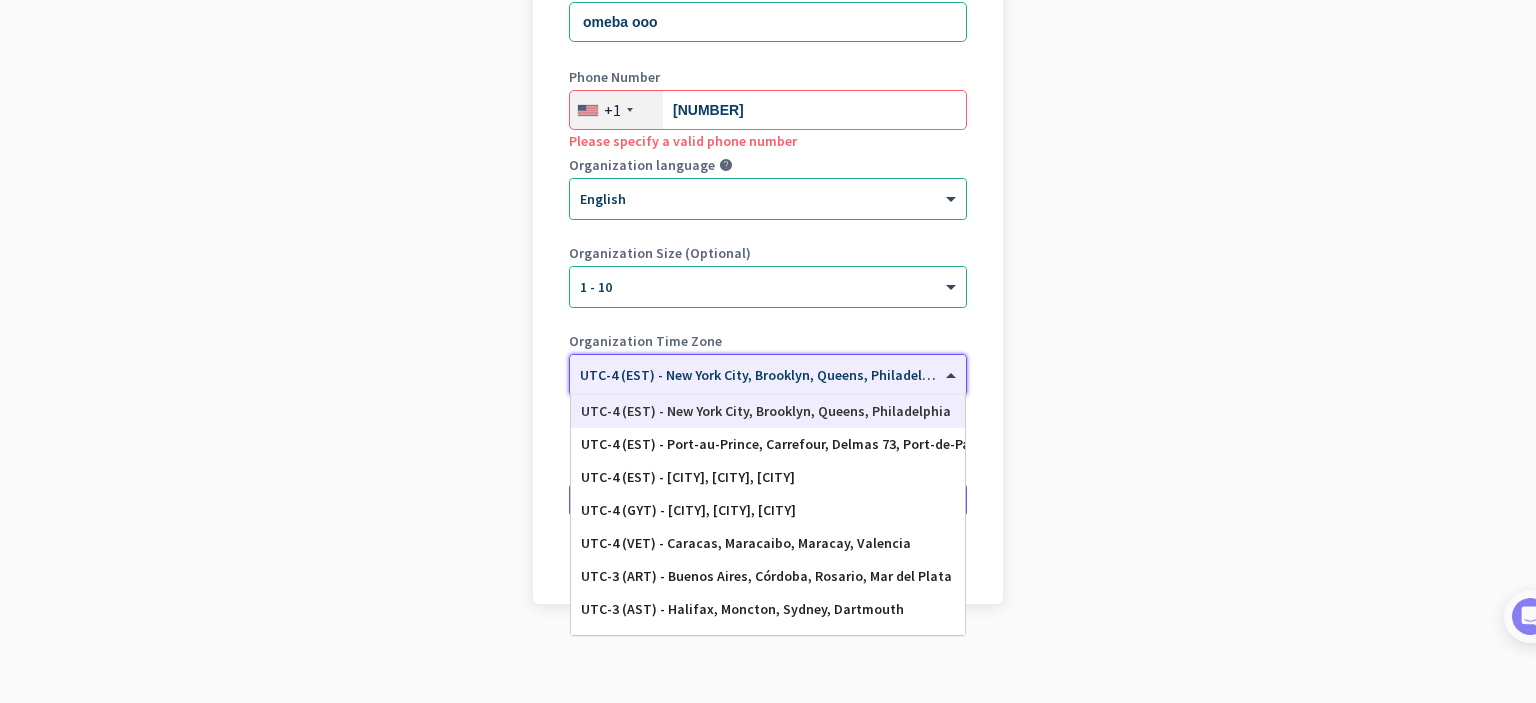 click 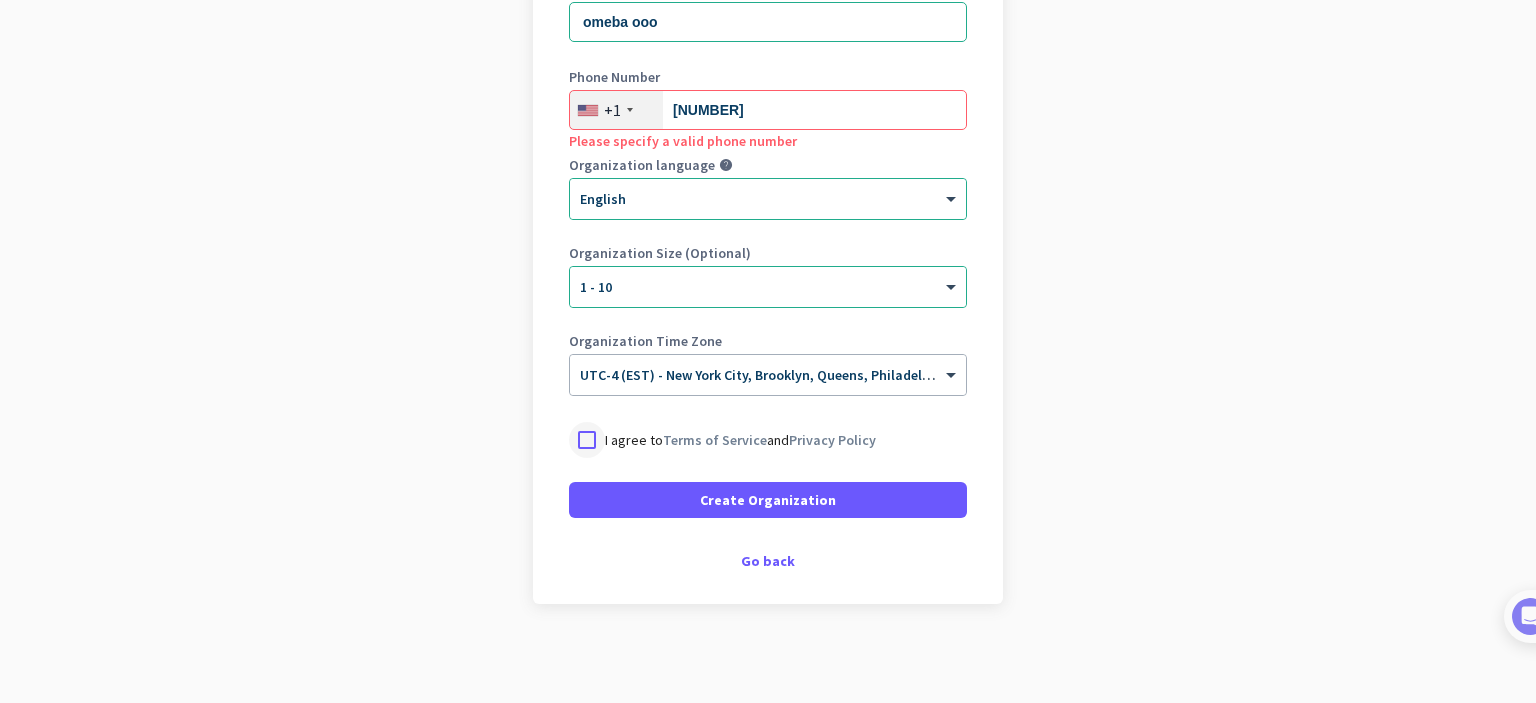 click at bounding box center (587, 440) 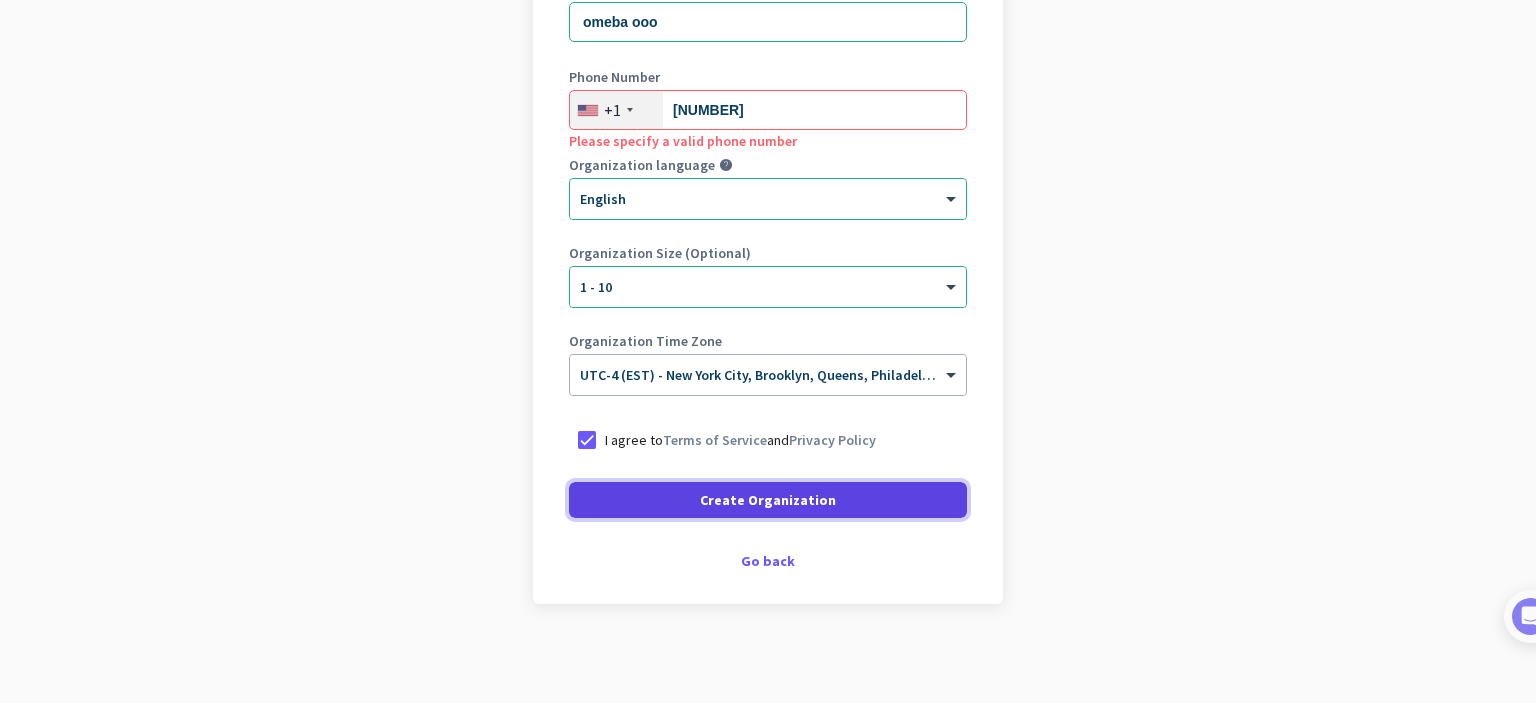 click on "Create Organization" 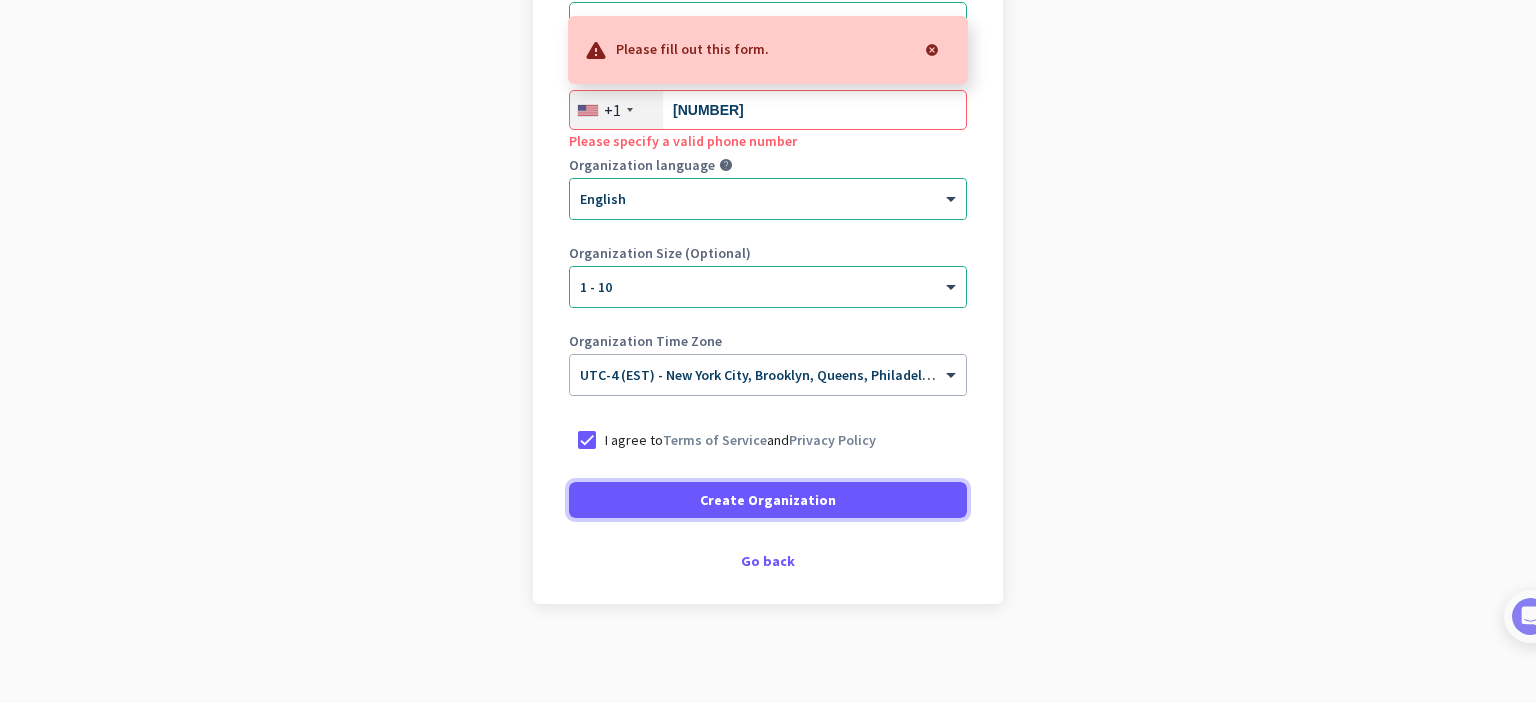 scroll, scrollTop: 224, scrollLeft: 0, axis: vertical 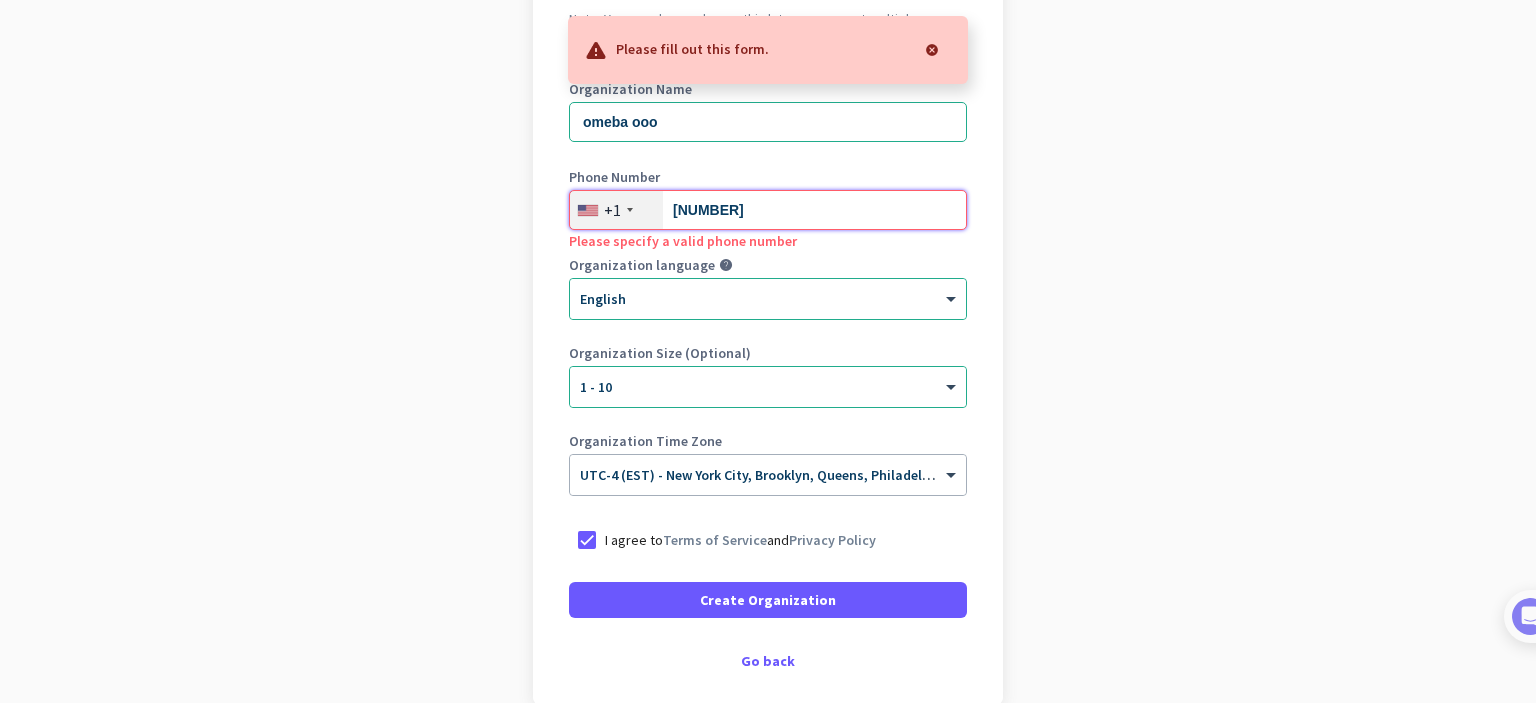 click on "[NUMBER]" at bounding box center [768, 210] 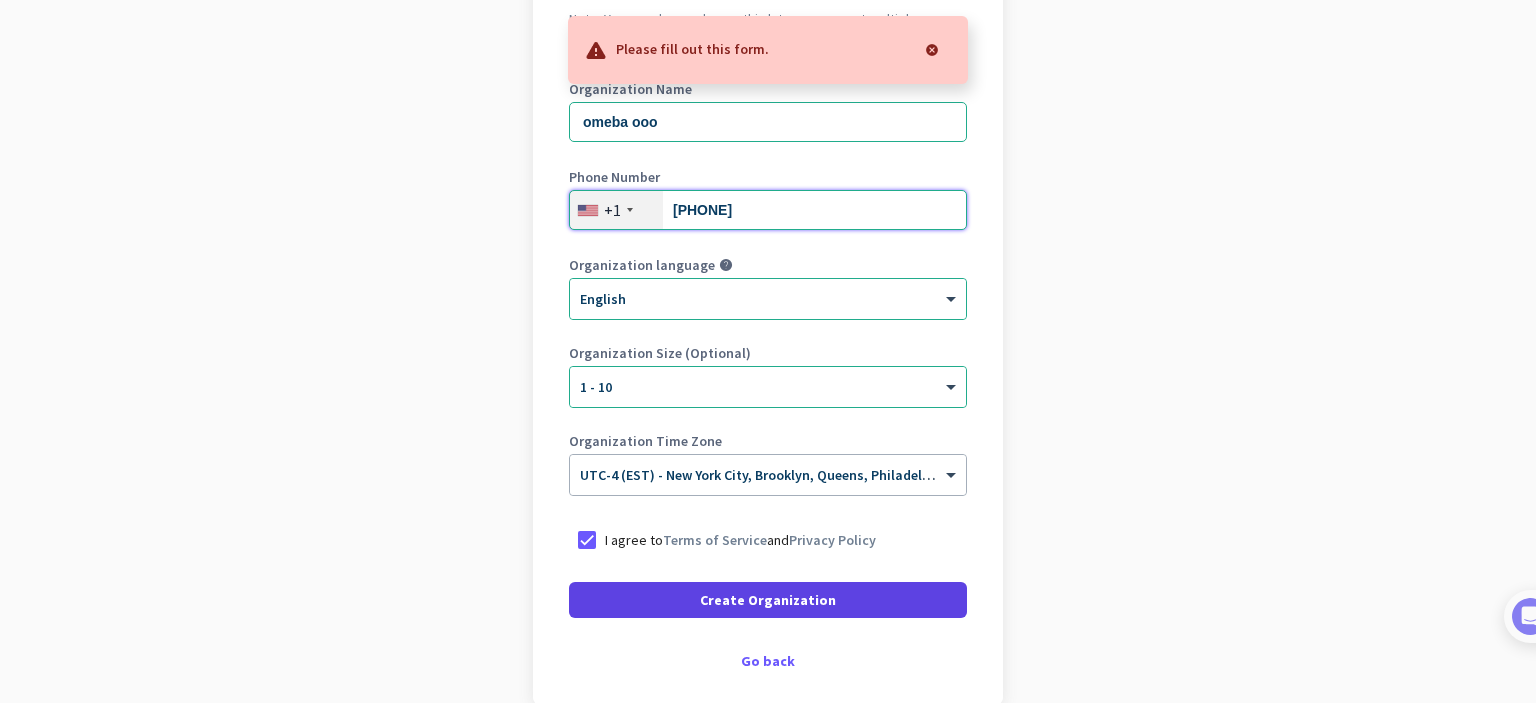 type on "[PHONE]" 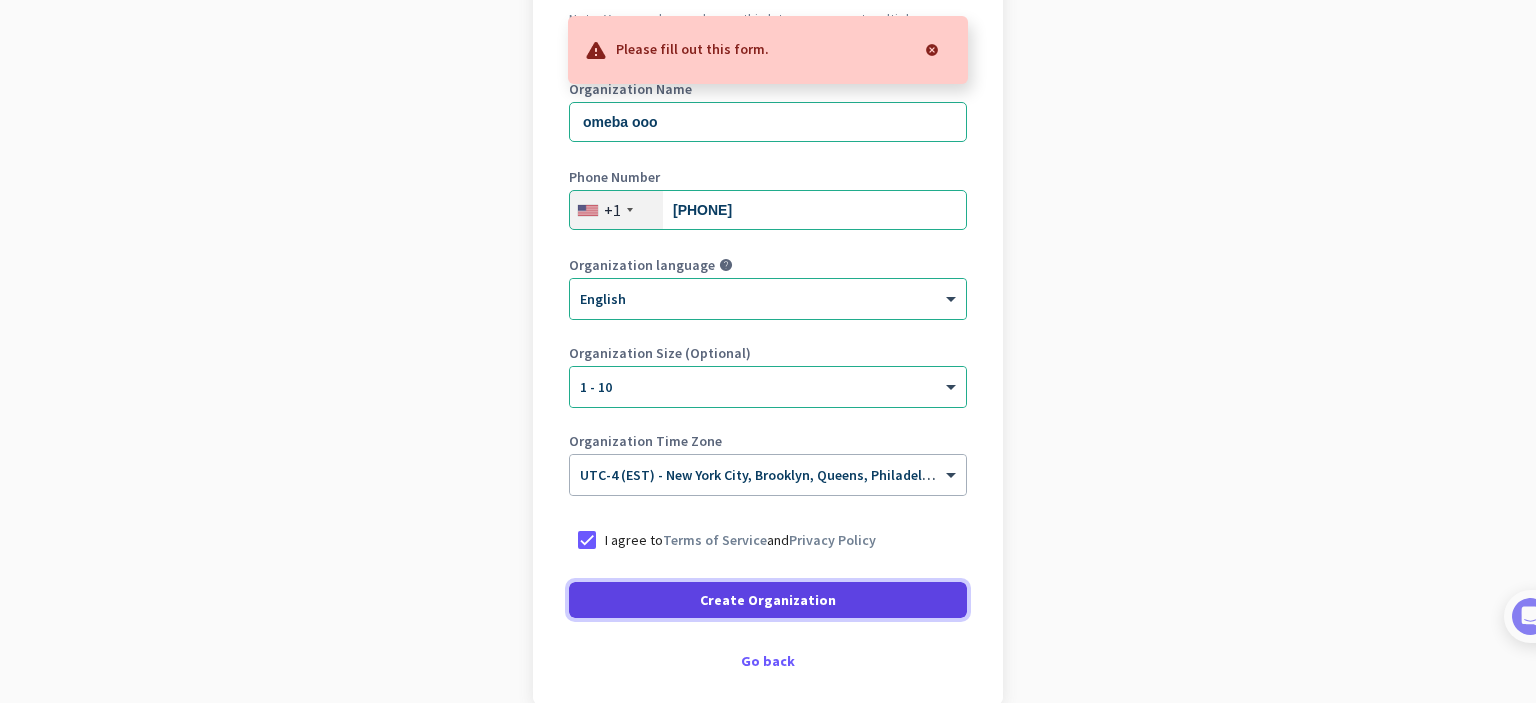click 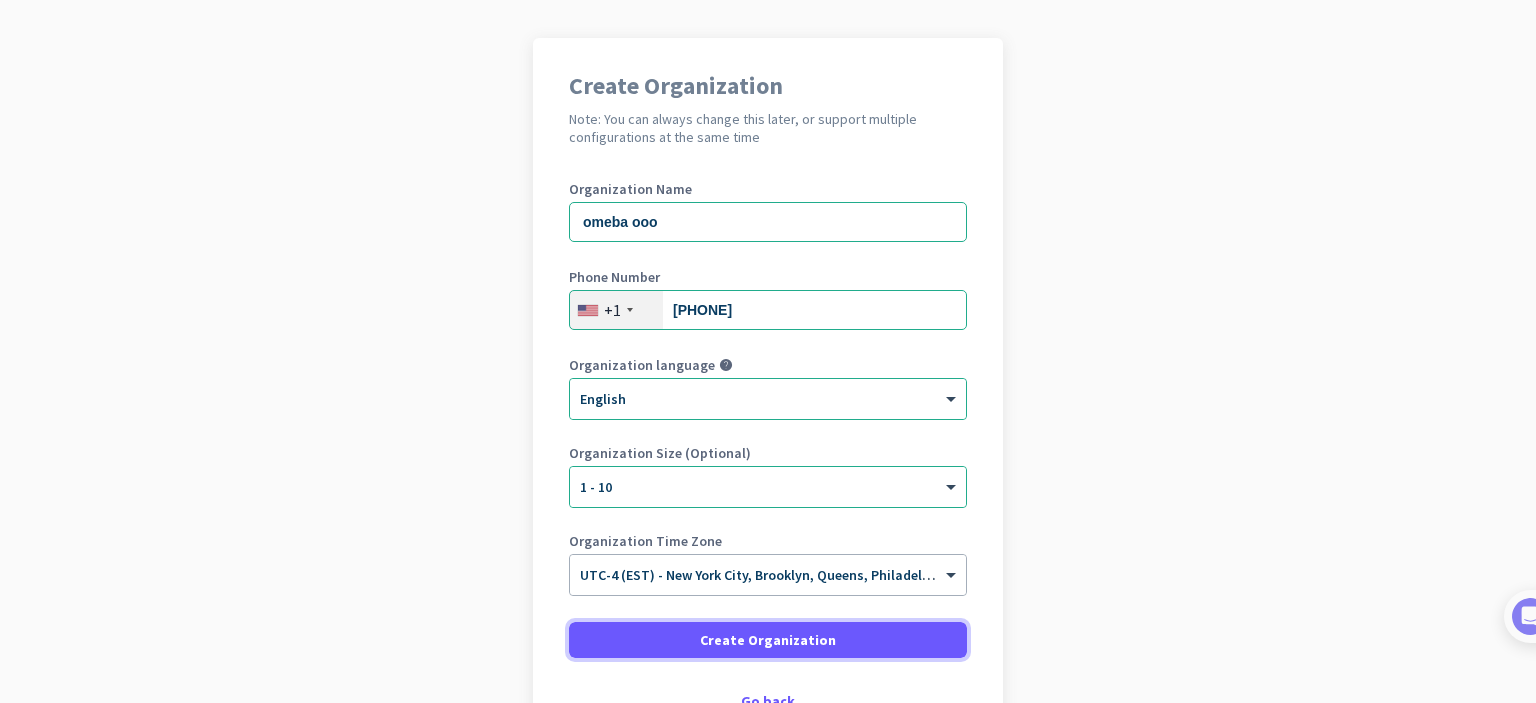scroll, scrollTop: 224, scrollLeft: 0, axis: vertical 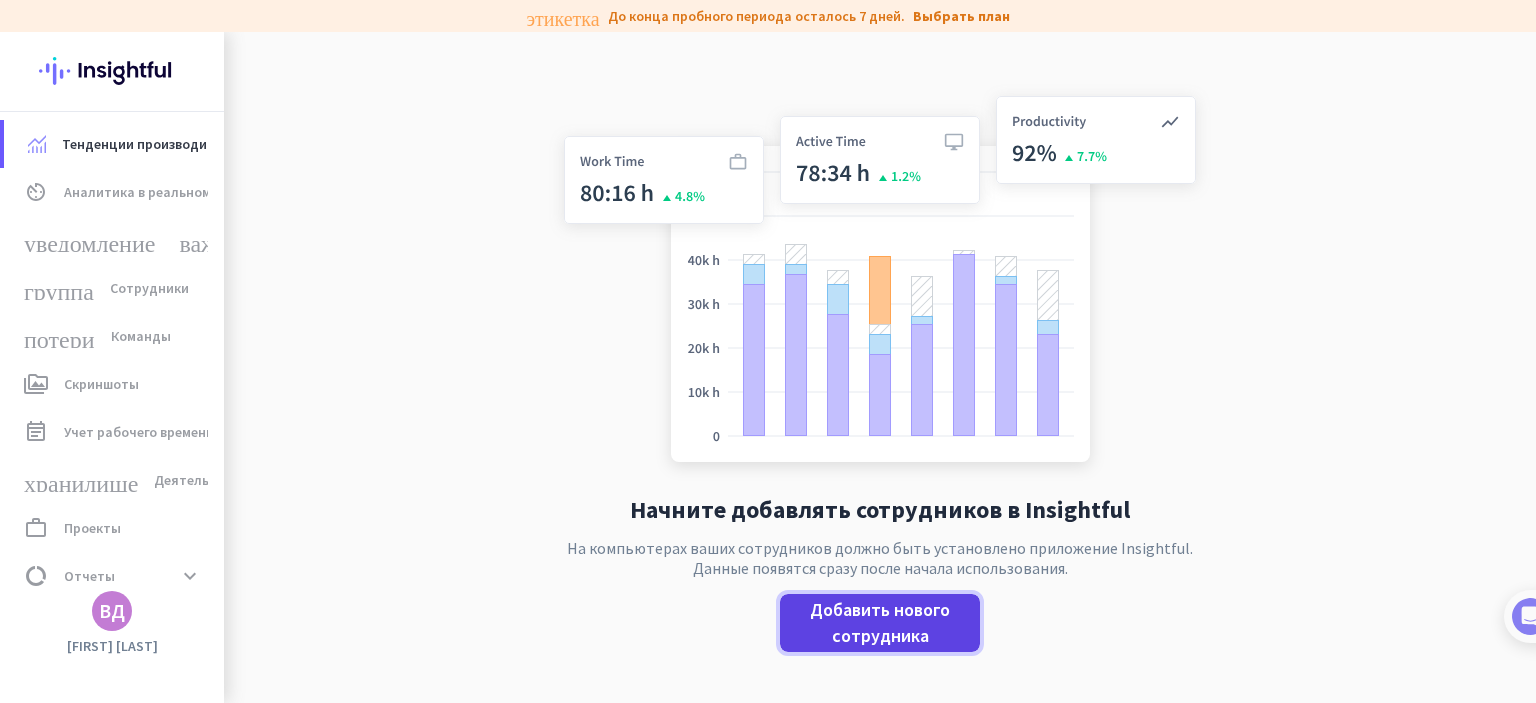 click on "Добавить нового сотрудника" 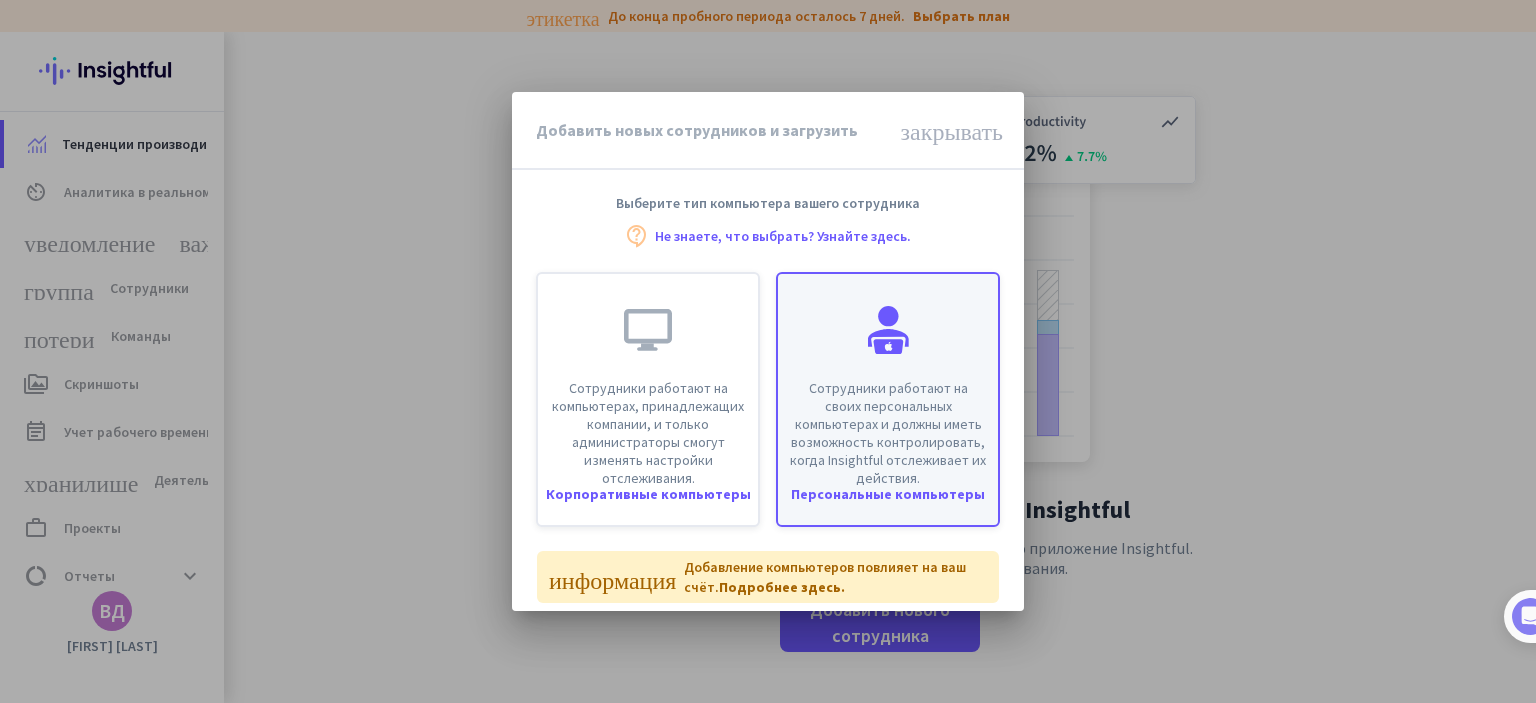 scroll, scrollTop: 14, scrollLeft: 0, axis: vertical 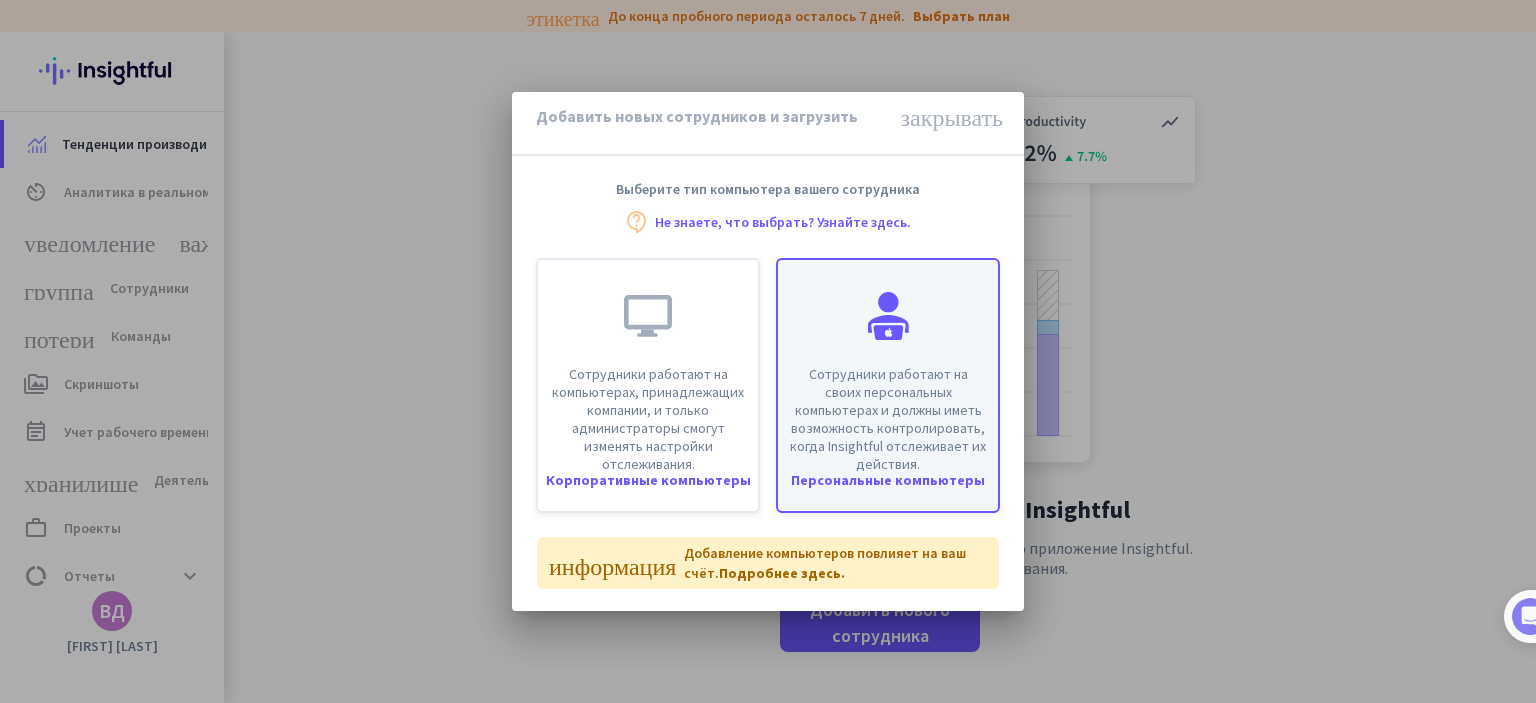 click on "Сотрудники работают на своих персональных компьютерах и должны иметь возможность контролировать, когда Insightful отслеживает их действия." at bounding box center (888, 419) 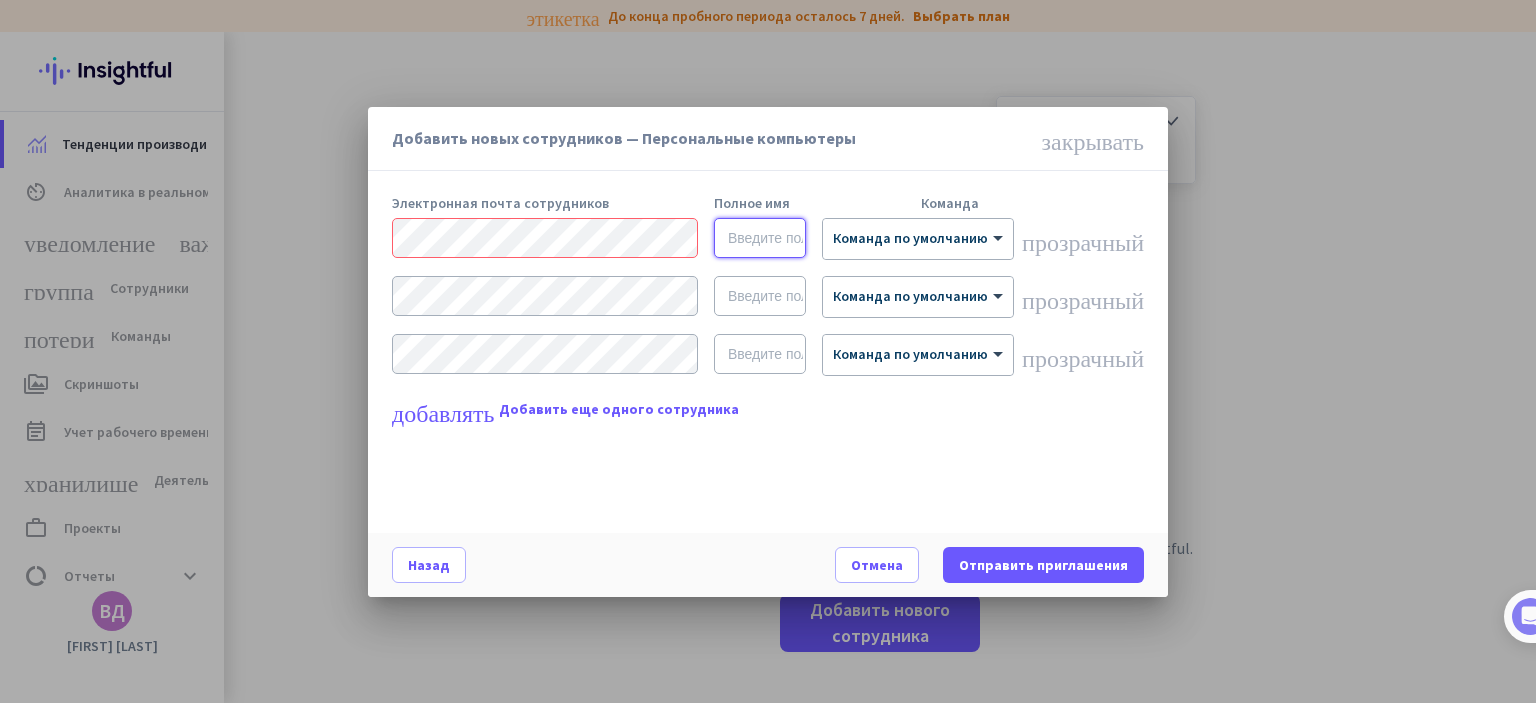 click at bounding box center [760, 238] 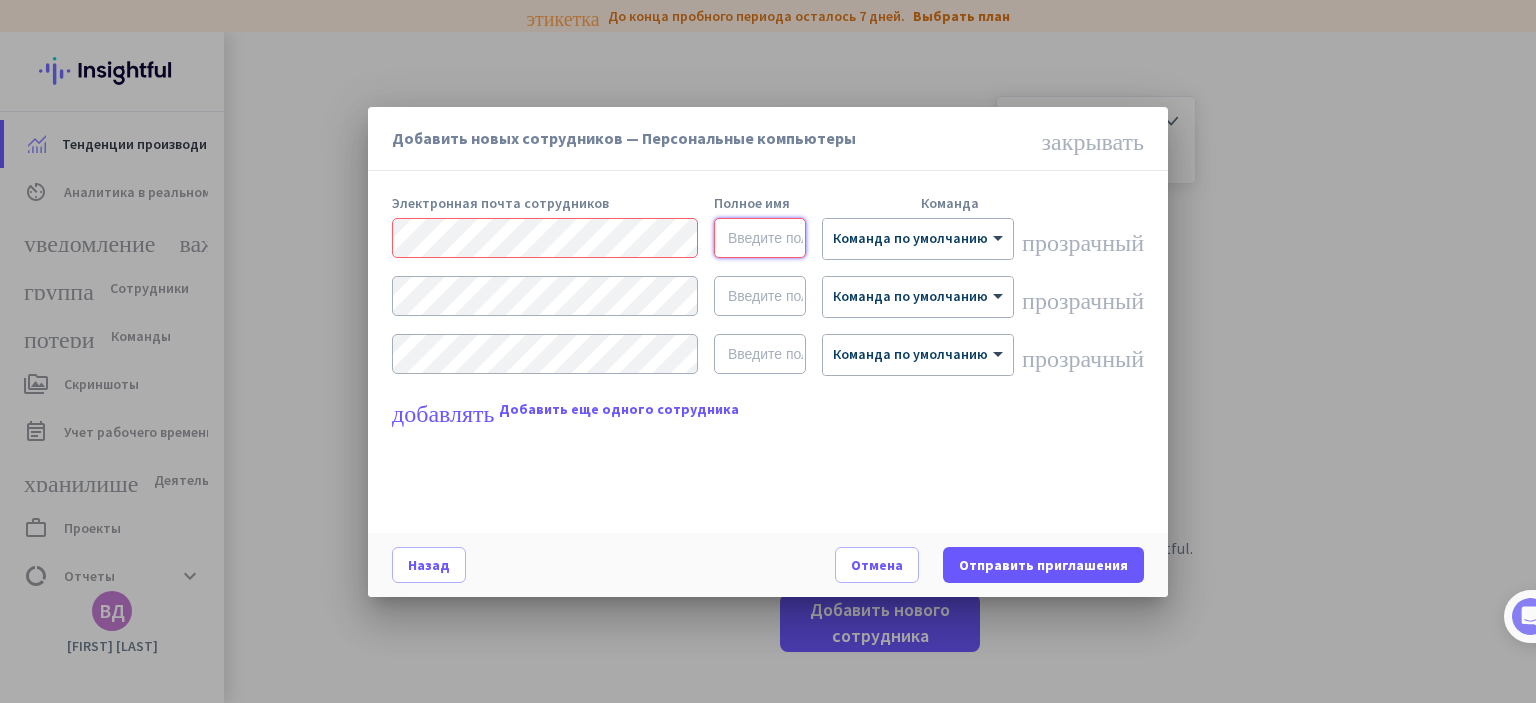 click at bounding box center [760, 238] 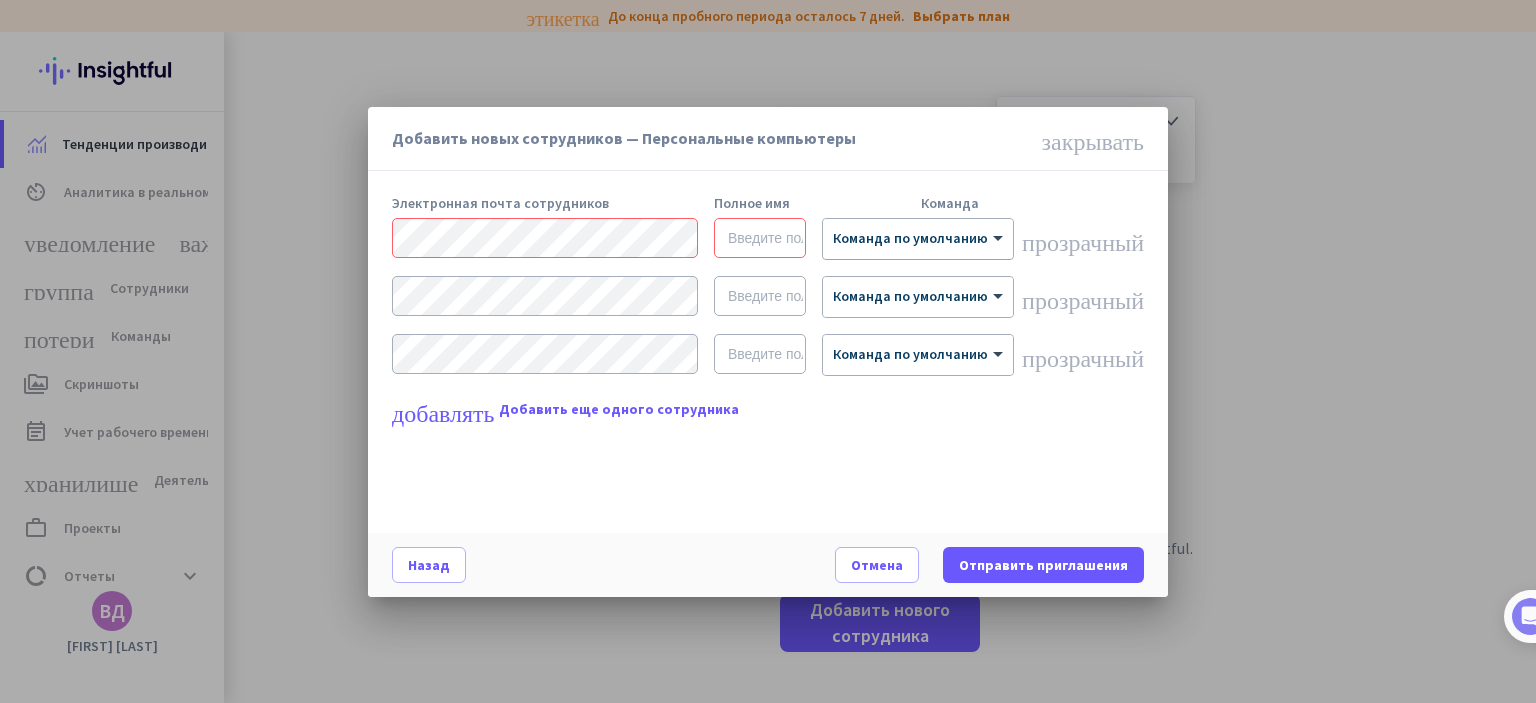 click on "Команда по умолчанию" at bounding box center (910, 238) 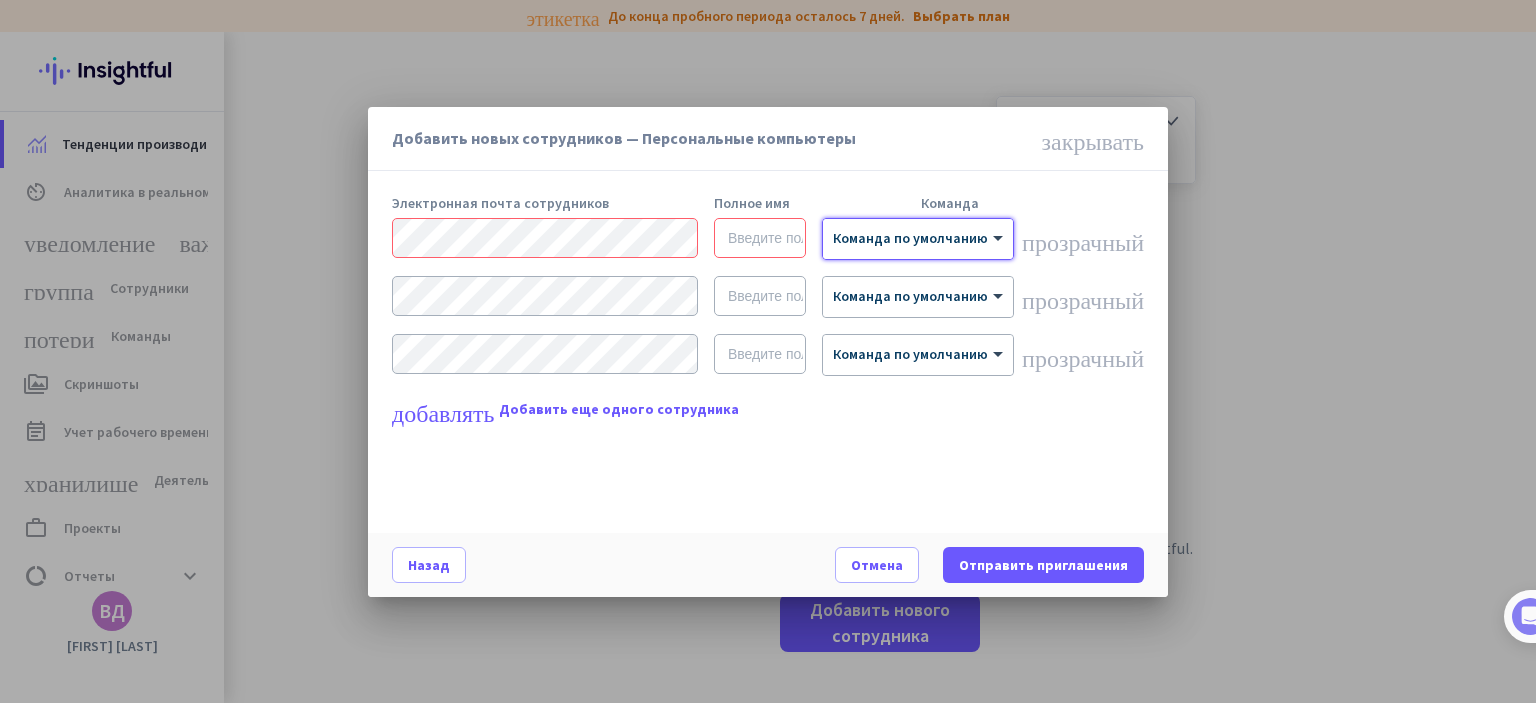 click on "Команда по умолчанию" at bounding box center [910, 238] 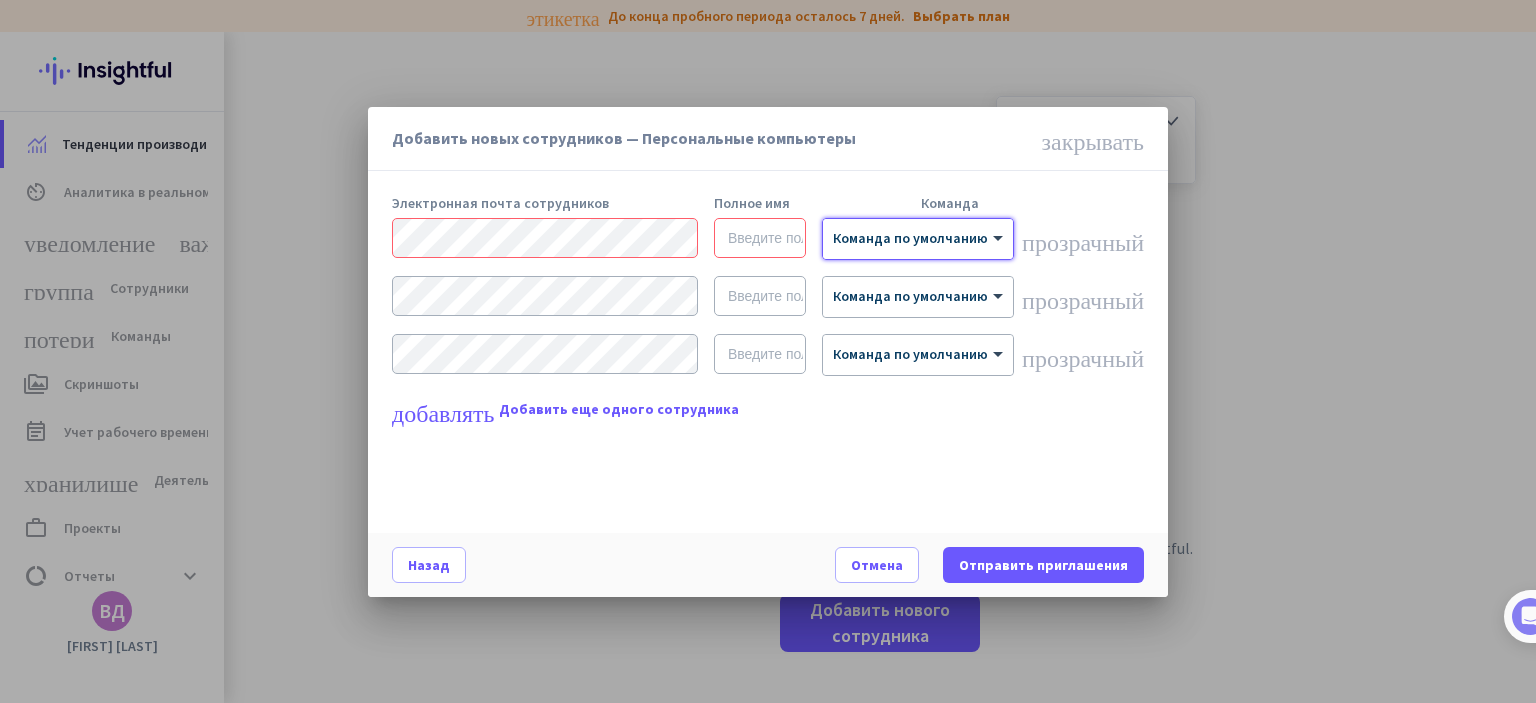click on "× Команда по умолчанию прозрачный × Команда по умолчанию прозрачный × Команда по умолчанию прозрачный" at bounding box center (768, 305) 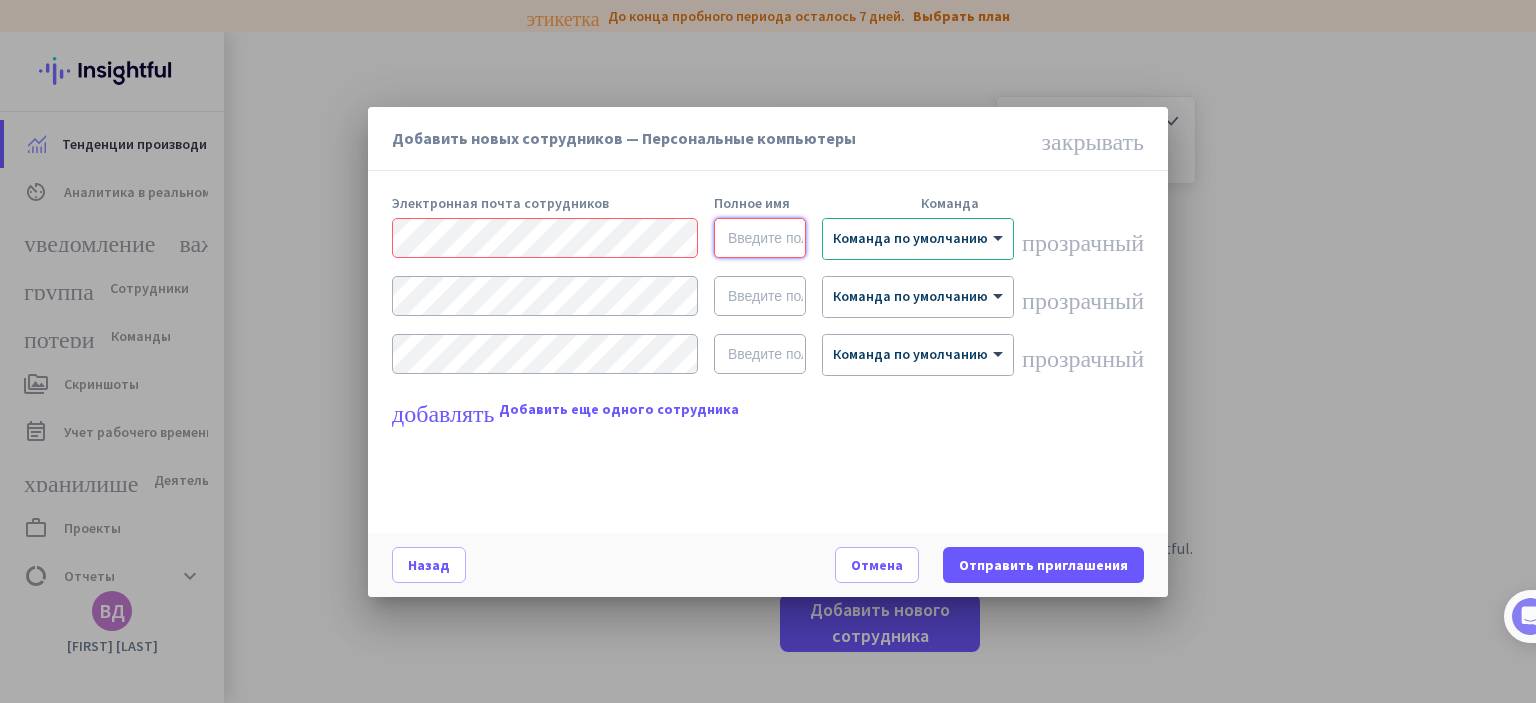 click at bounding box center (760, 238) 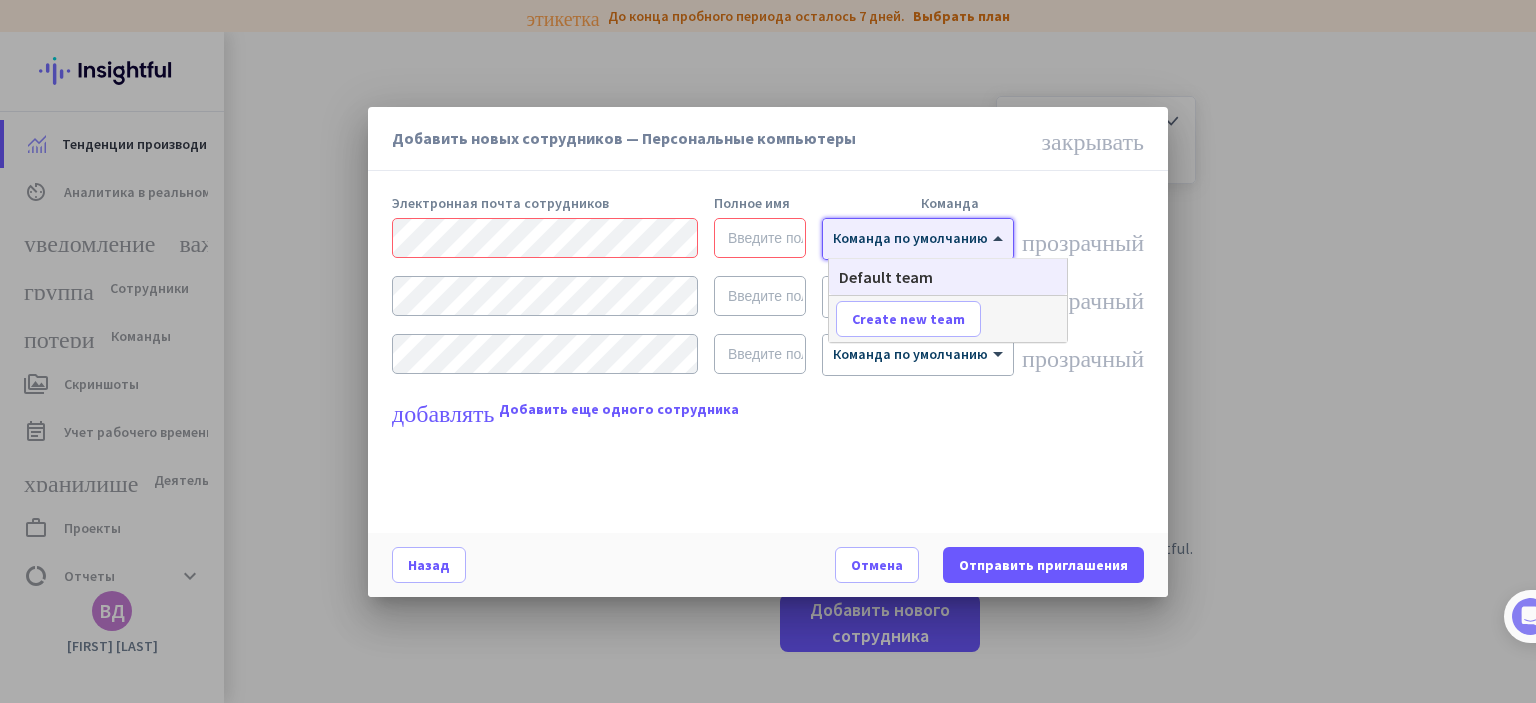 click at bounding box center [918, 232] 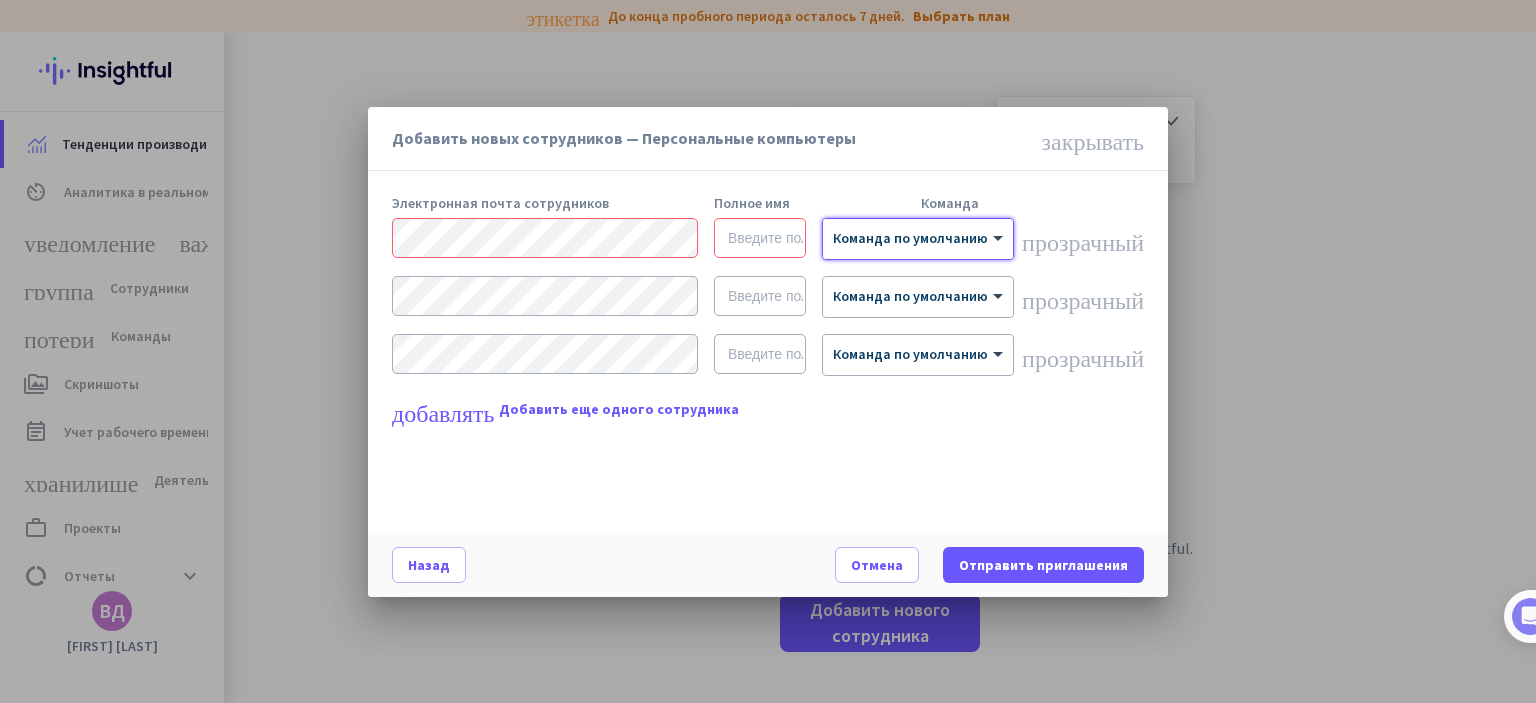 click at bounding box center [918, 232] 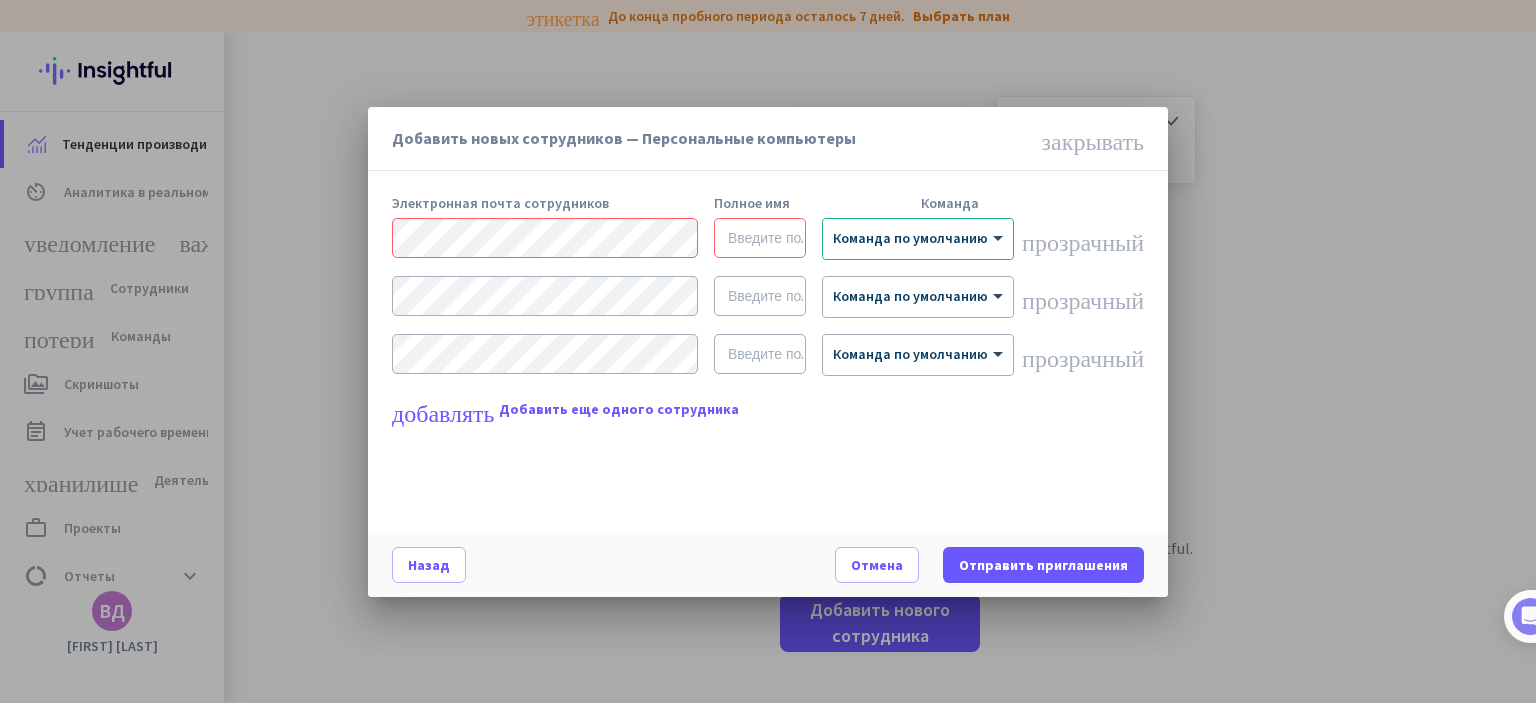 click on "× Команда по умолчанию прозрачный" at bounding box center [768, 239] 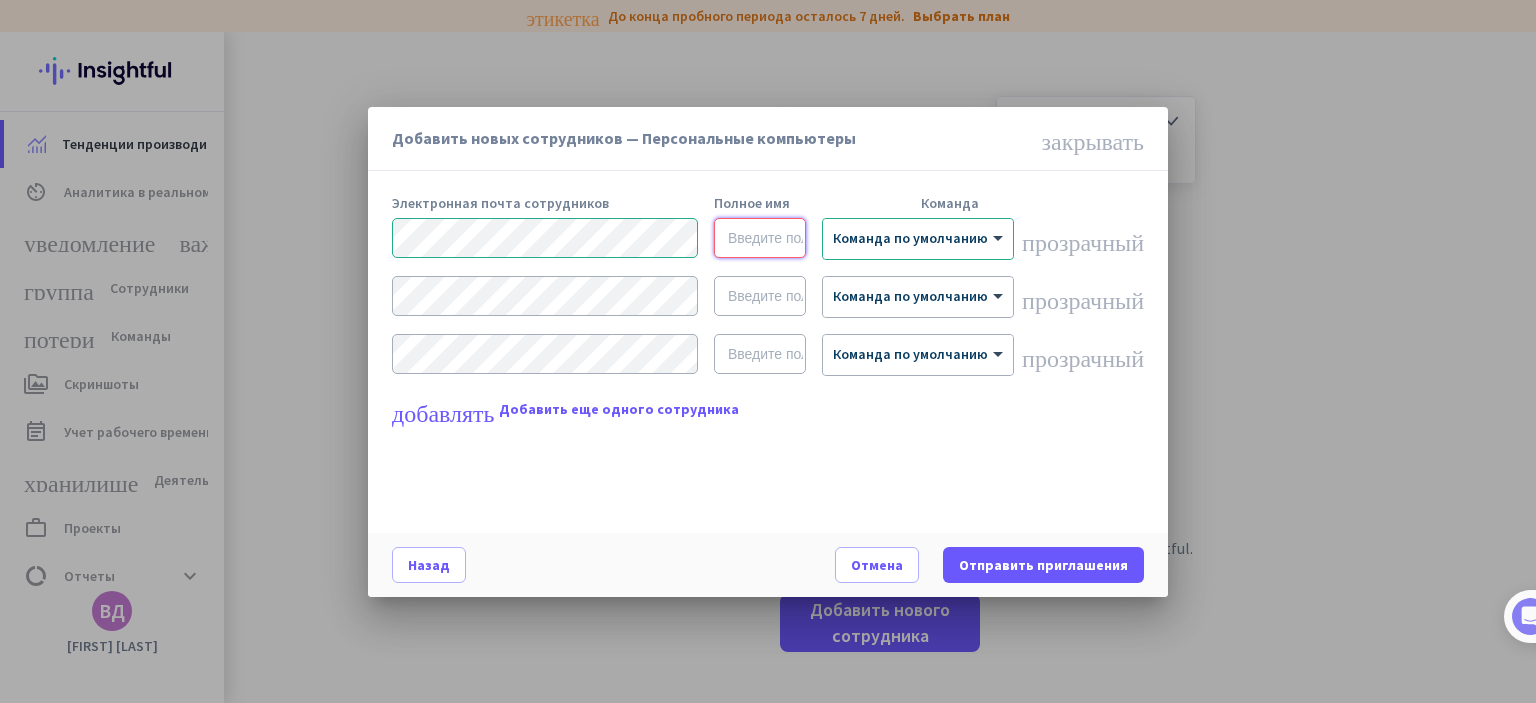 click at bounding box center [760, 238] 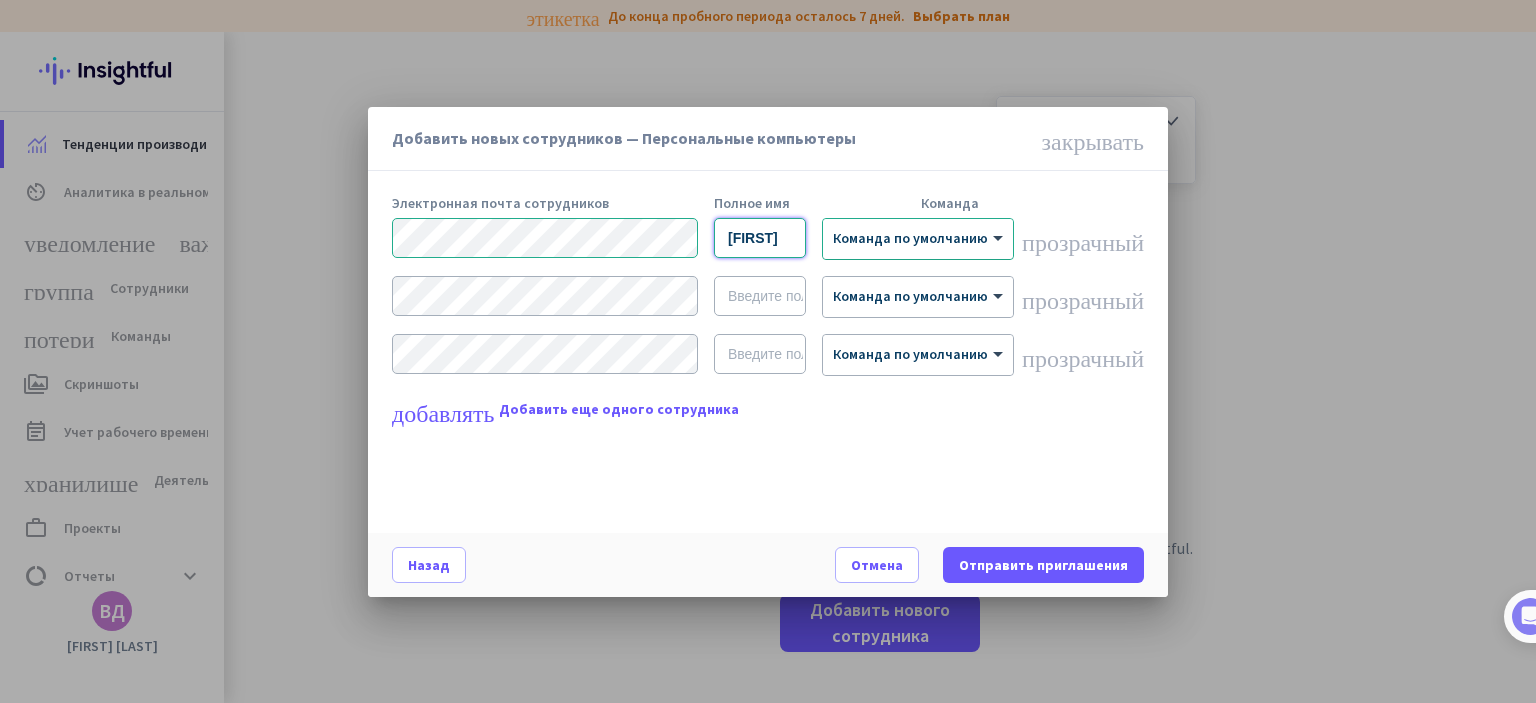 type on "[FIRST]" 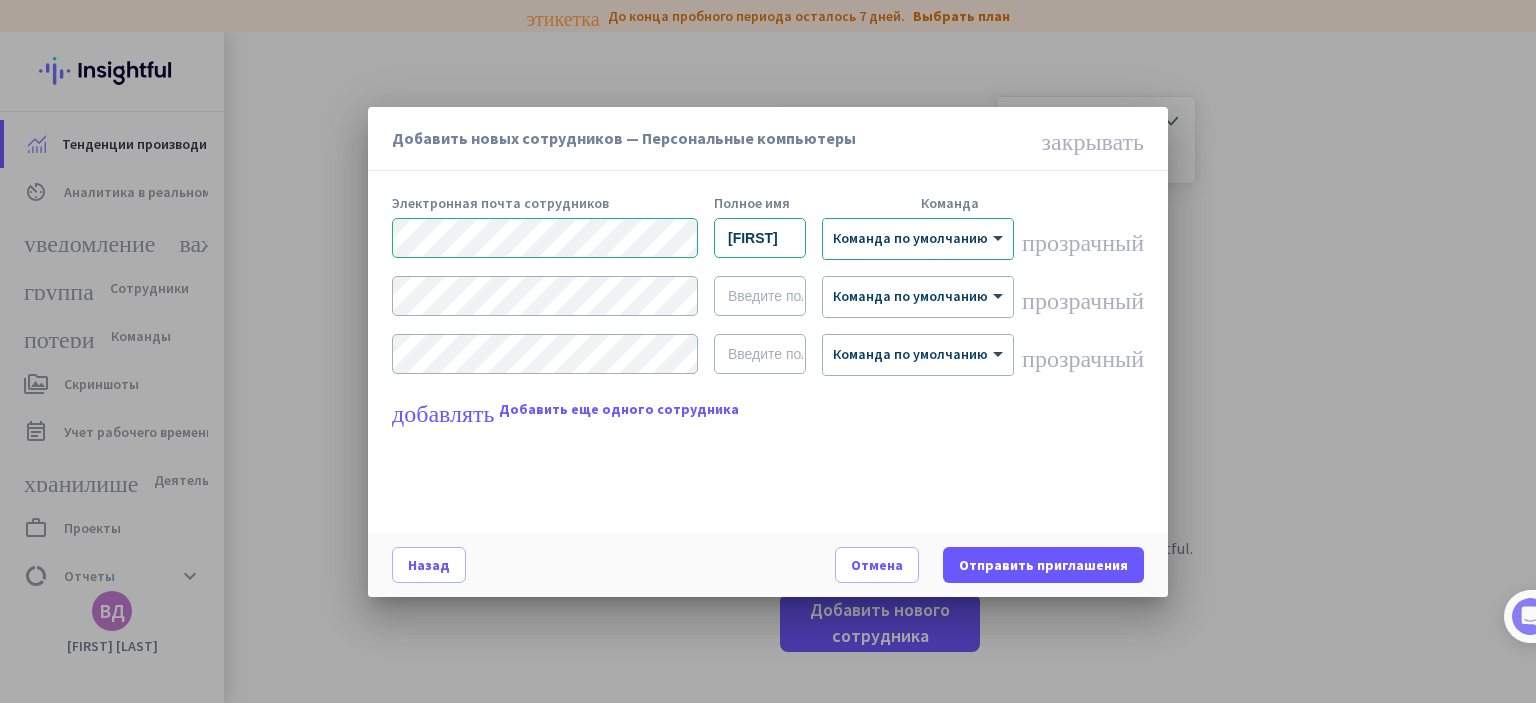 click at bounding box center (918, 232) 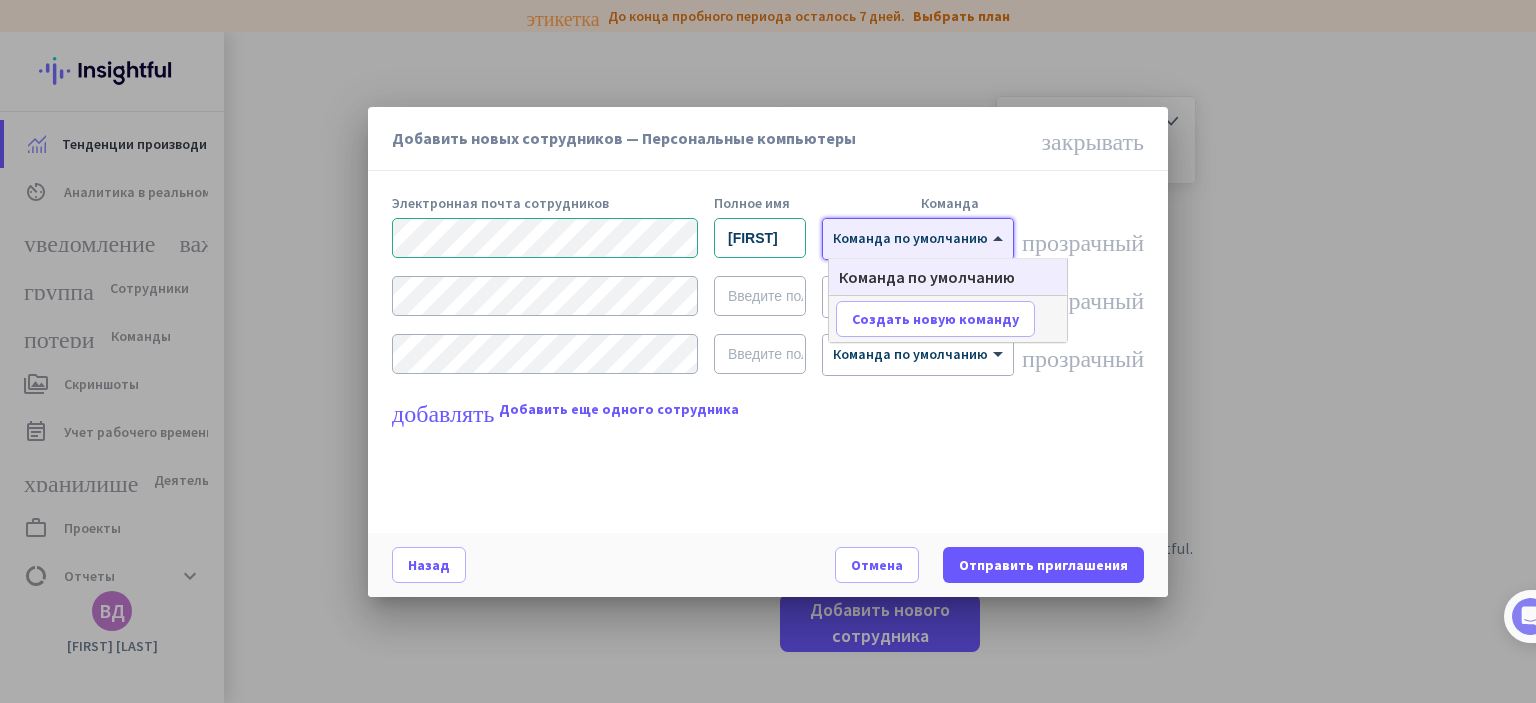 click on "Команда по умолчанию" at bounding box center (927, 277) 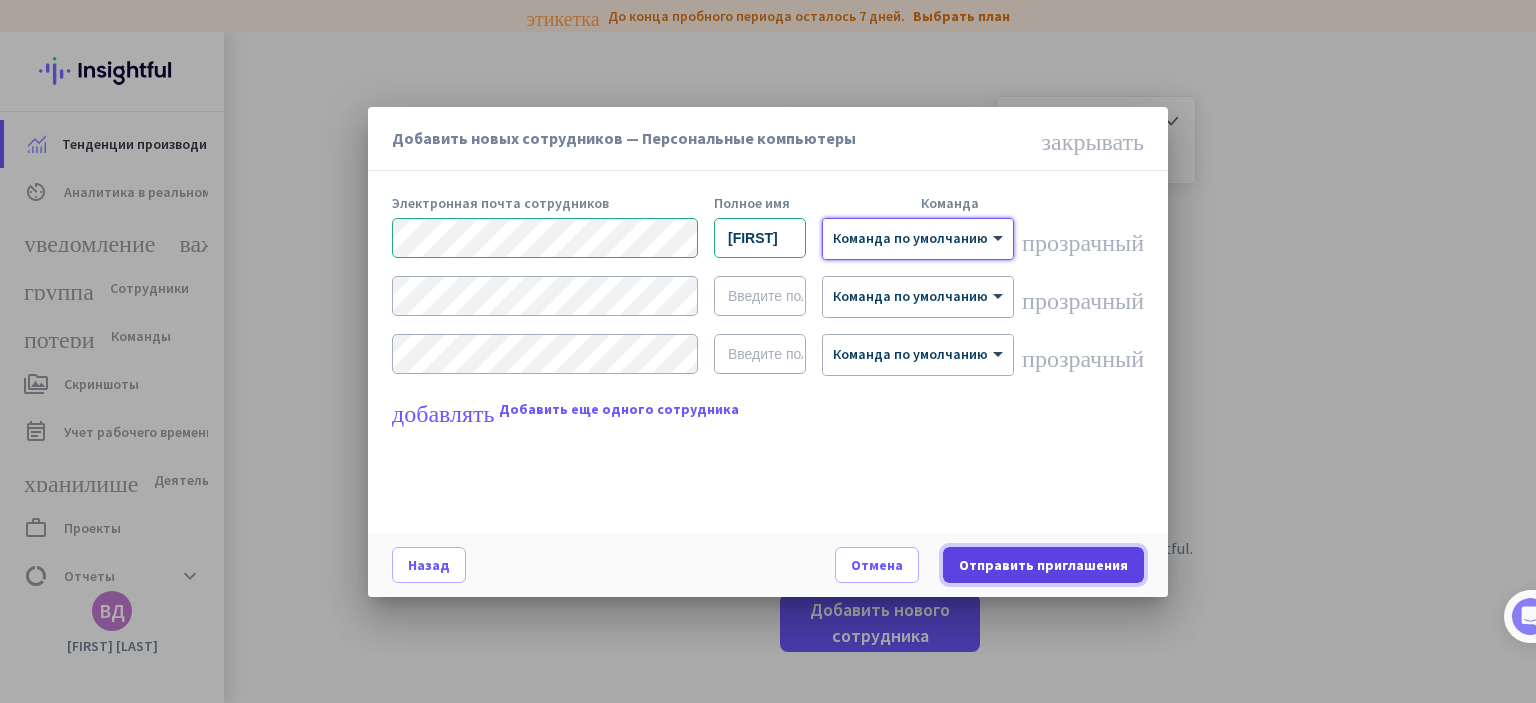 click on "Отправить приглашения" 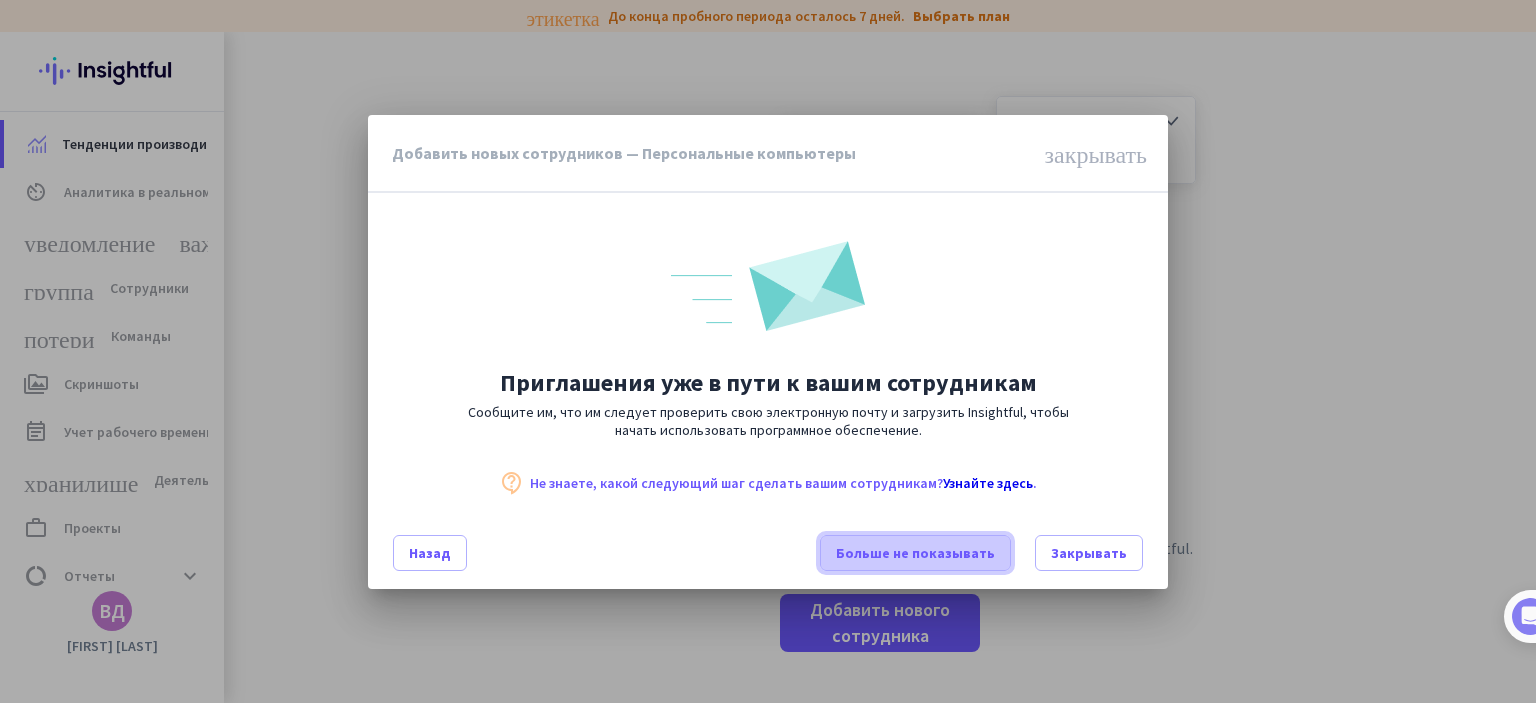 click at bounding box center [915, 553] 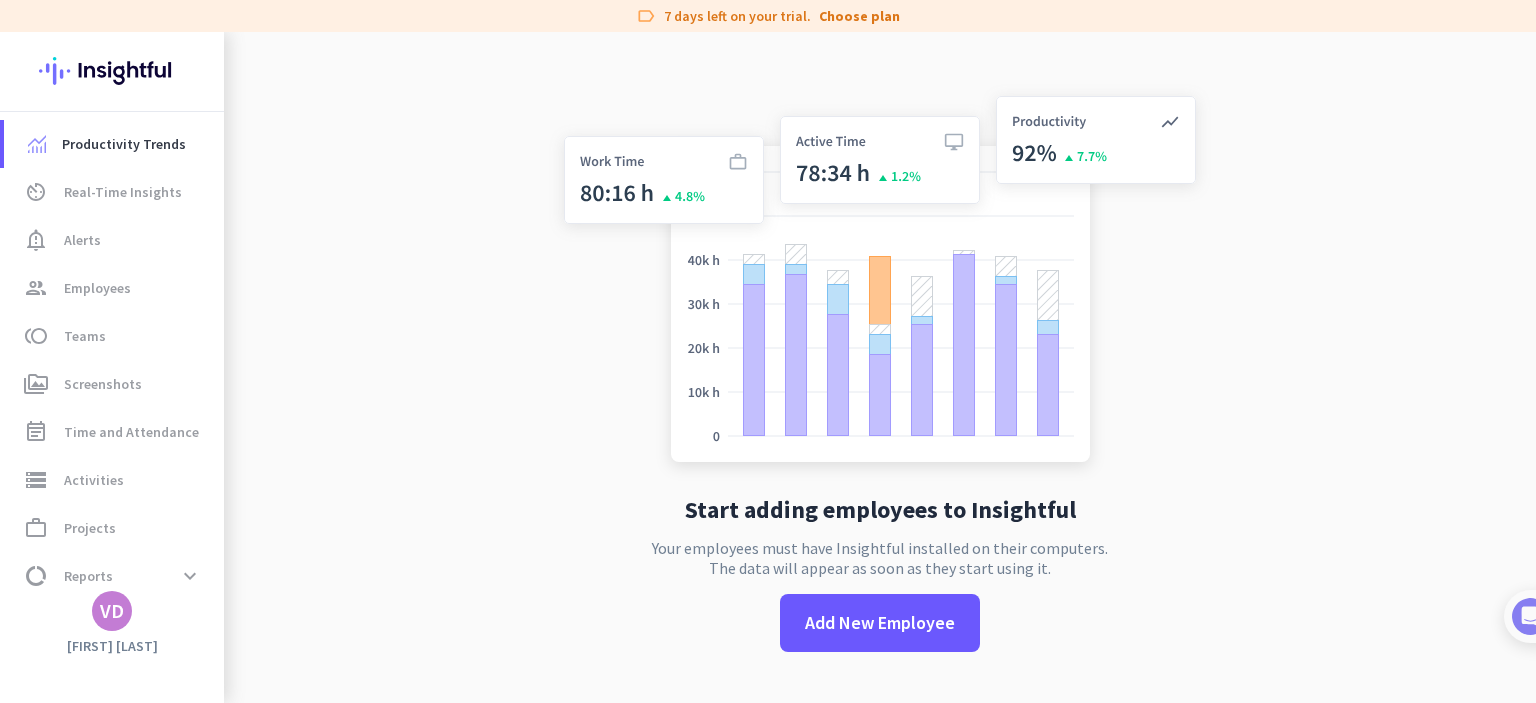 click on "Start adding employees to Insightful  Your employees must have Insightful installed on their computers.  The data will appear as soon as they start using it.   Add New Employee" 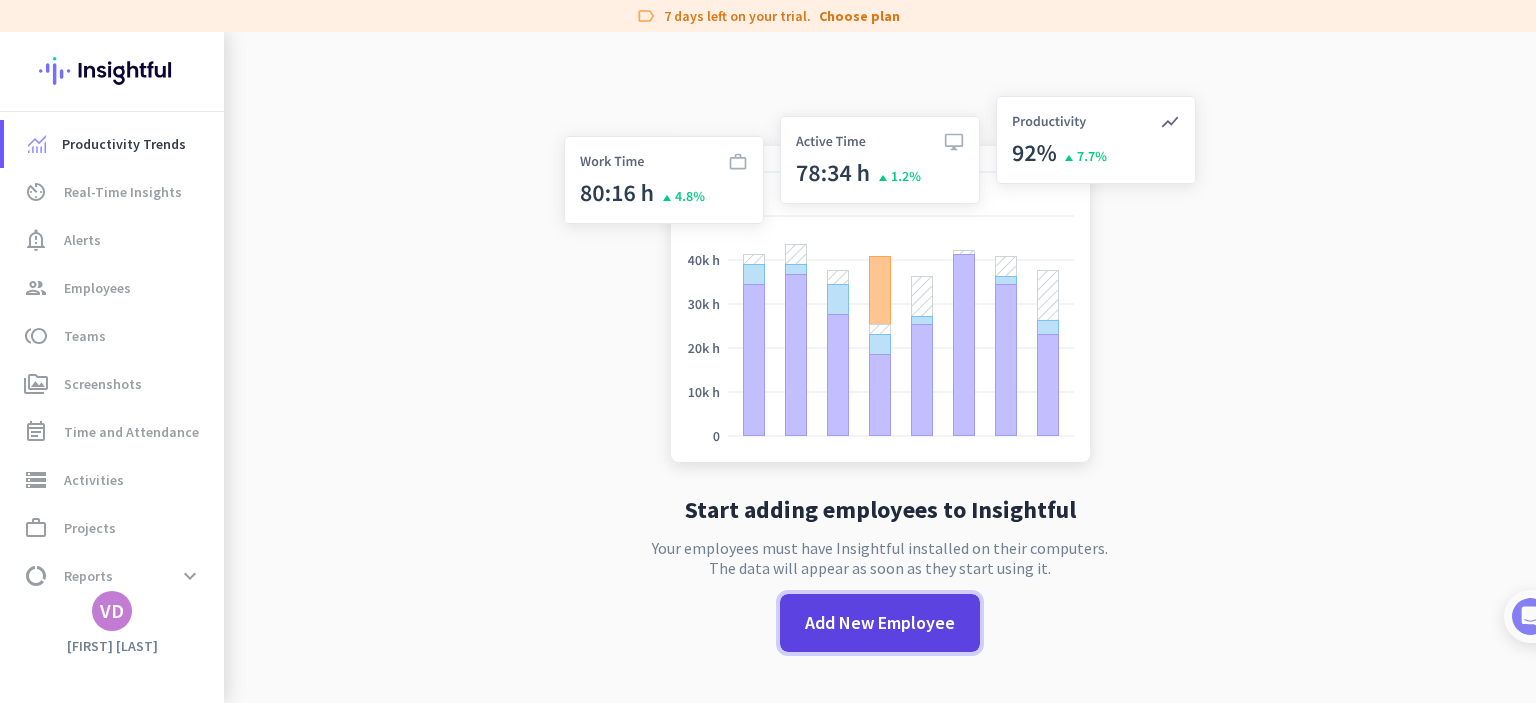 click on "Add New Employee" 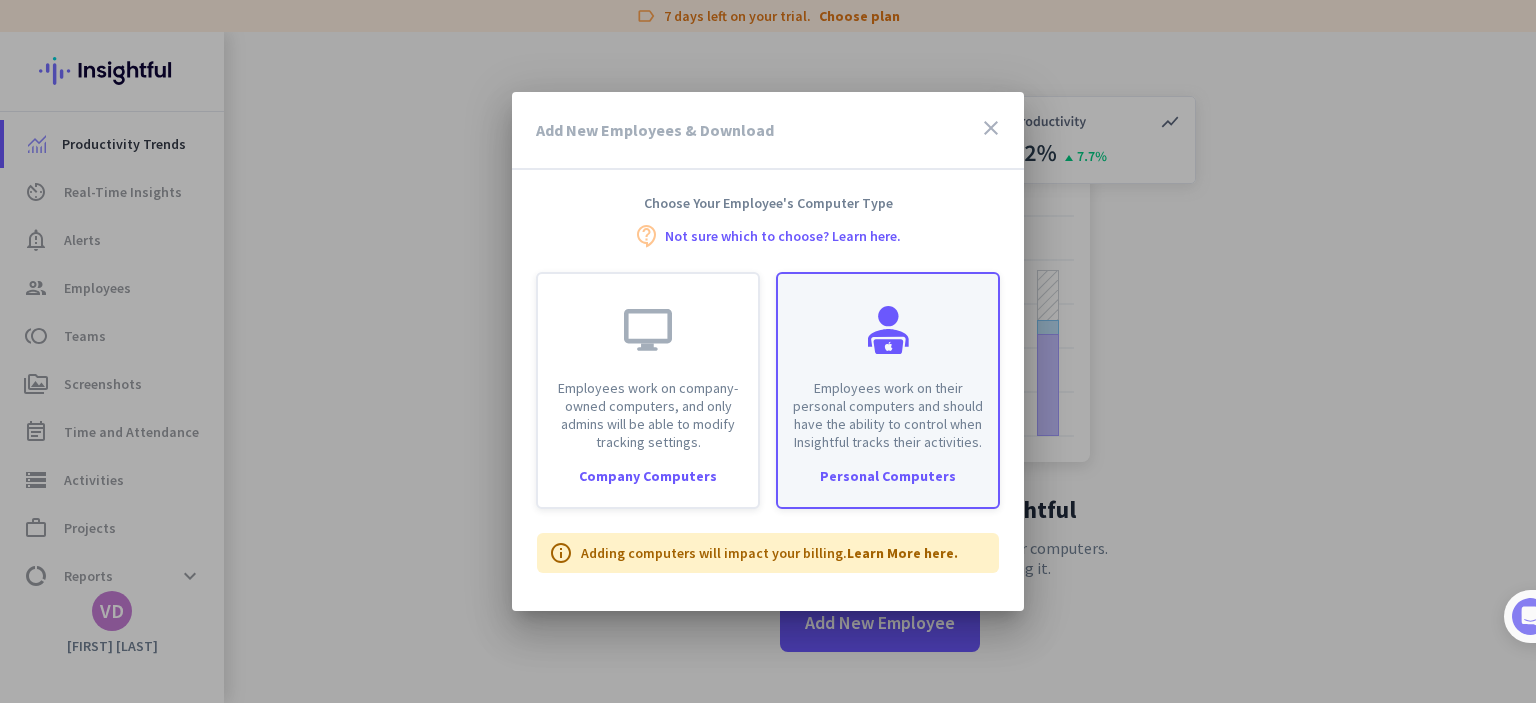 click on "Employees work on their personal computers and should have the ability to control when Insightful tracks their activities." at bounding box center [888, 362] 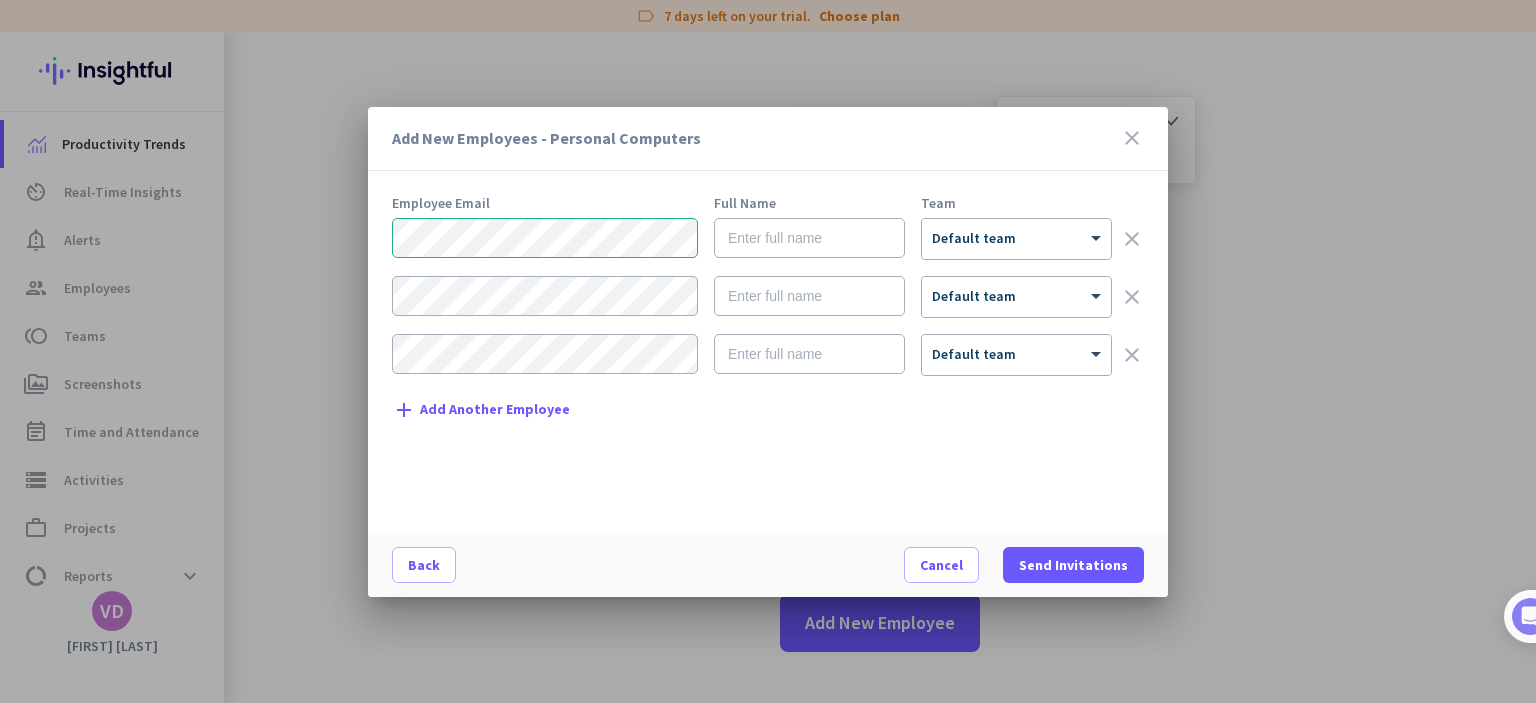 click at bounding box center [809, 239] 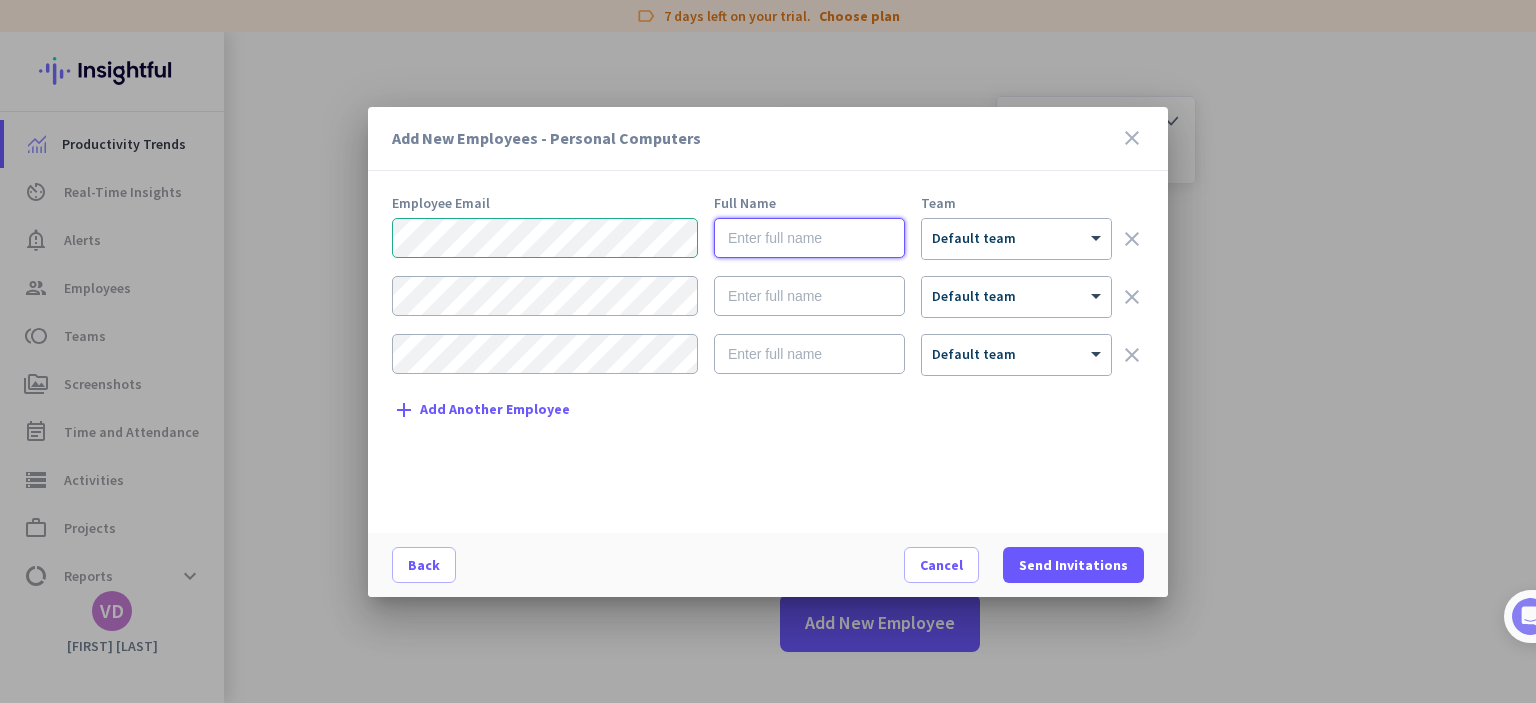 click at bounding box center [809, 238] 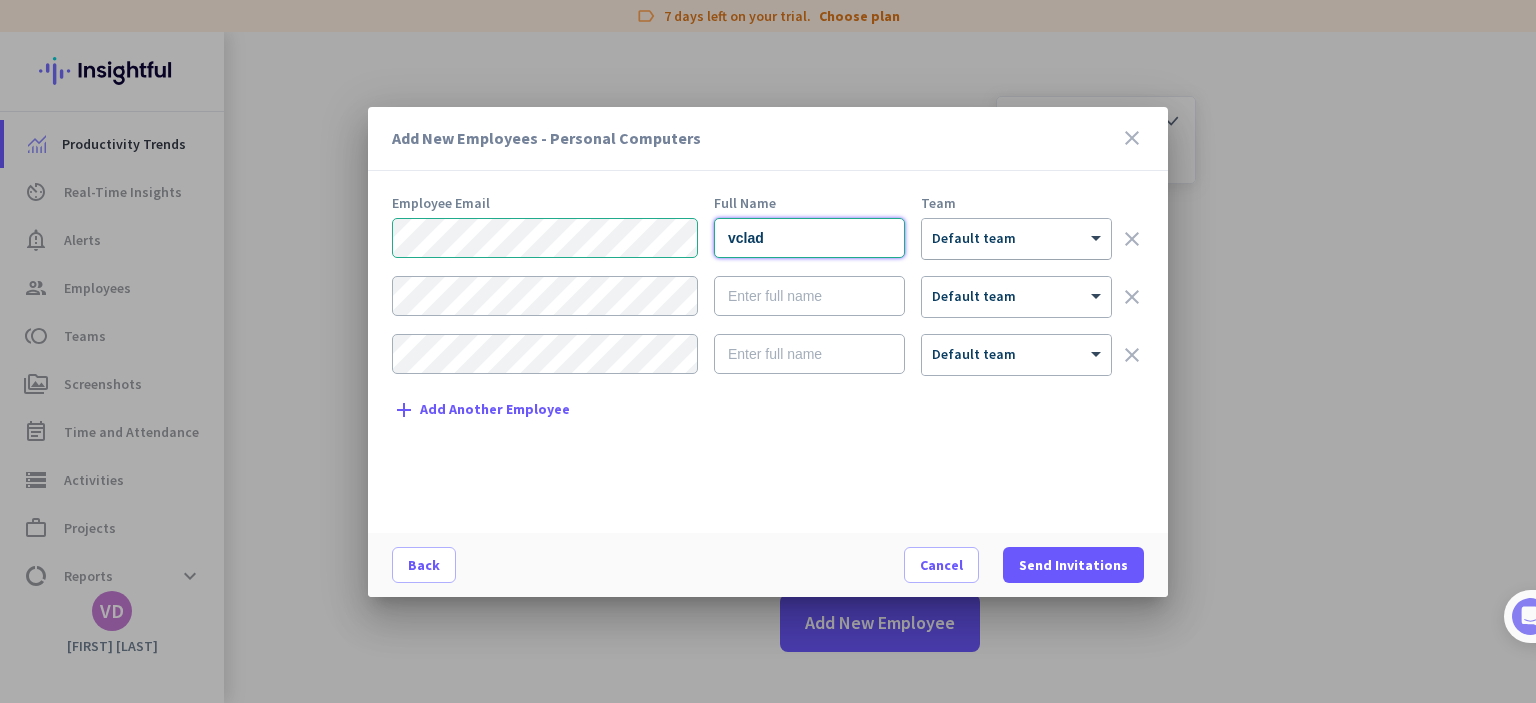 type on "vclad" 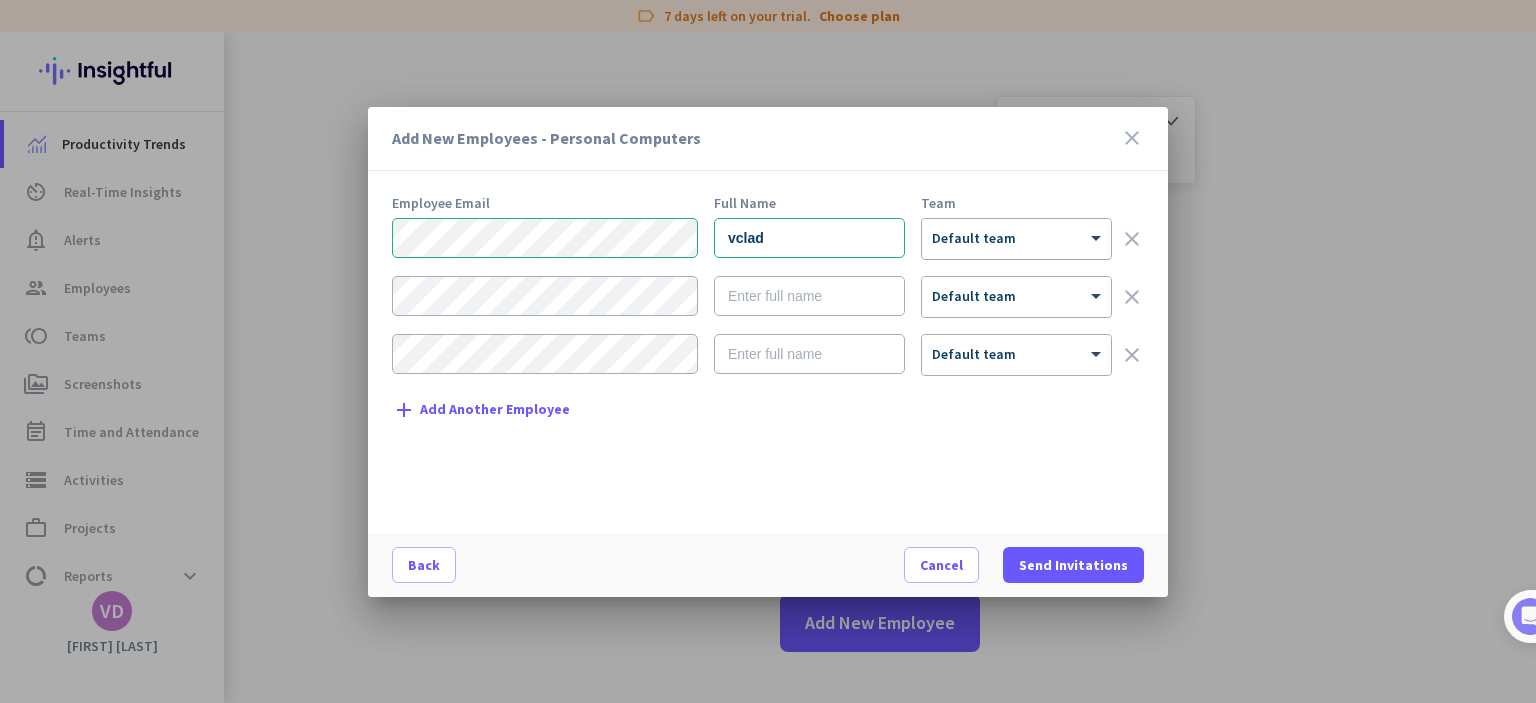 click at bounding box center (1016, 232) 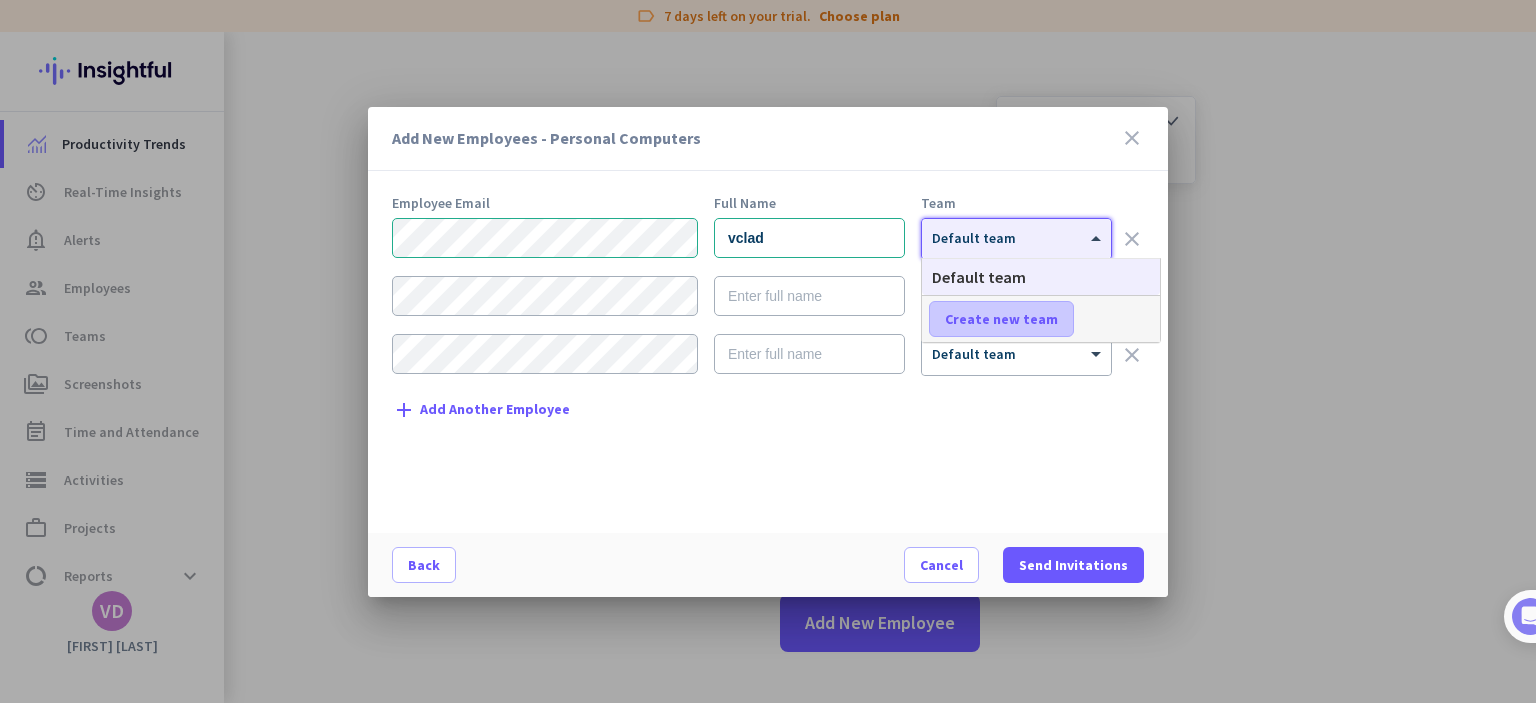 click on "Create new team" at bounding box center [1001, 319] 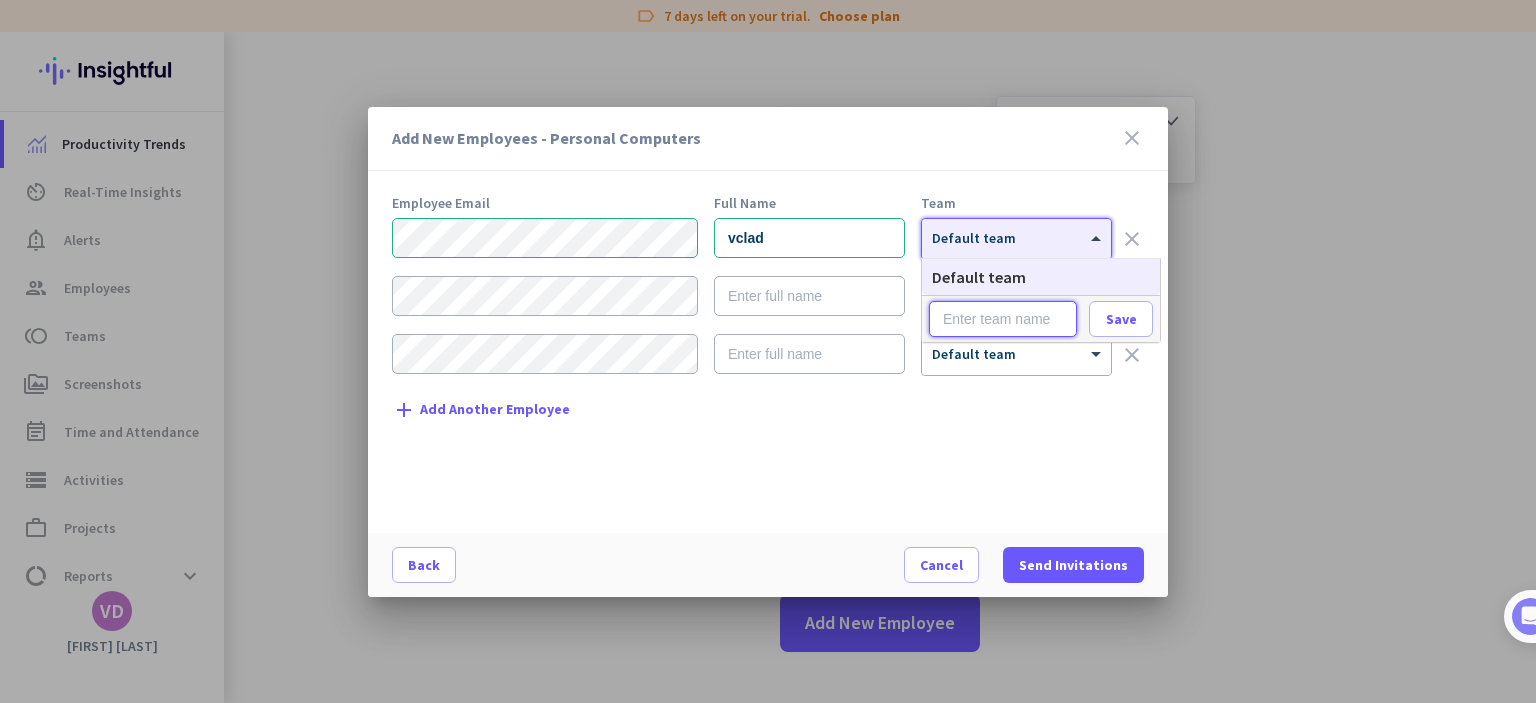 click at bounding box center (1003, 319) 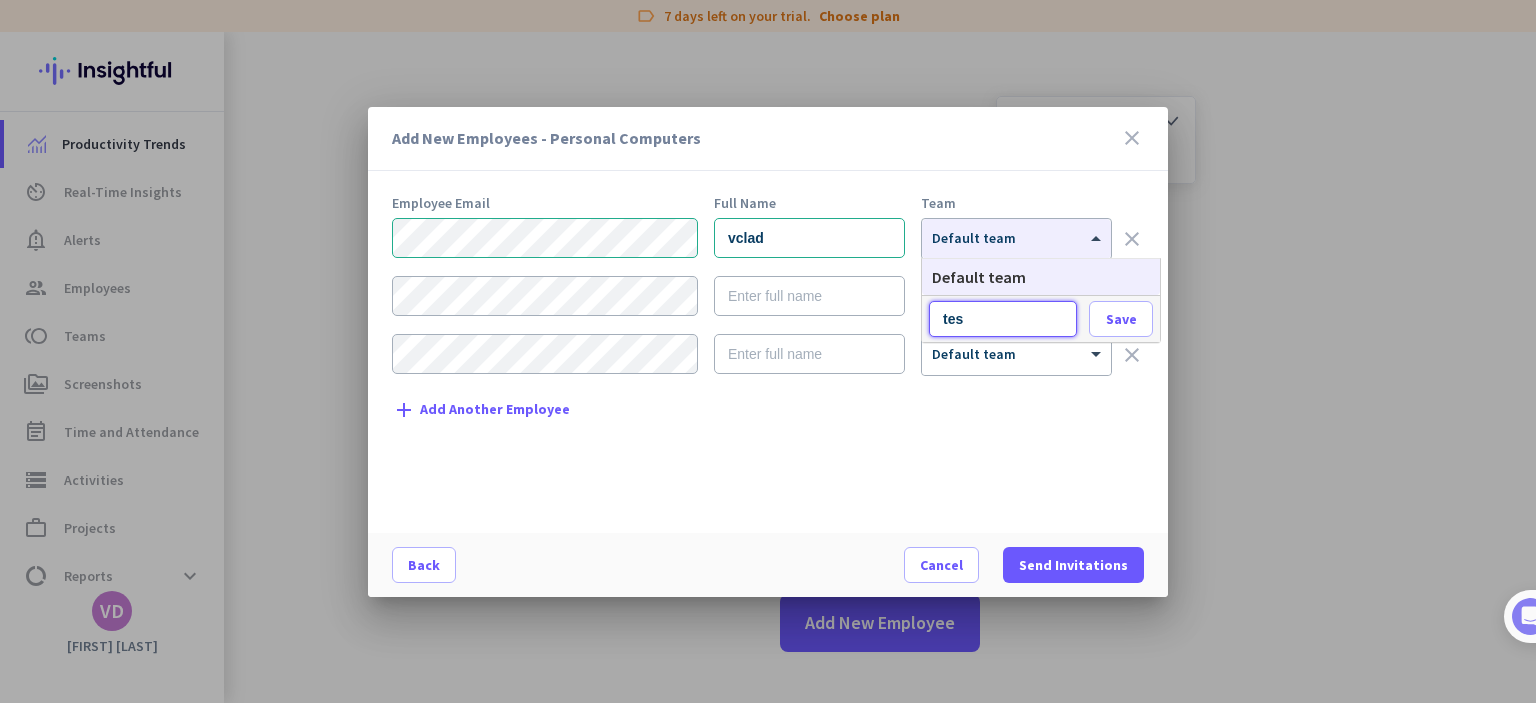 type on "test" 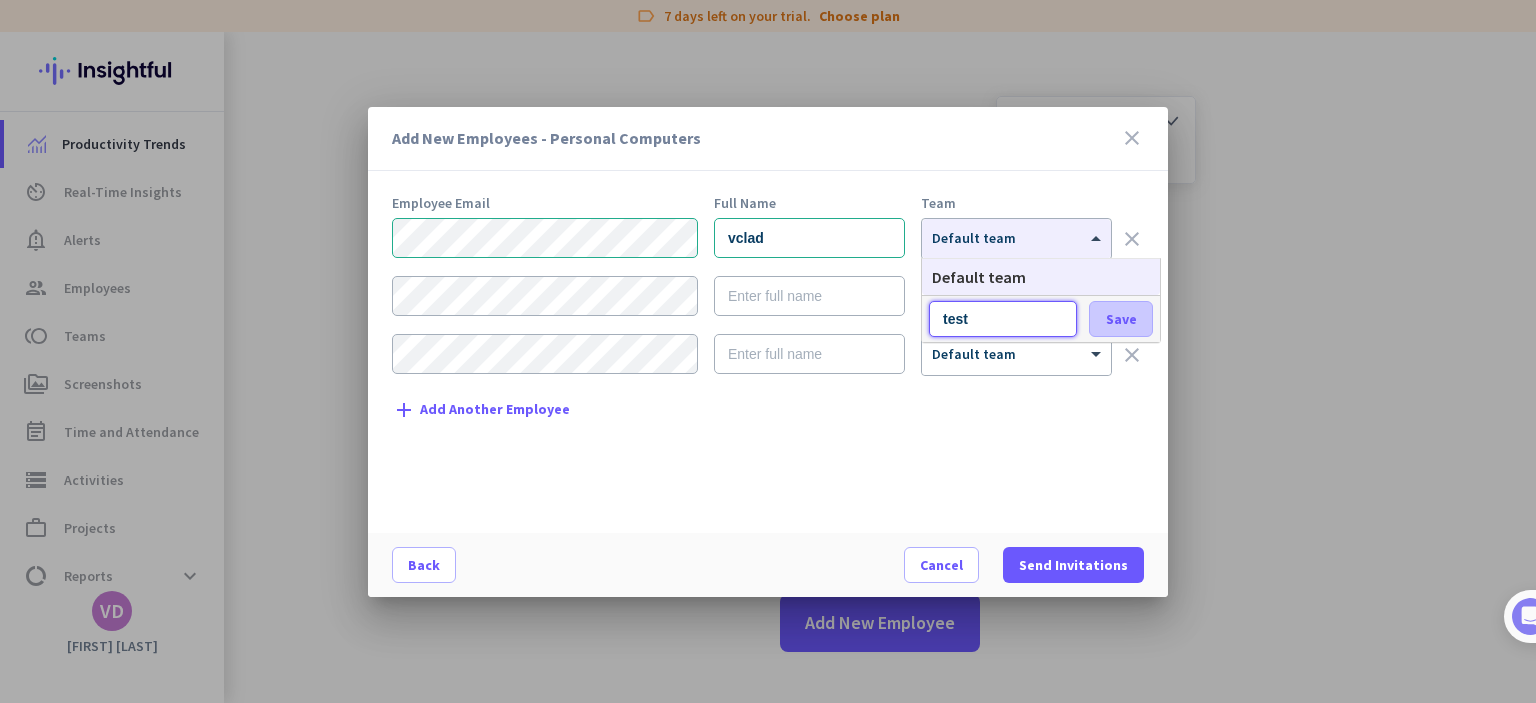 click on "Save" at bounding box center (1121, 319) 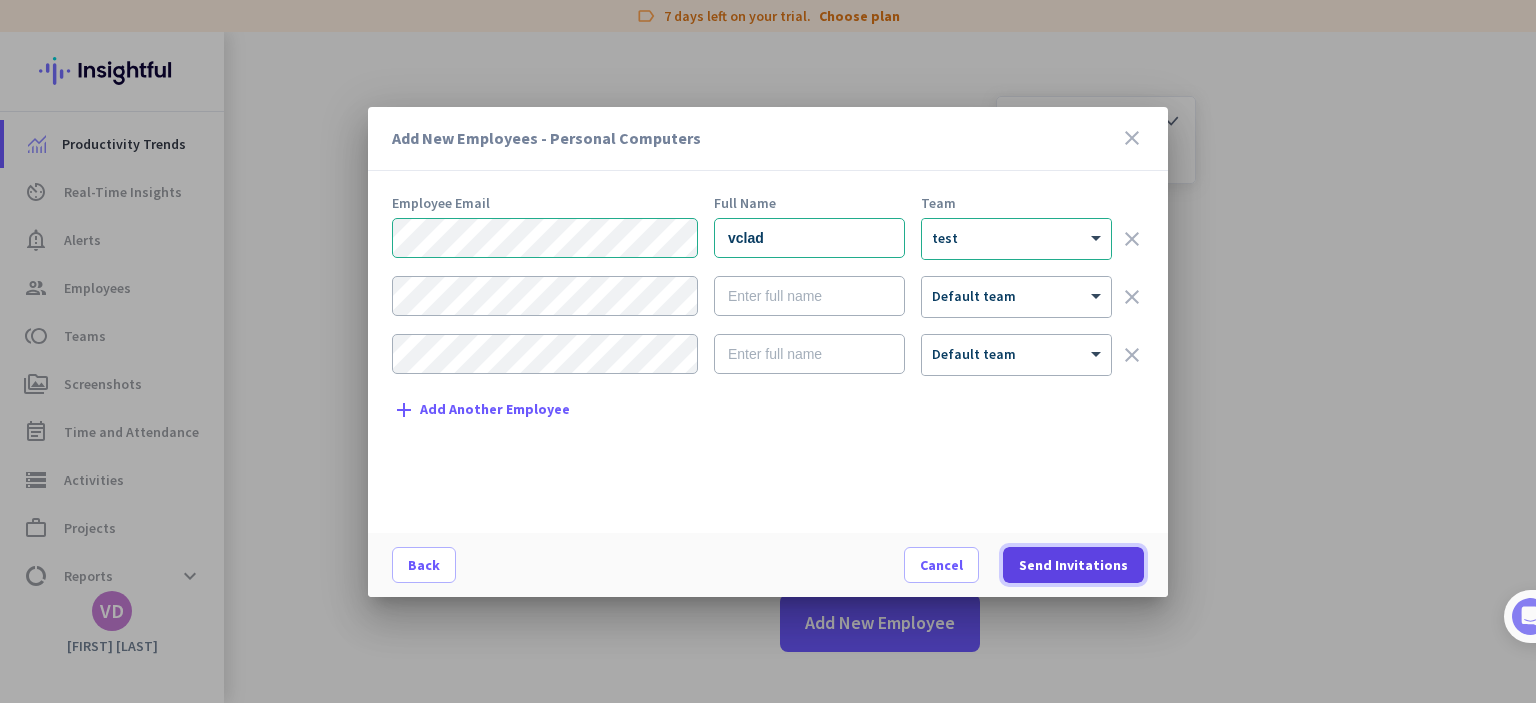 click on "Send Invitations" 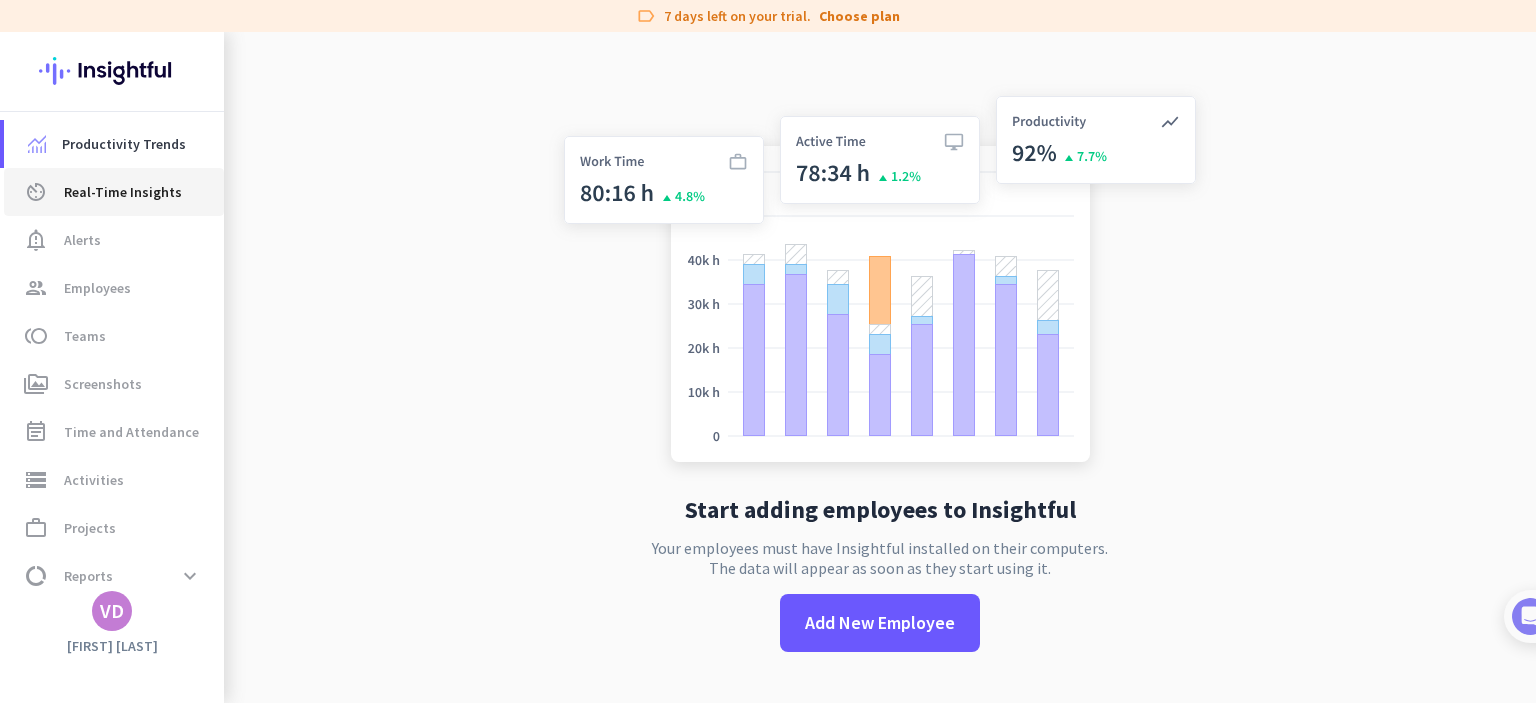 click on "av_timer  Real-Time Insights" 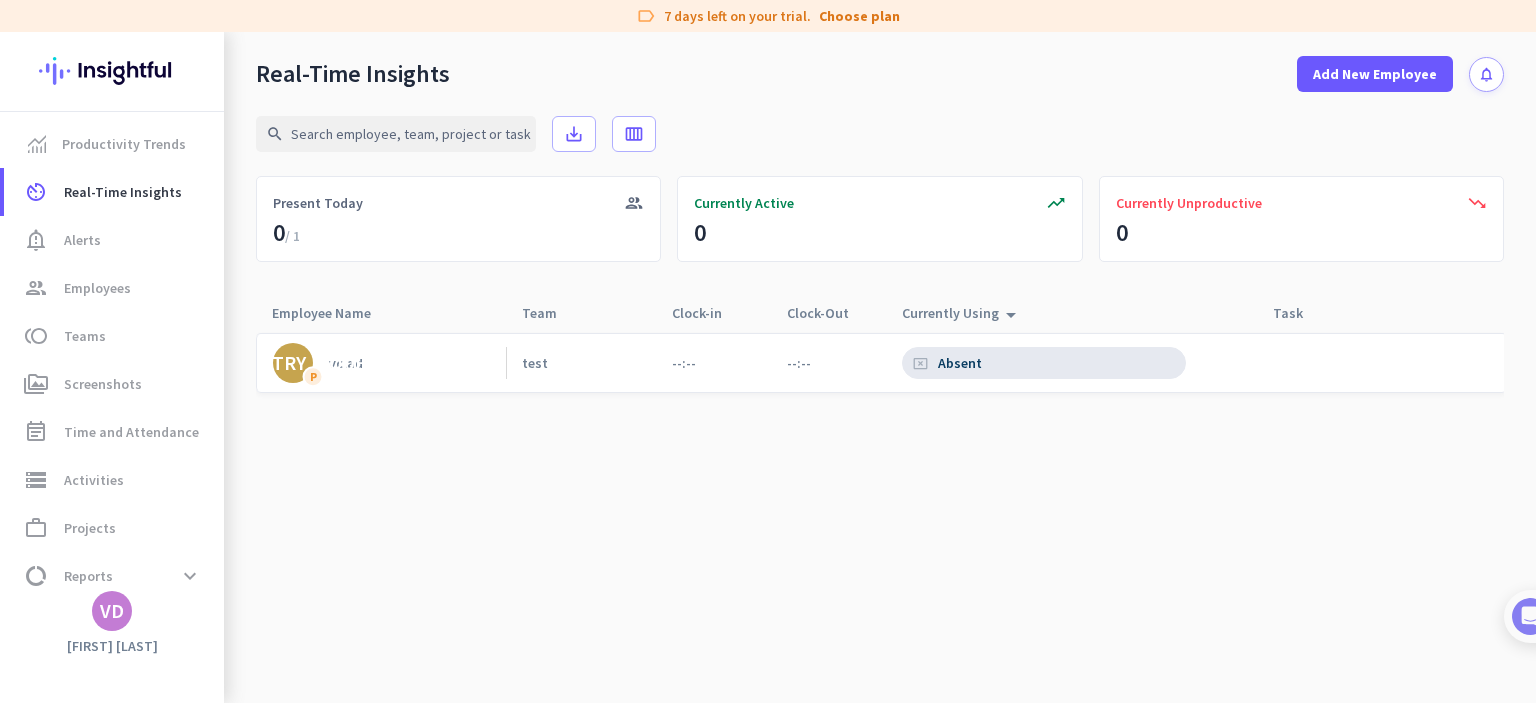 click on "cancel_presentation  Absent" 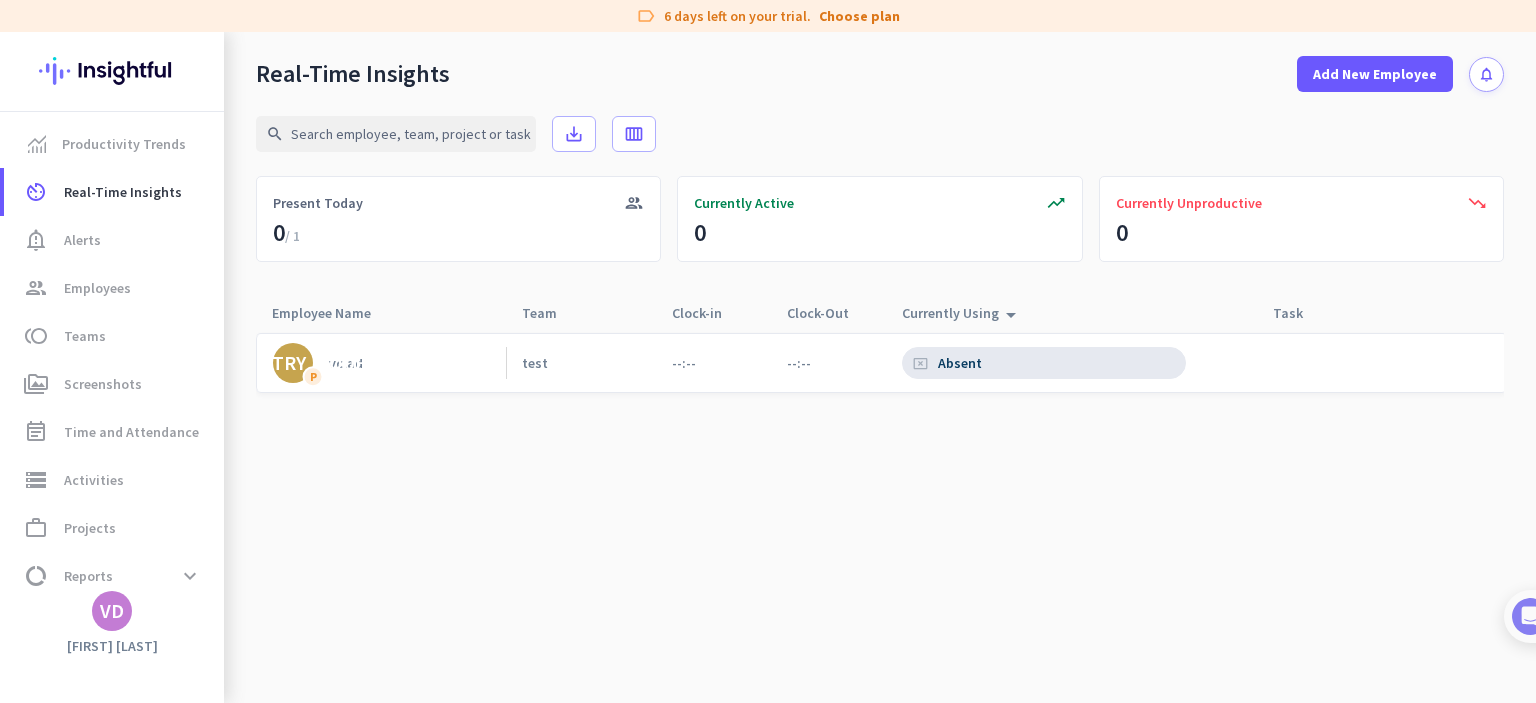 click on "Absent" 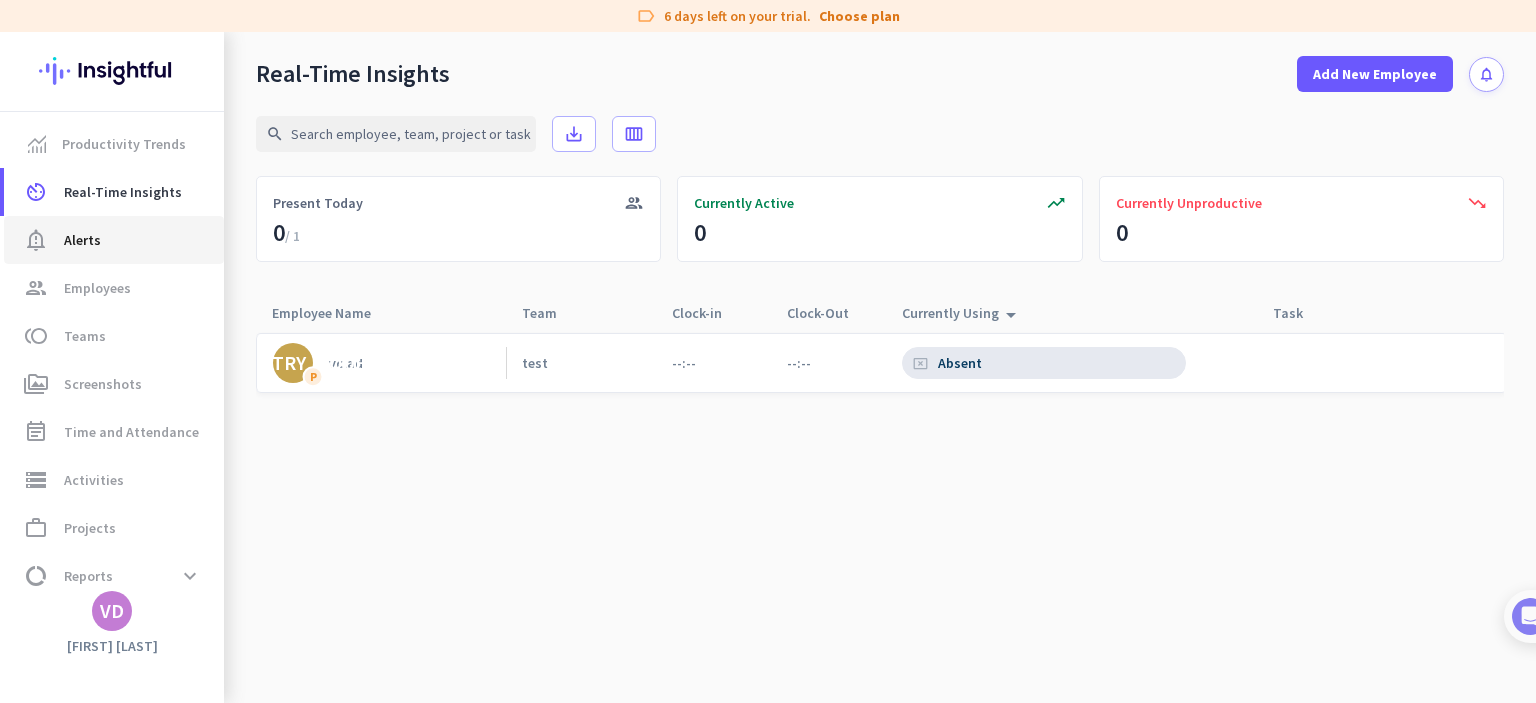 click on "notification_important  Alerts" 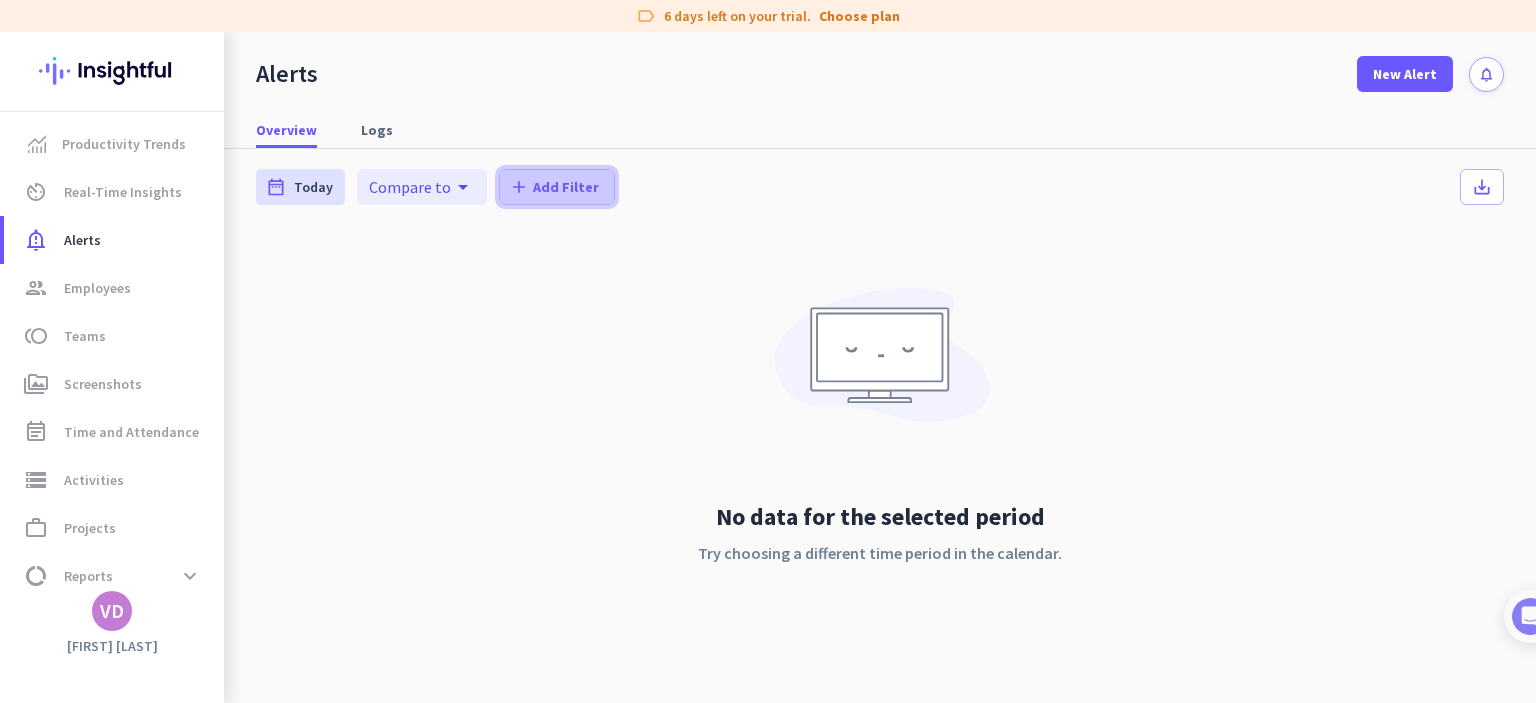 click on "Add Filter" 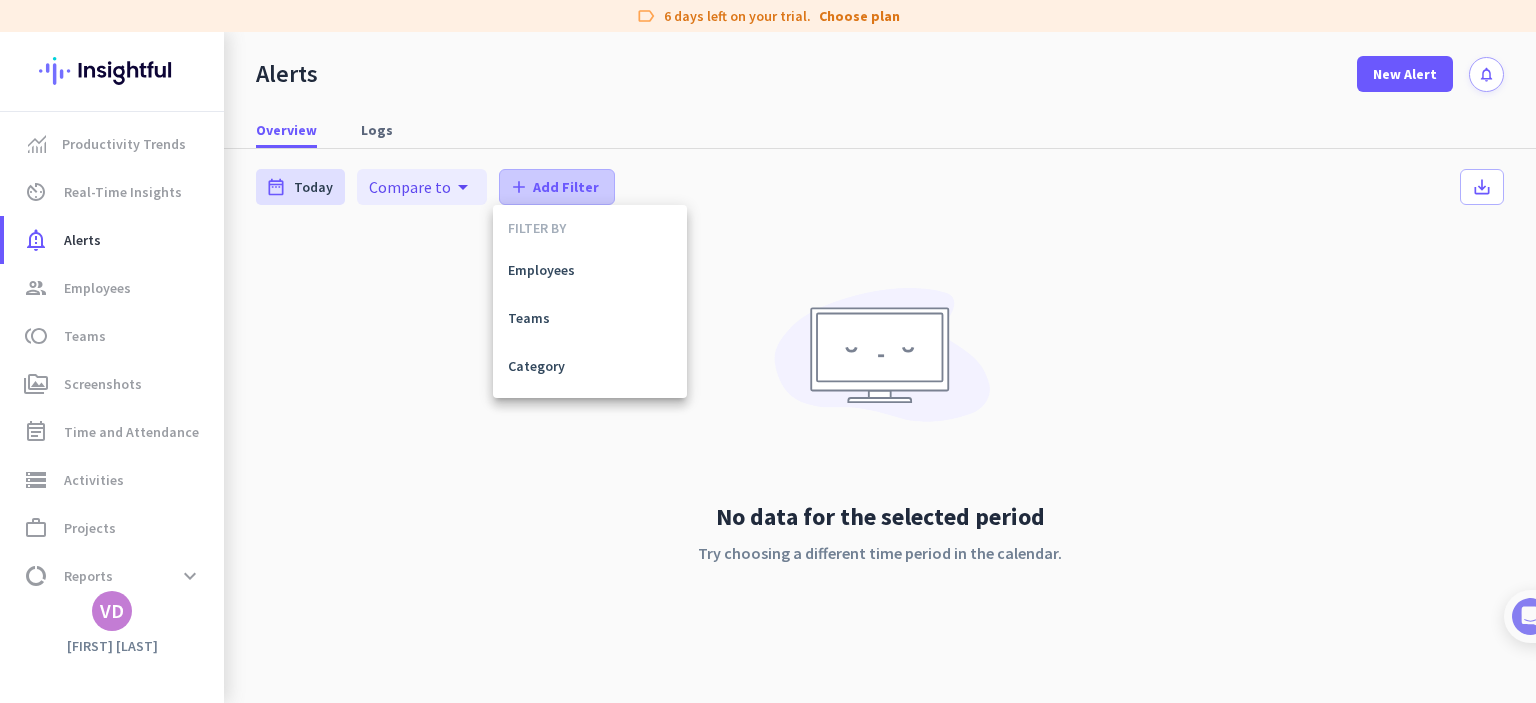 click at bounding box center [768, 351] 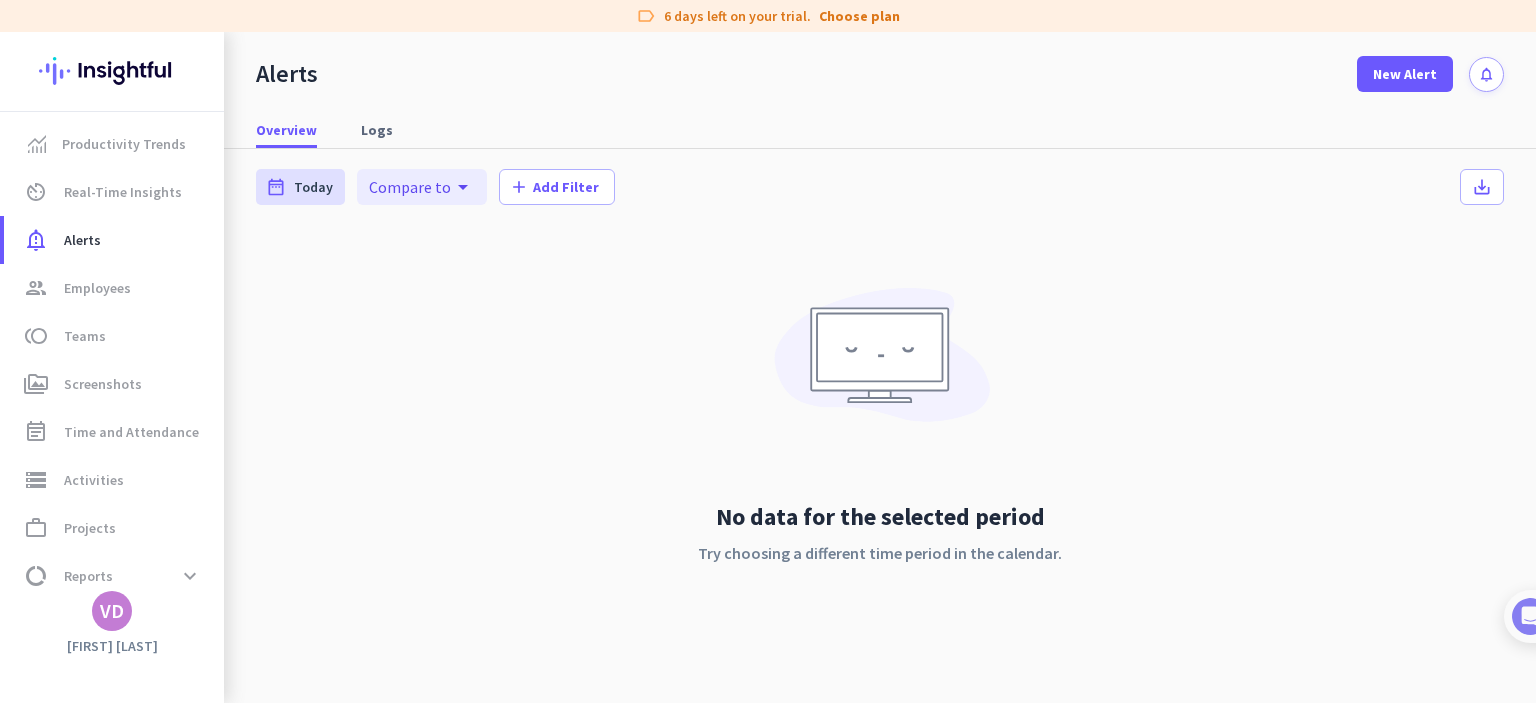 click on "Alerts
New Alert  notifications" at bounding box center [880, 62] 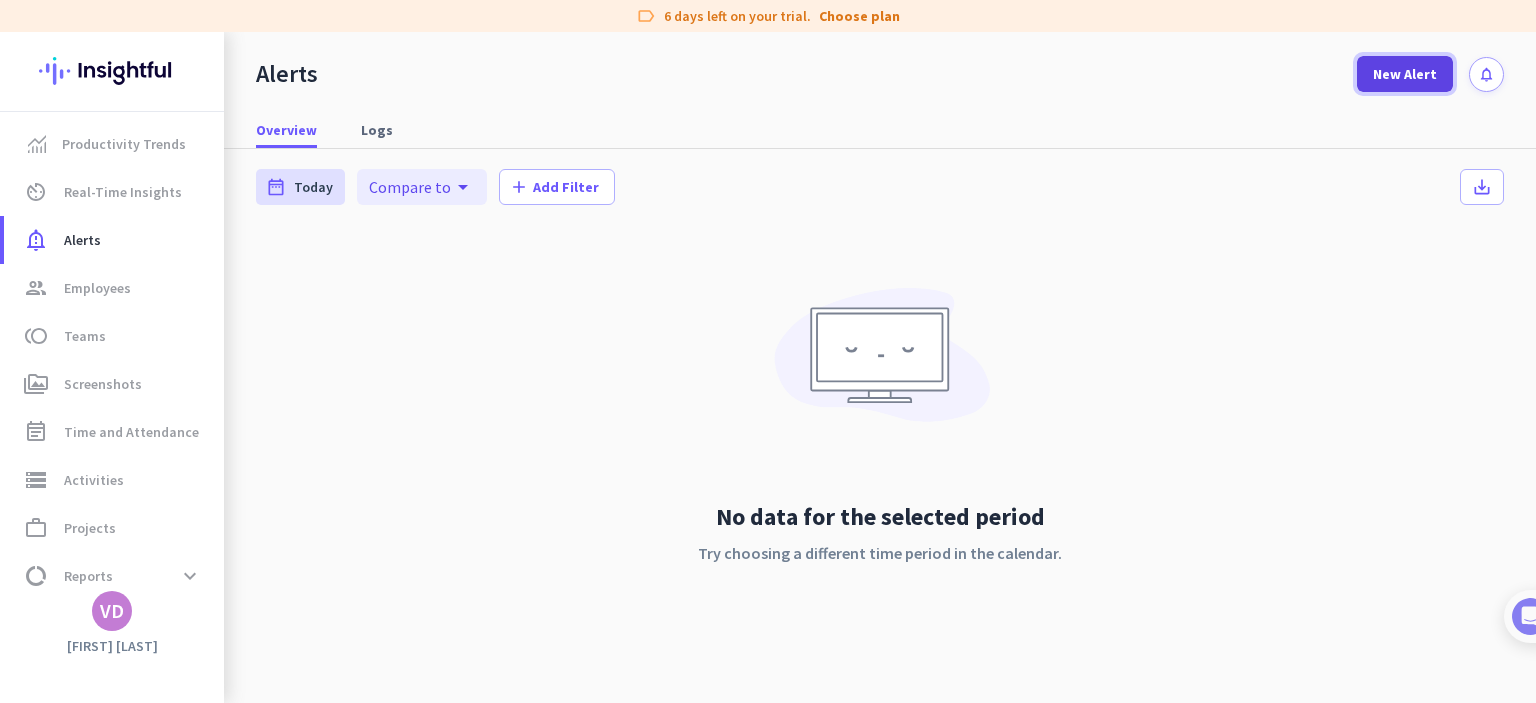 click on "New Alert" at bounding box center [1405, 74] 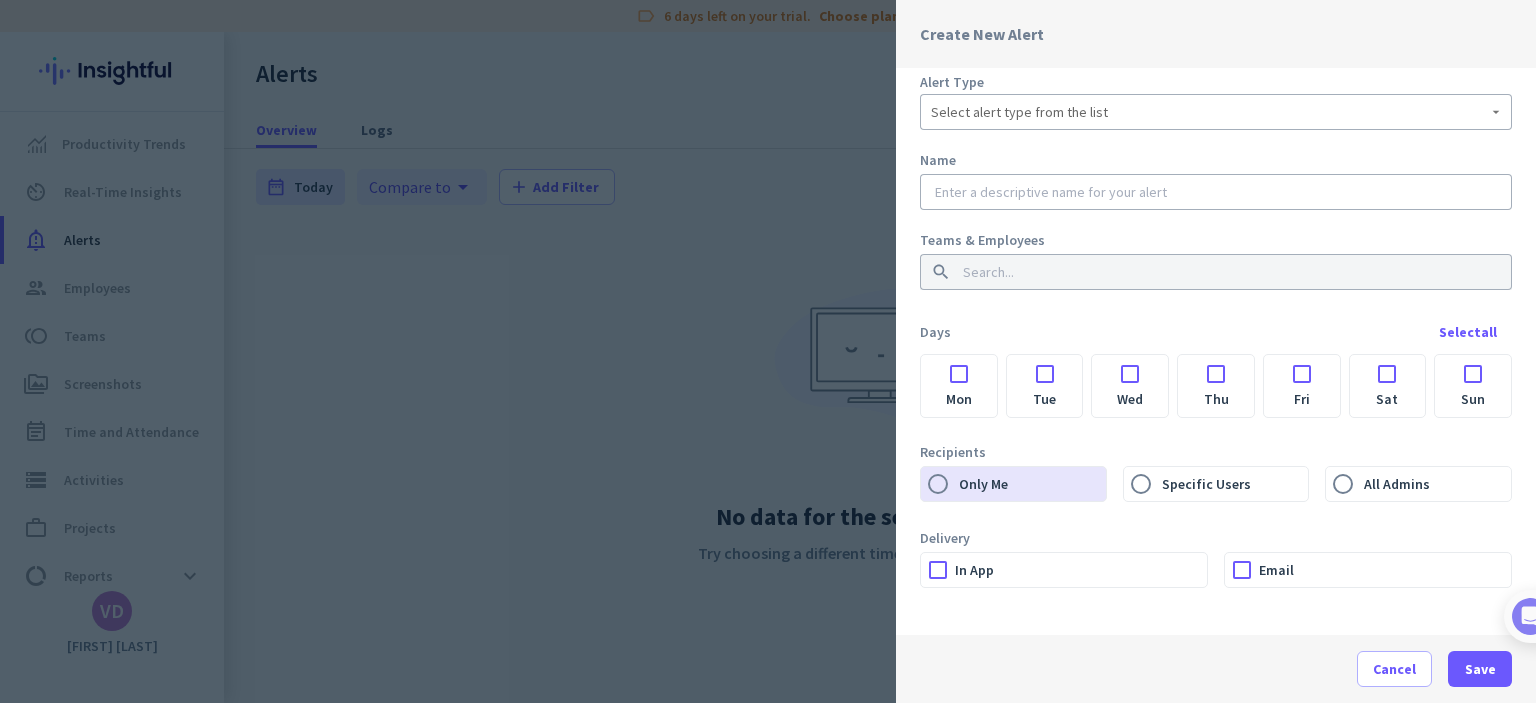 scroll, scrollTop: 0, scrollLeft: 0, axis: both 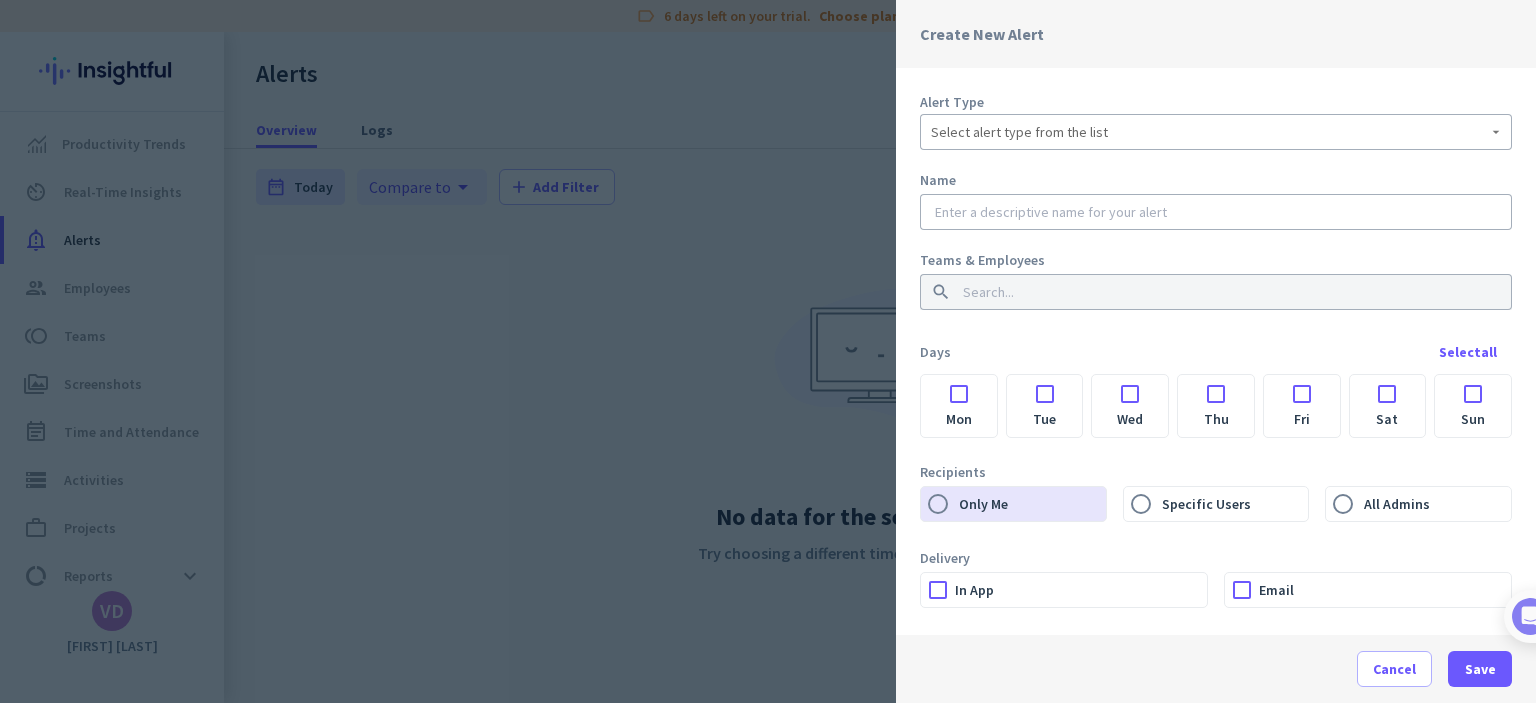 click at bounding box center [768, 351] 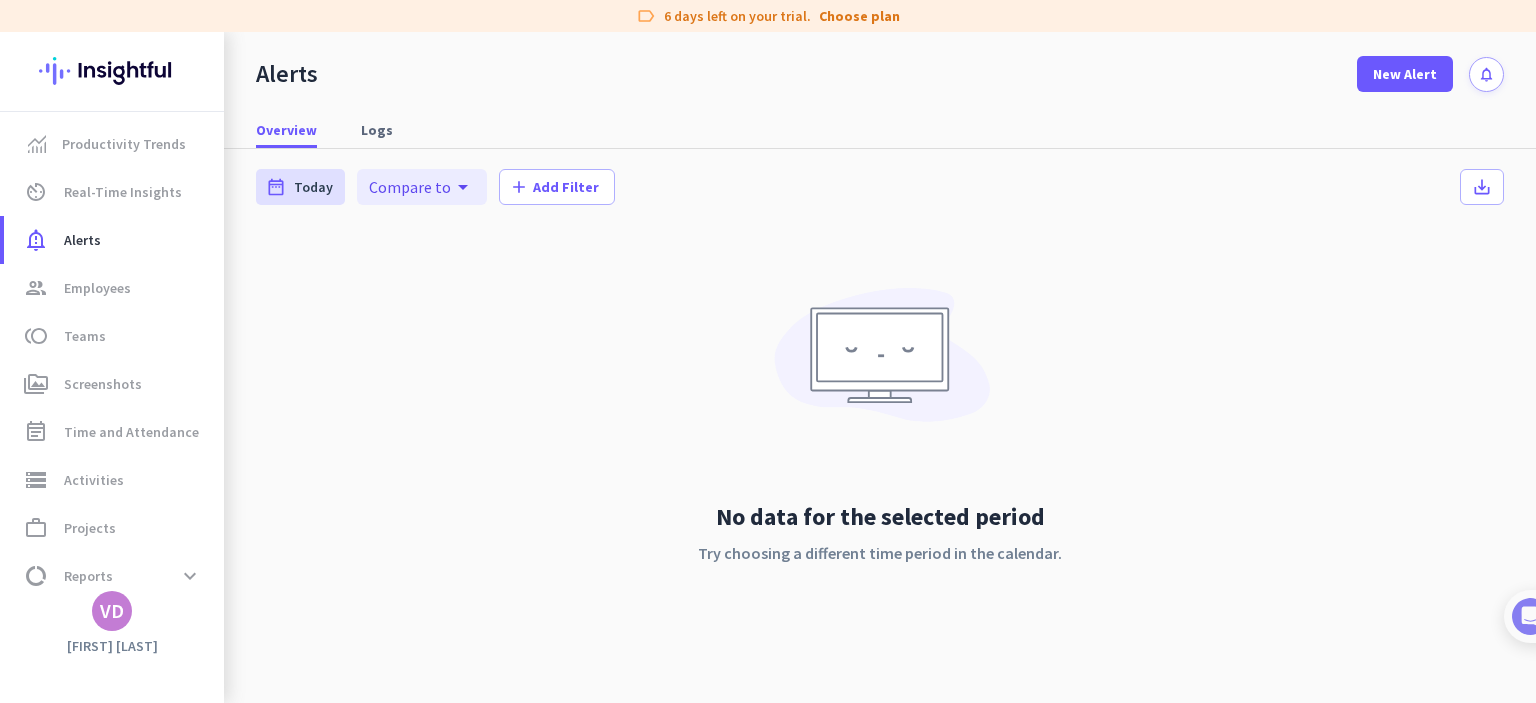drag, startPoint x: 1053, startPoint y: 511, endPoint x: 683, endPoint y: 499, distance: 370.19455 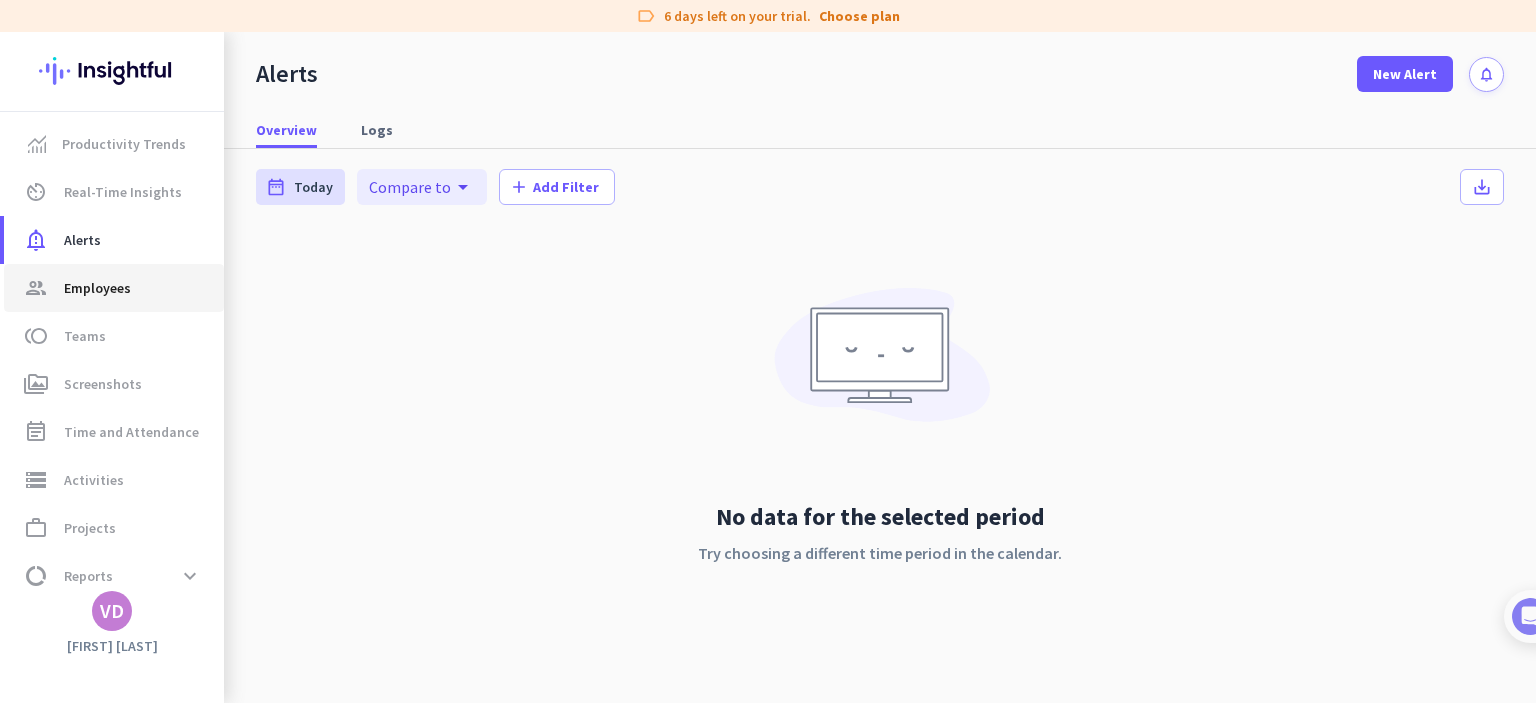 click on "Employees" 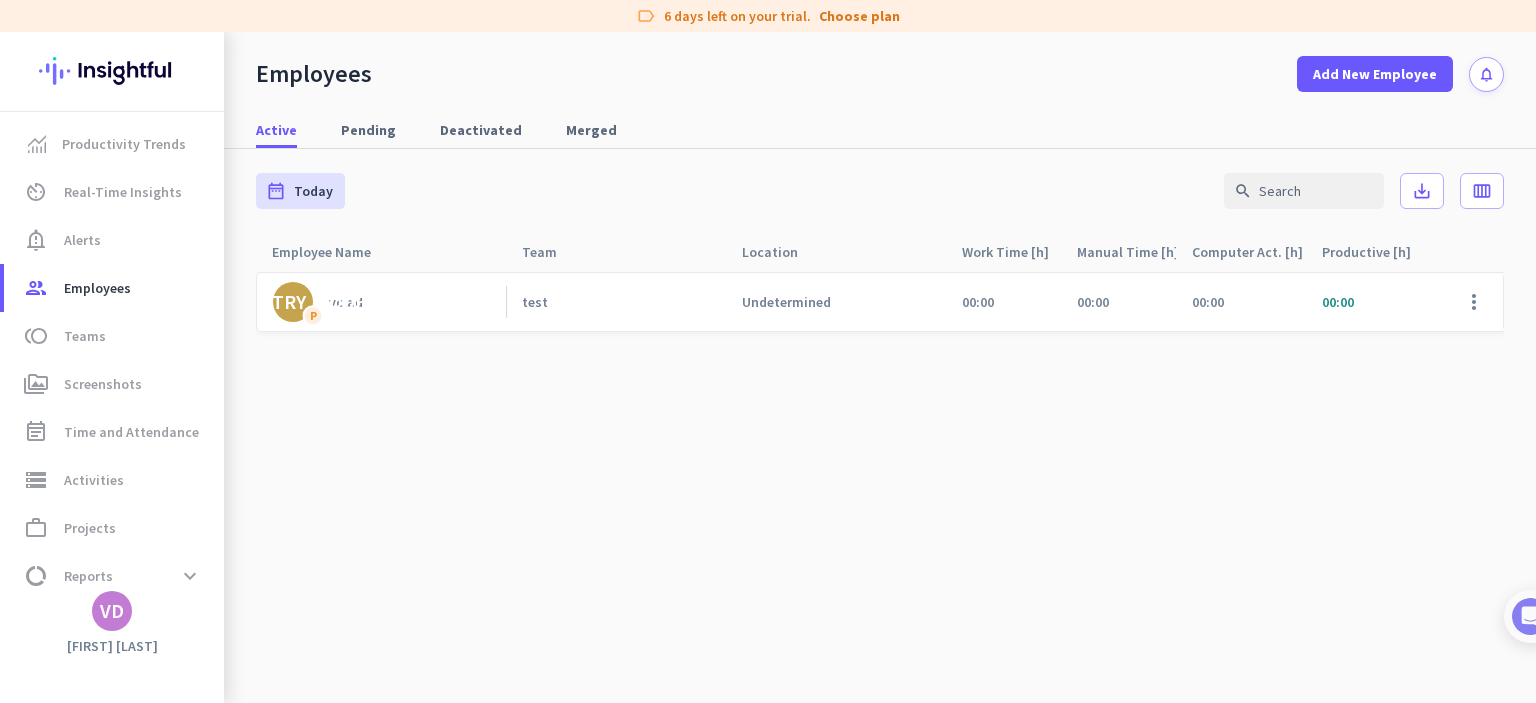 drag, startPoint x: 951, startPoint y: 283, endPoint x: 973, endPoint y: 285, distance: 22.090721 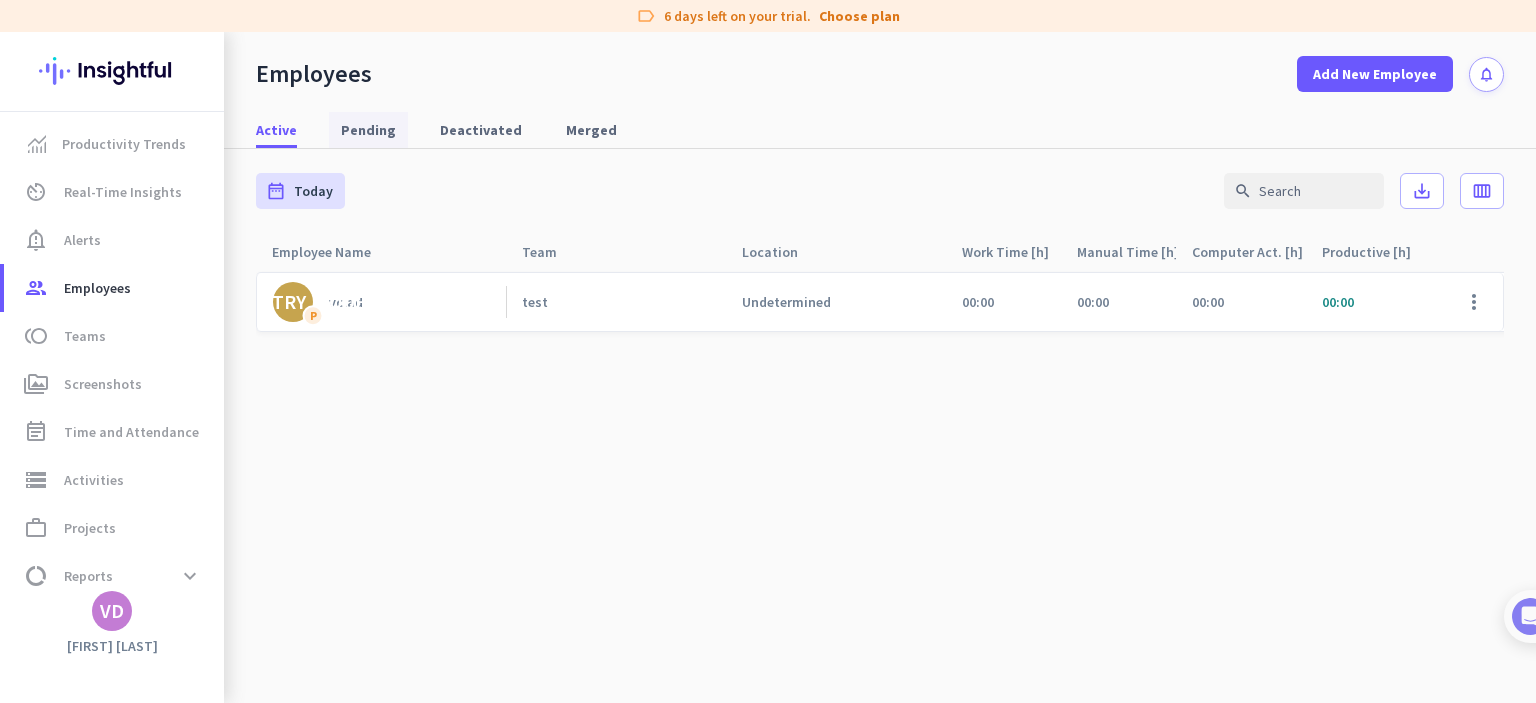 click on "Pending" at bounding box center [368, 130] 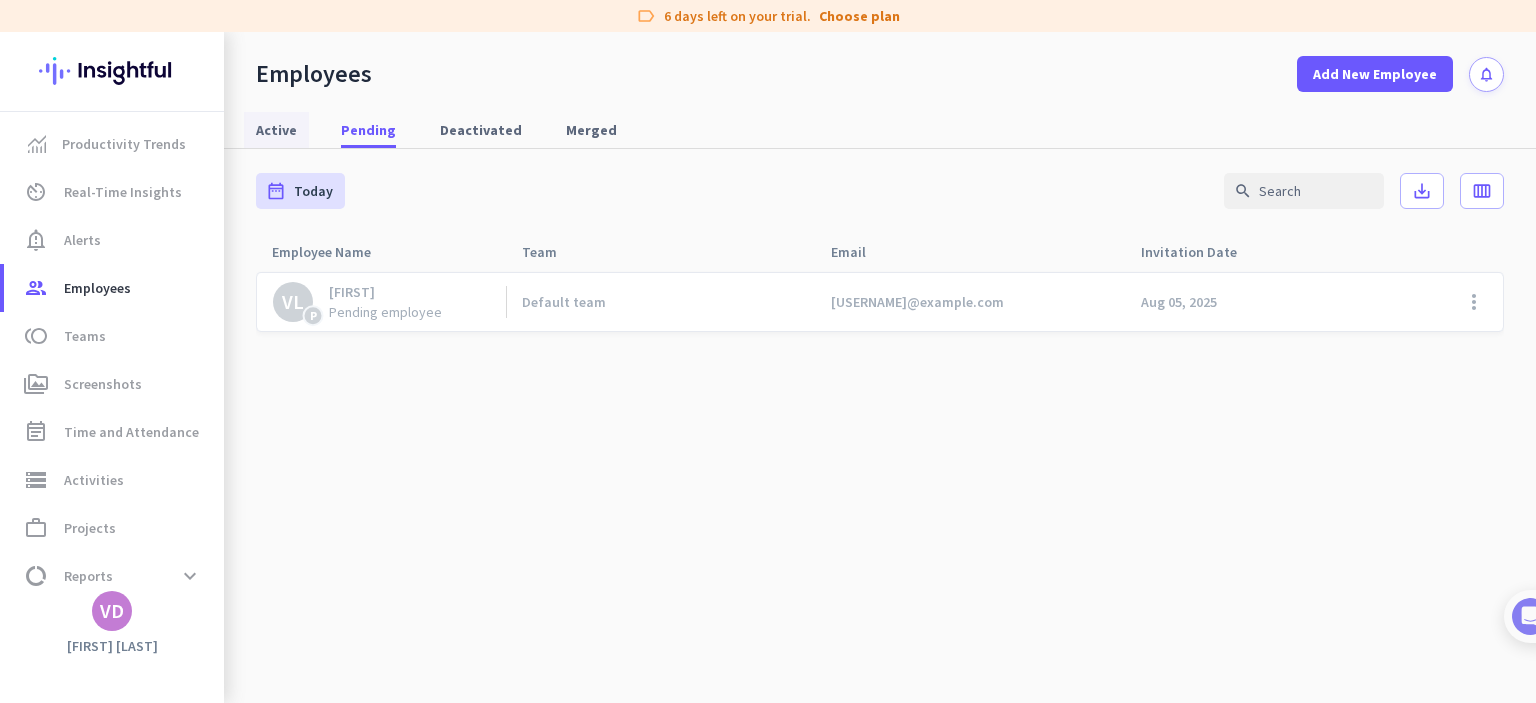 click on "Active" at bounding box center [276, 130] 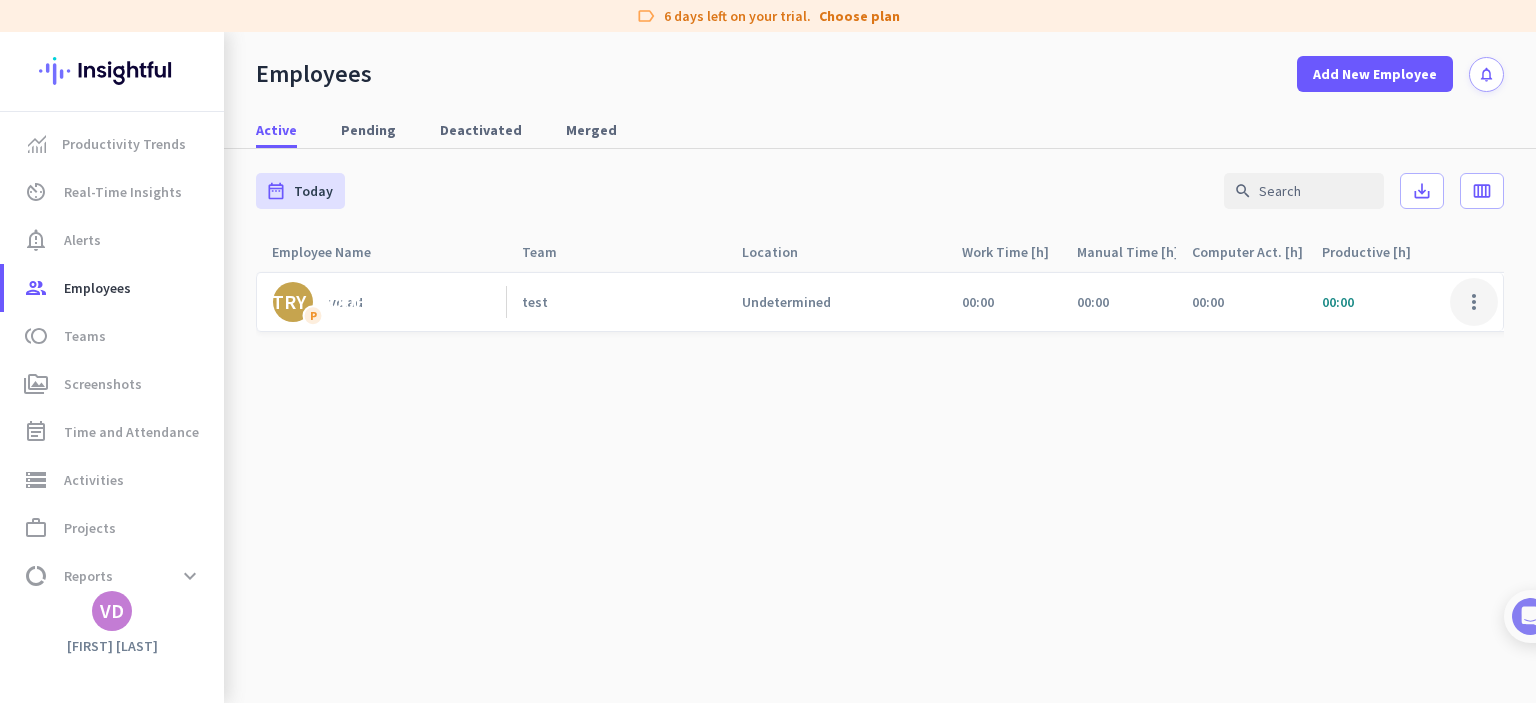 click 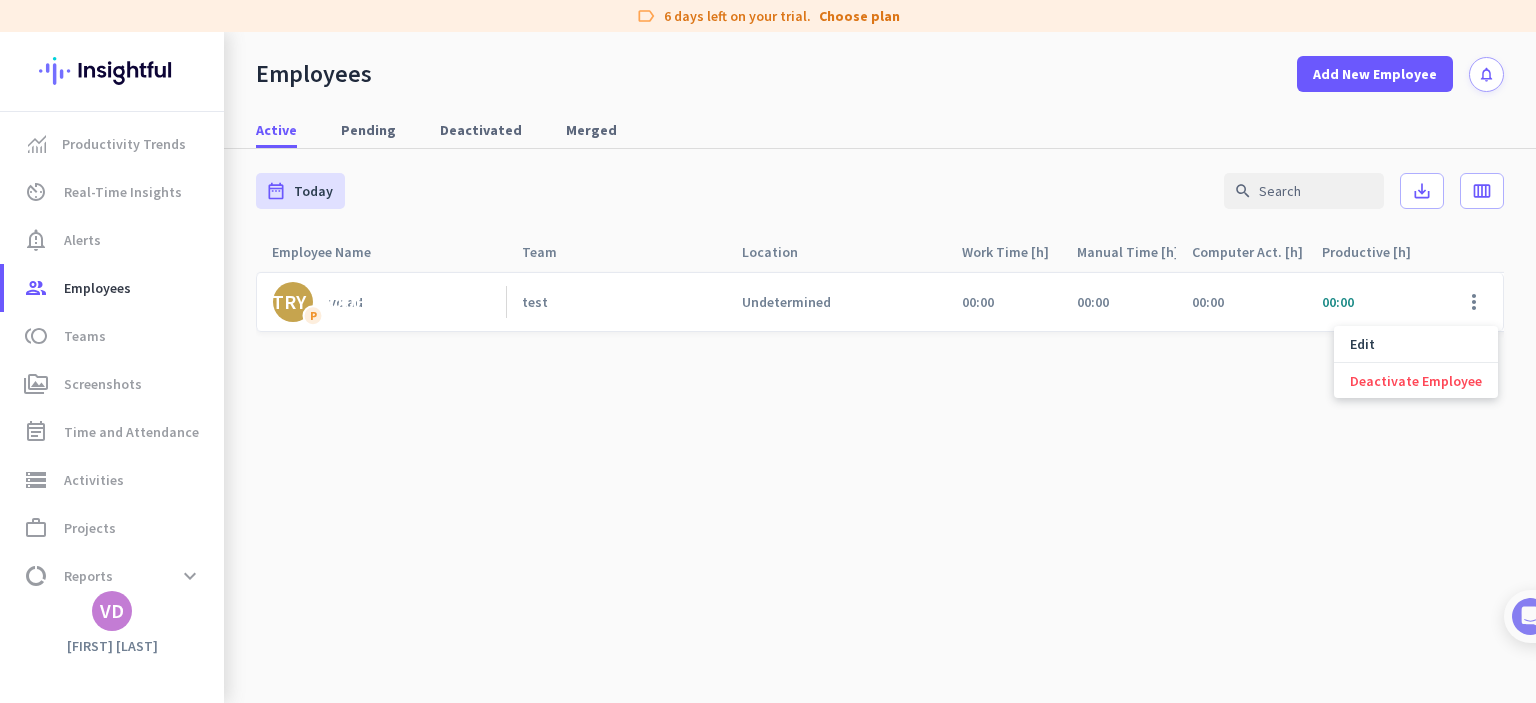 click at bounding box center [768, 351] 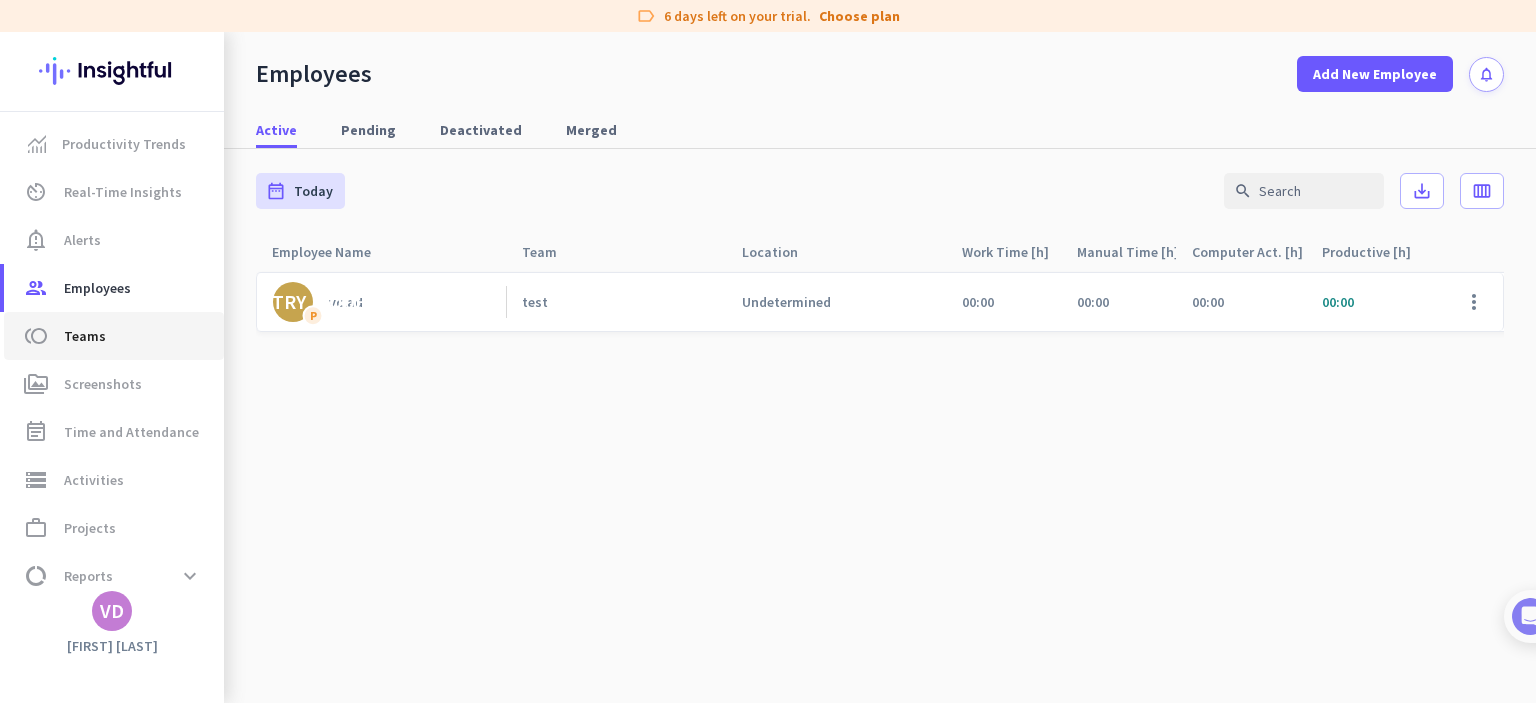 click on "Teams" 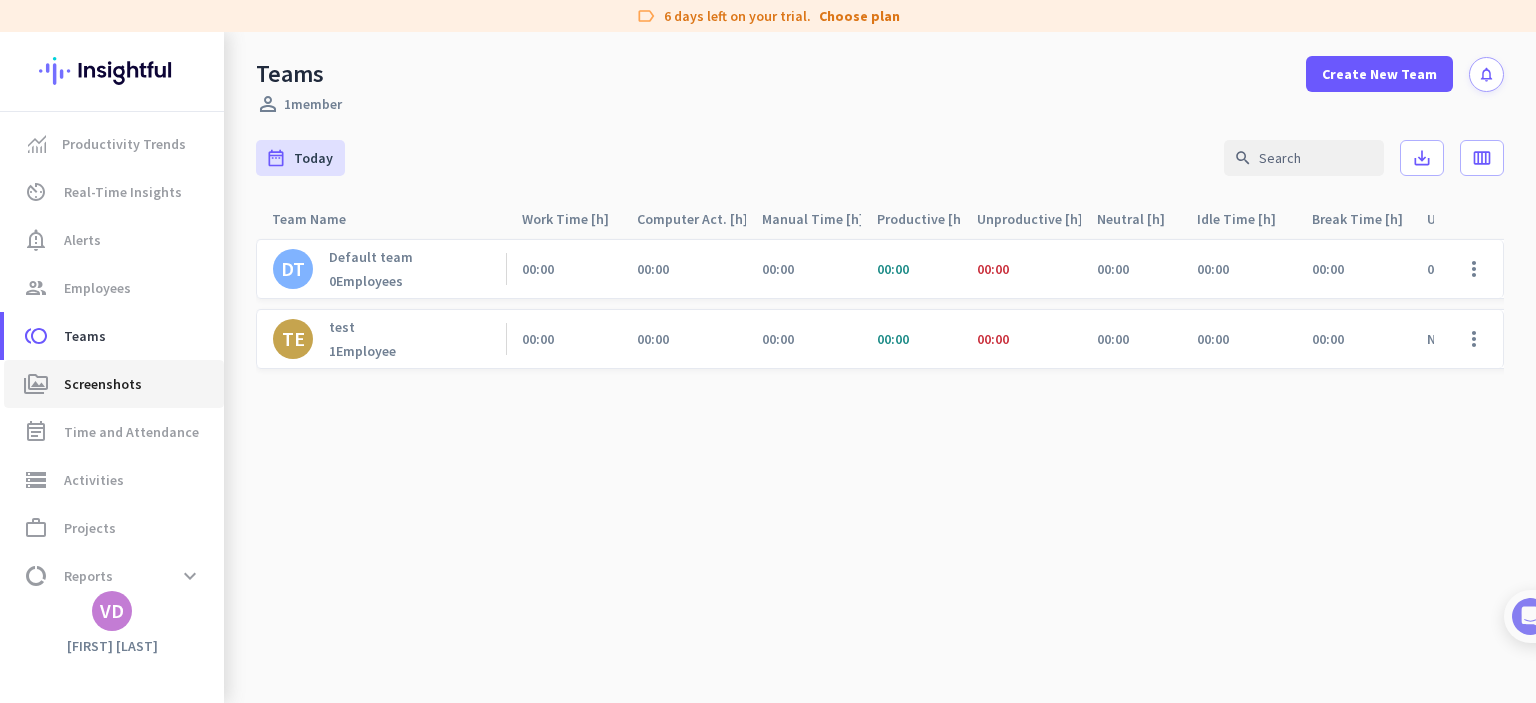 click on "Screenshots" 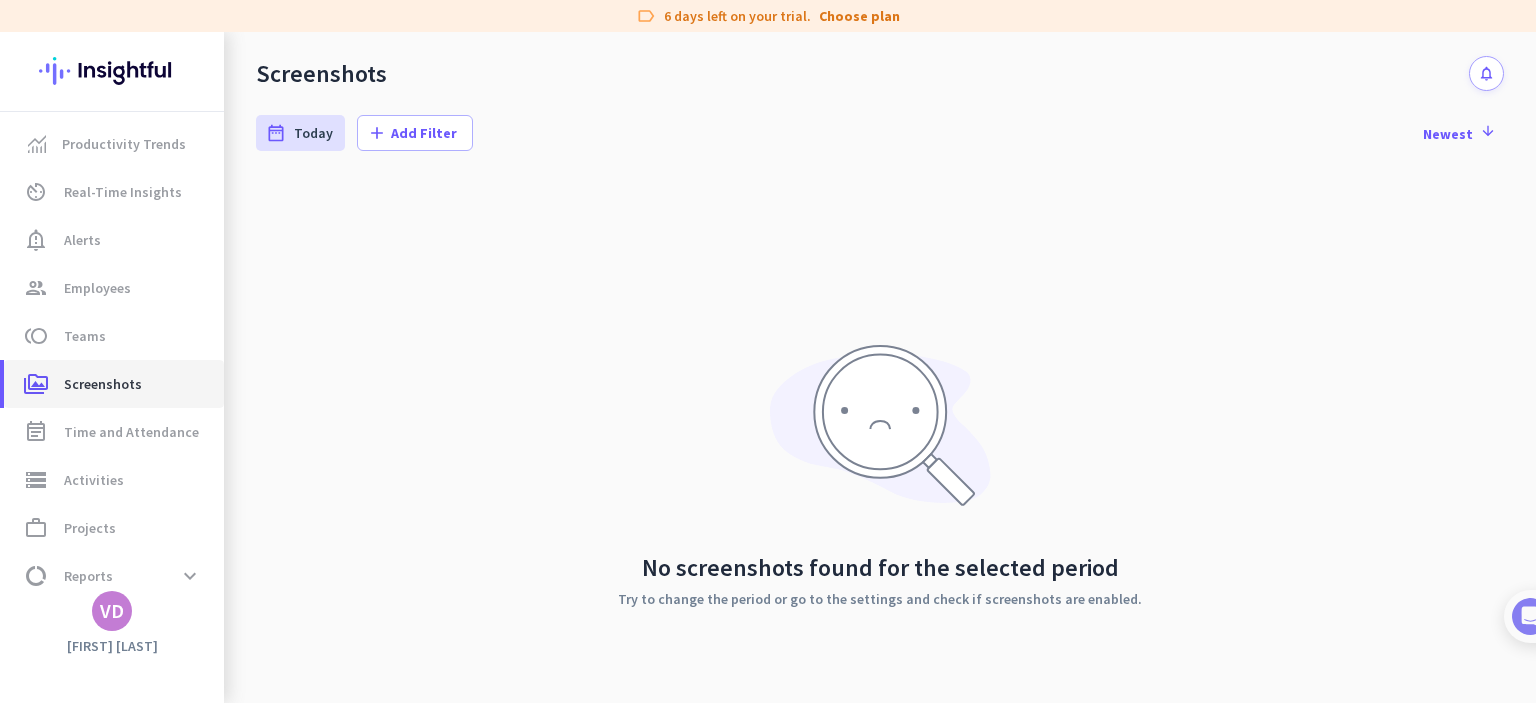 scroll, scrollTop: 71, scrollLeft: 0, axis: vertical 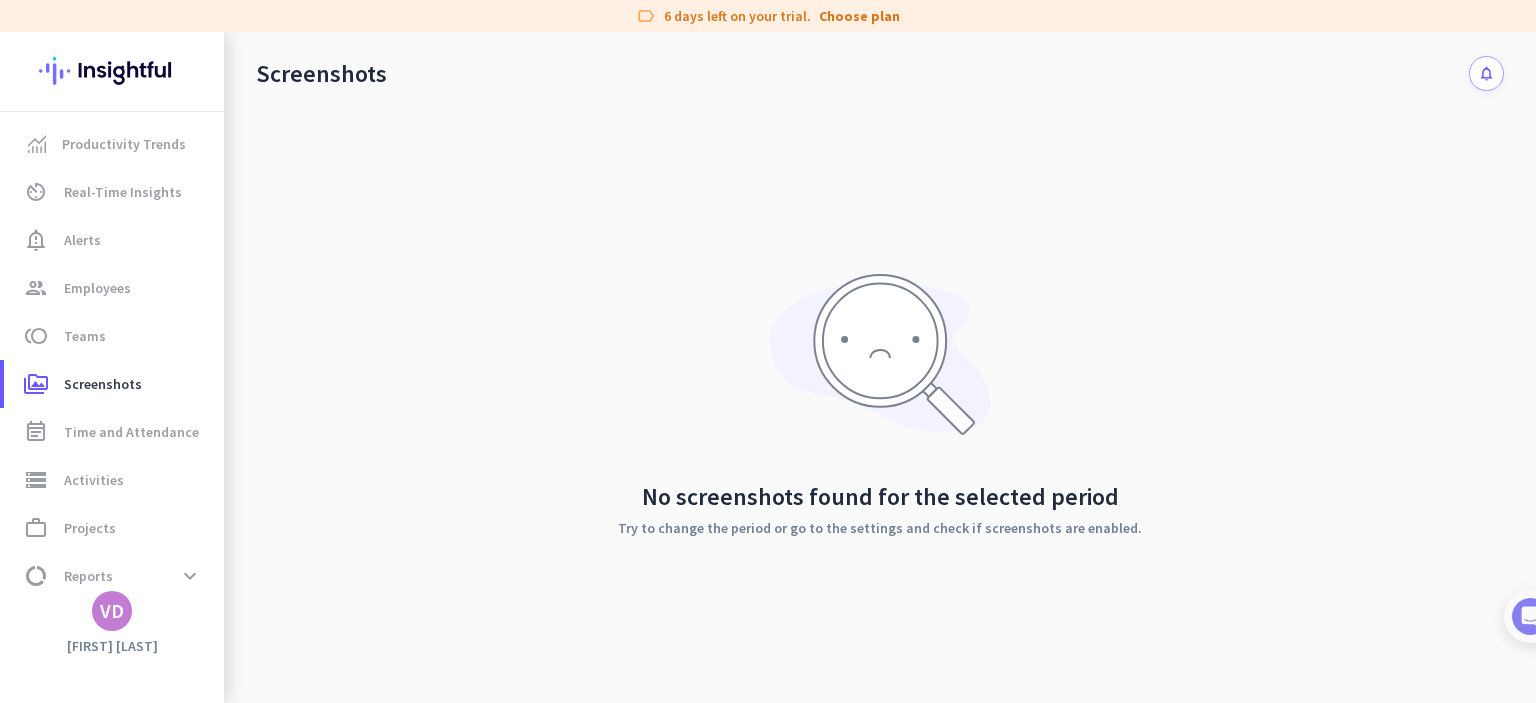 drag, startPoint x: 948, startPoint y: 499, endPoint x: 587, endPoint y: 493, distance: 361.04987 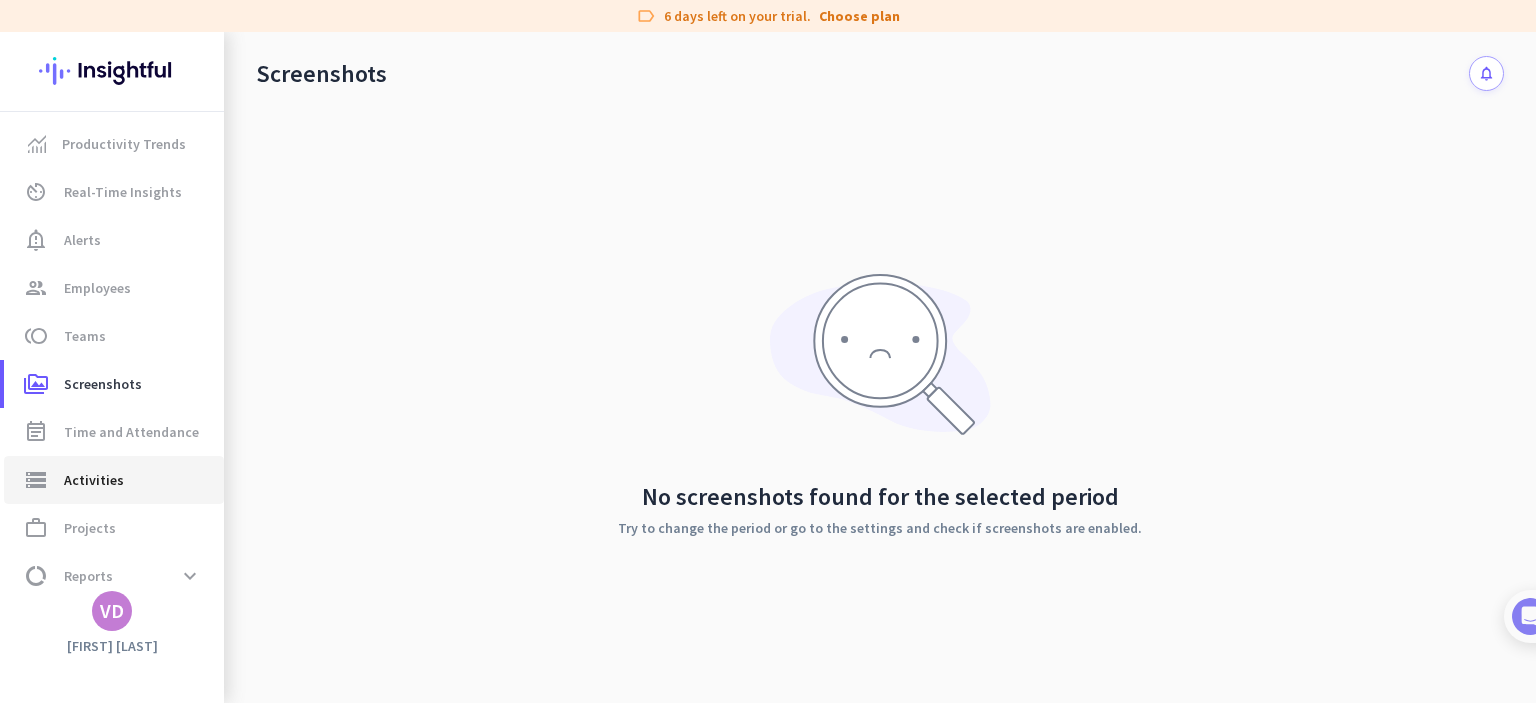 scroll, scrollTop: 64, scrollLeft: 0, axis: vertical 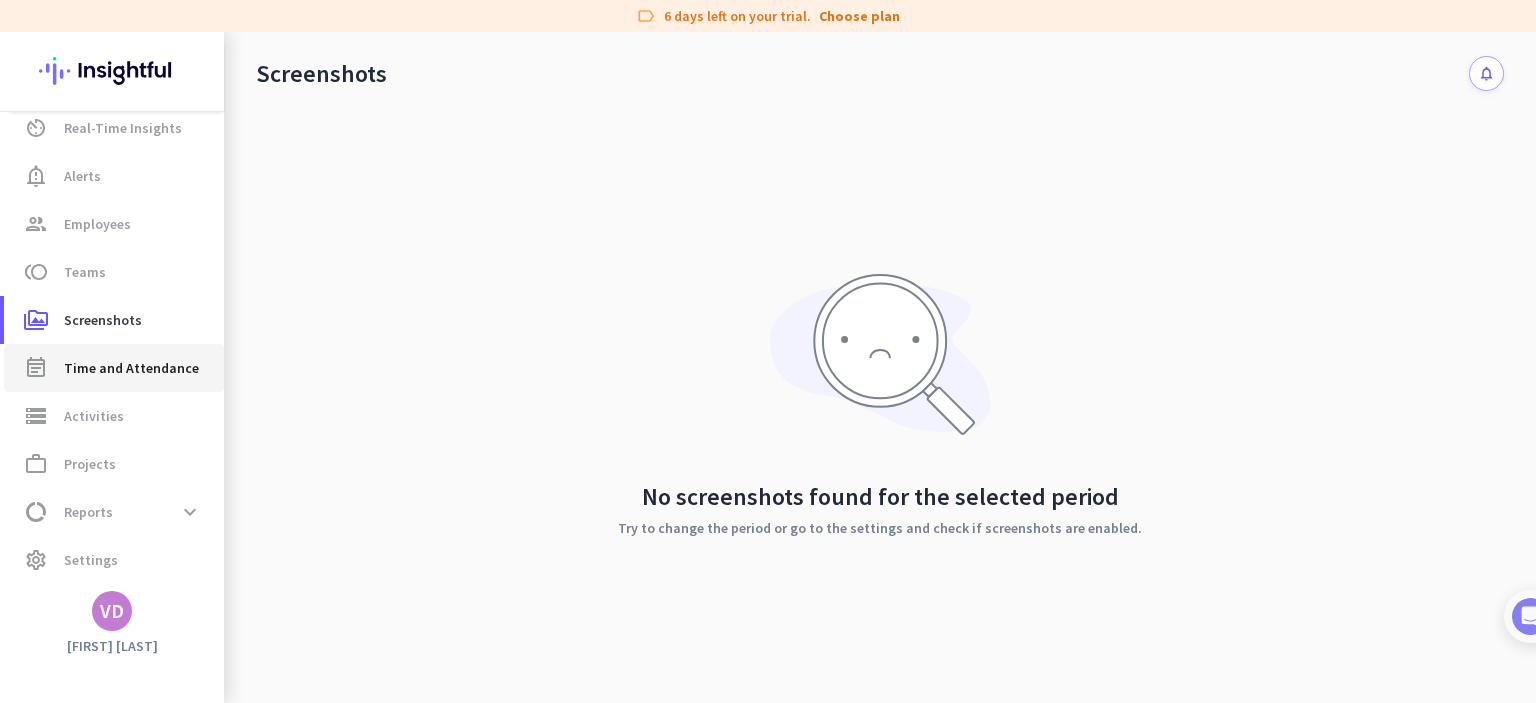 click on "Time and Attendance" 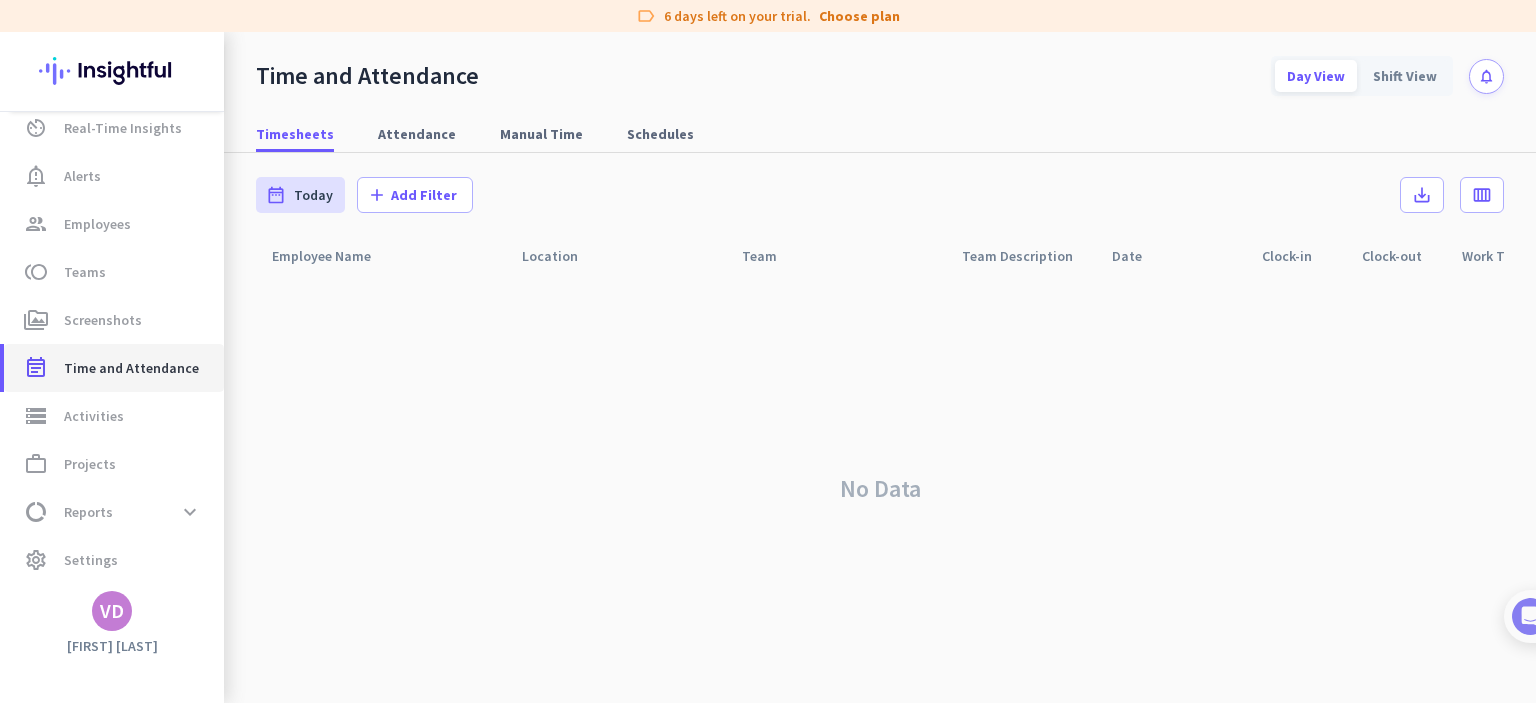 scroll, scrollTop: 0, scrollLeft: 0, axis: both 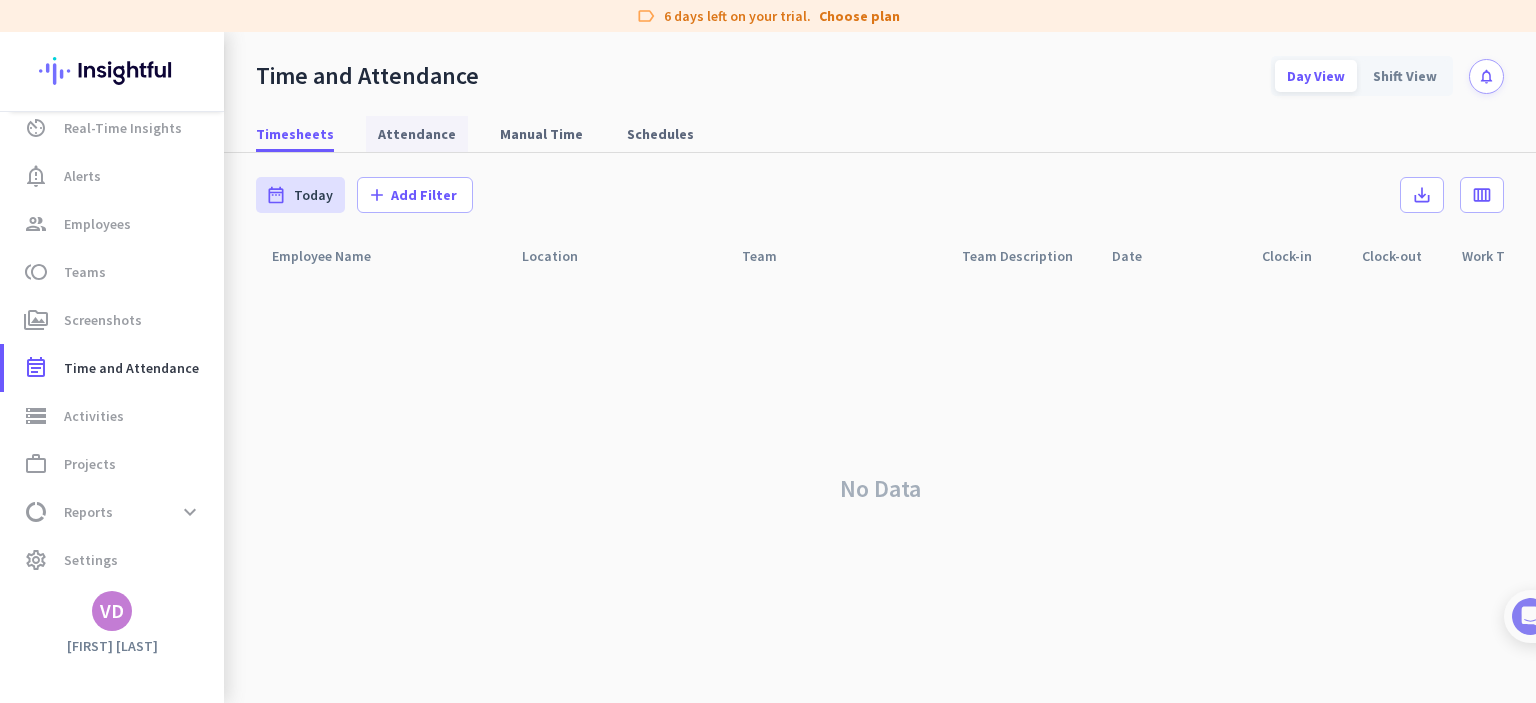click on "Attendance" at bounding box center (417, 134) 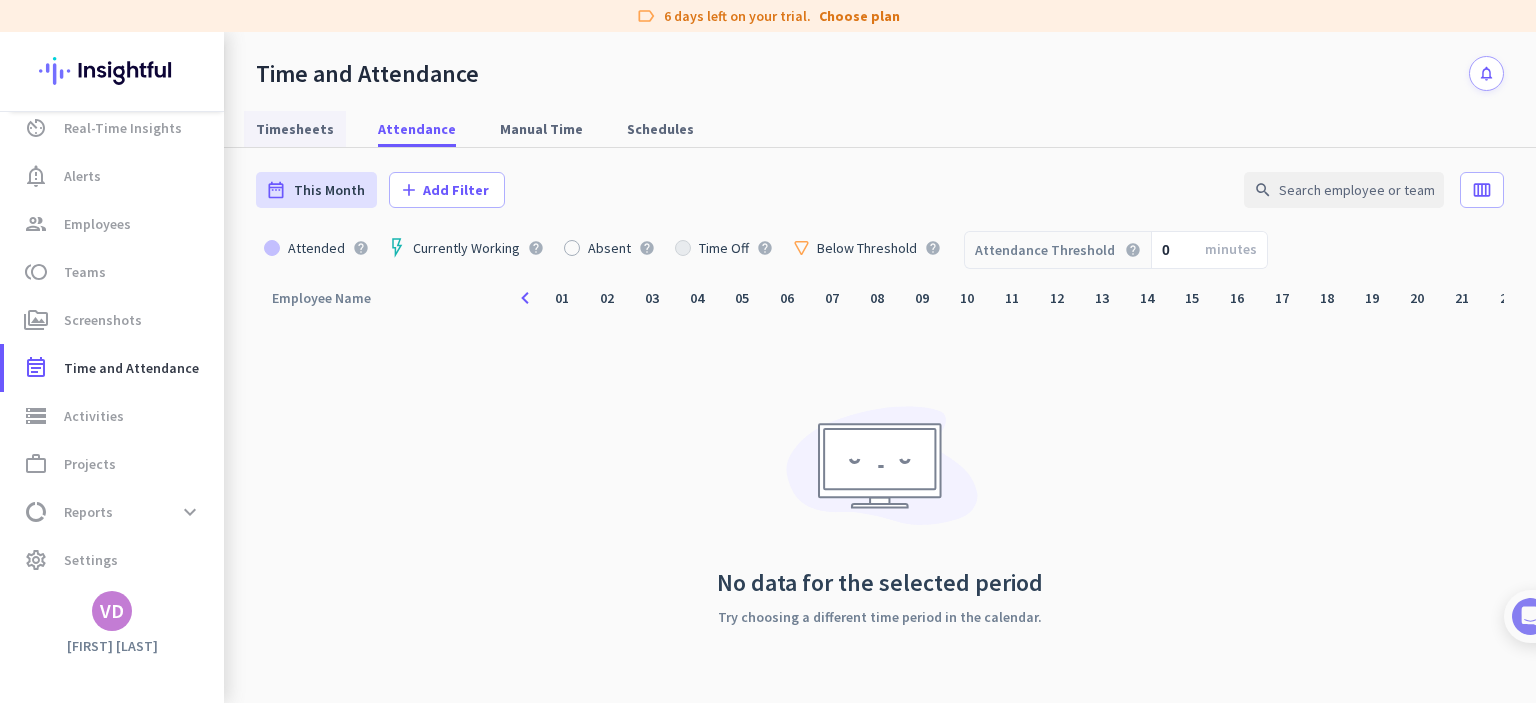 click on "Timesheets" at bounding box center [295, 129] 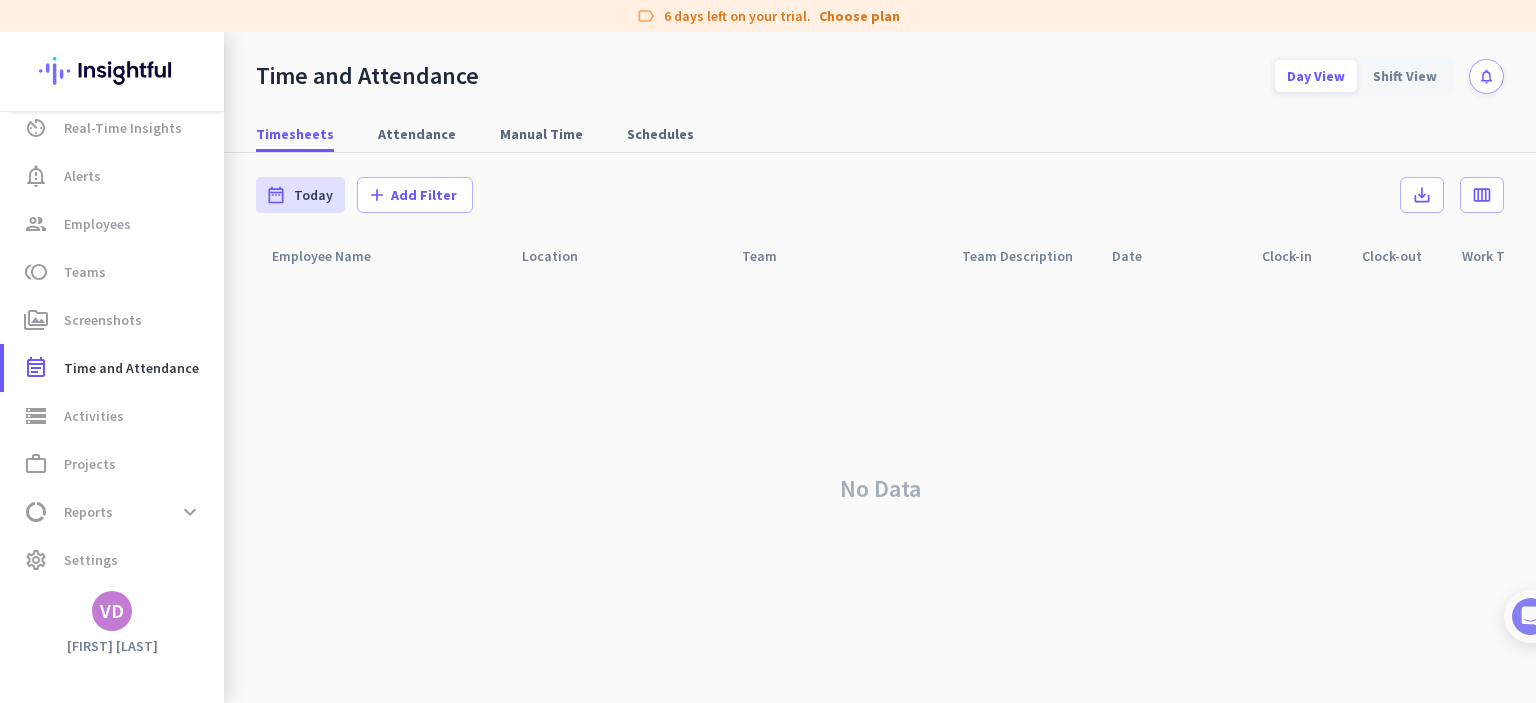 drag, startPoint x: 423, startPoint y: 157, endPoint x: 317, endPoint y: 156, distance: 106.004715 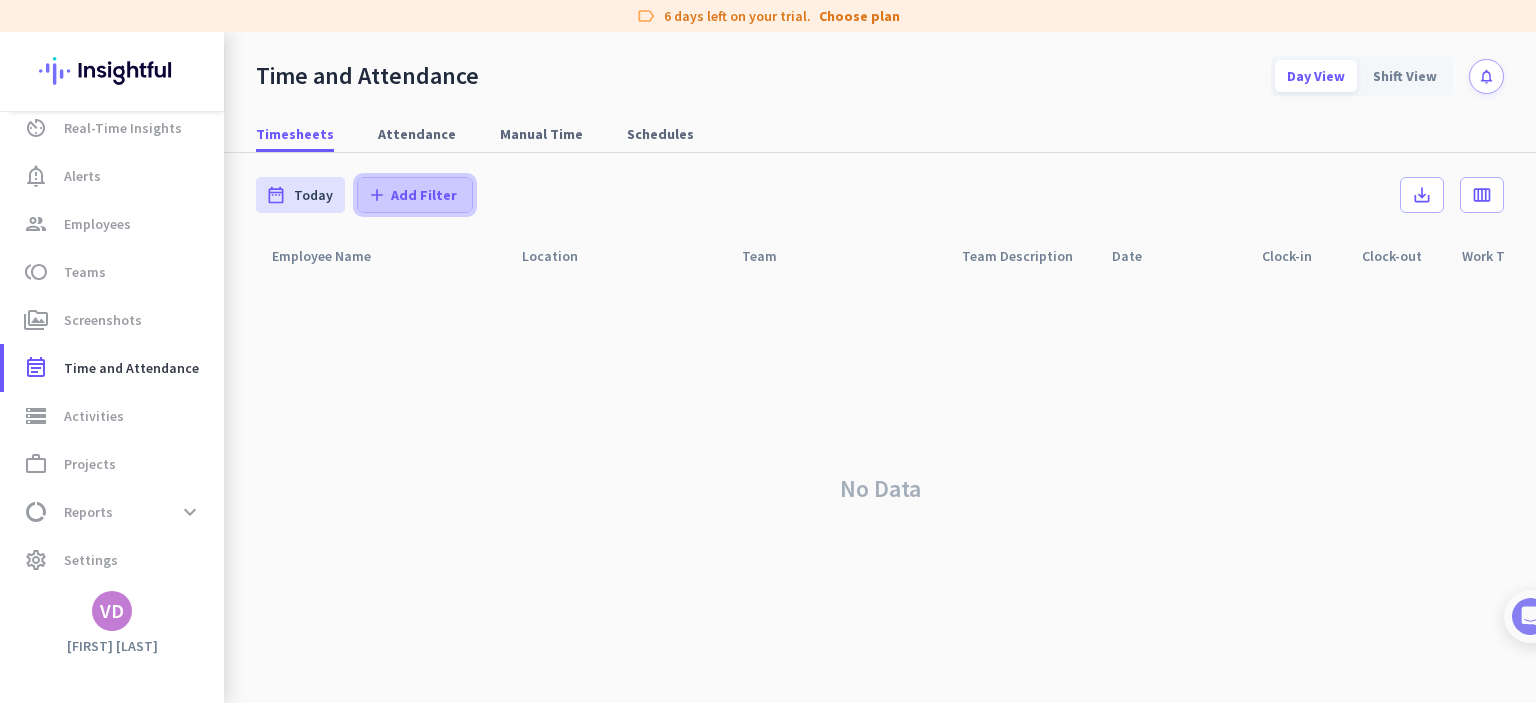 click 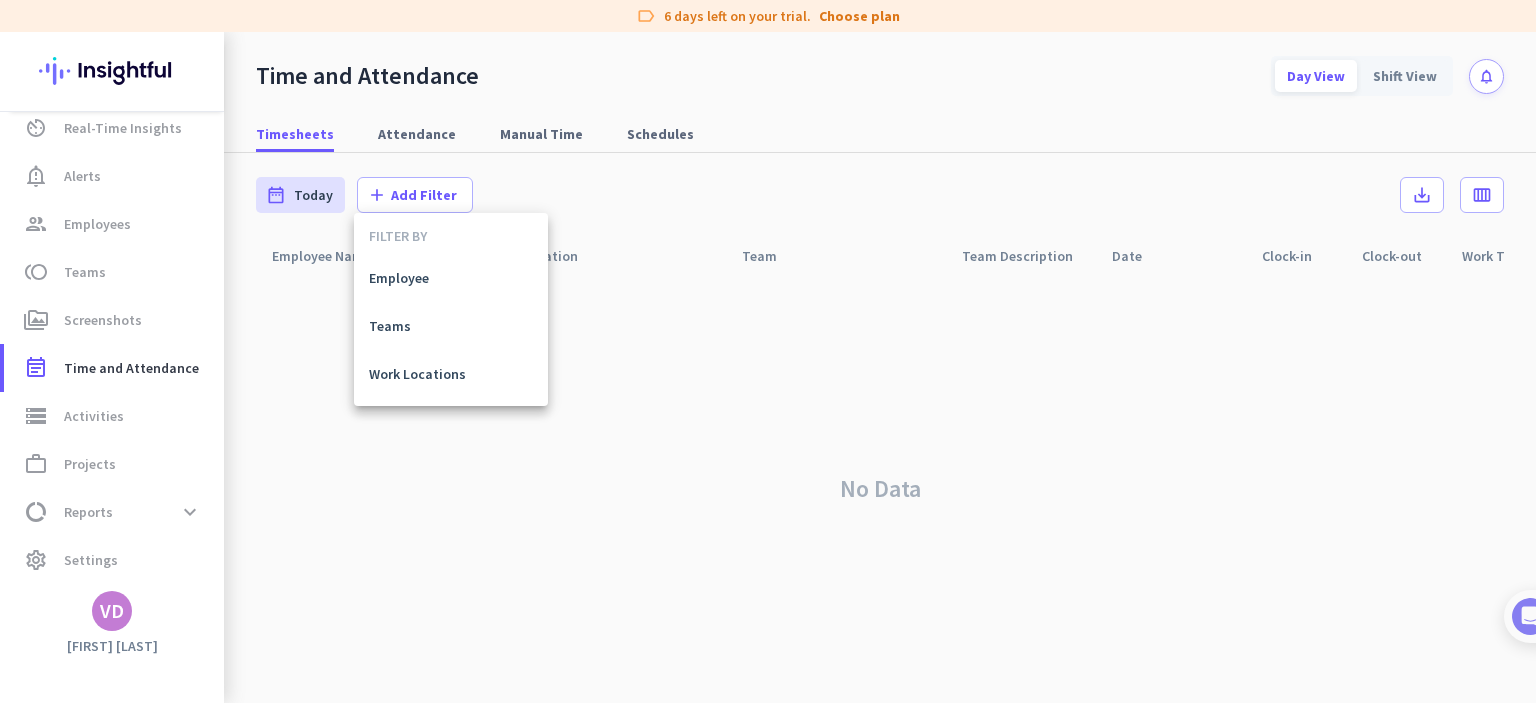 click at bounding box center [768, 351] 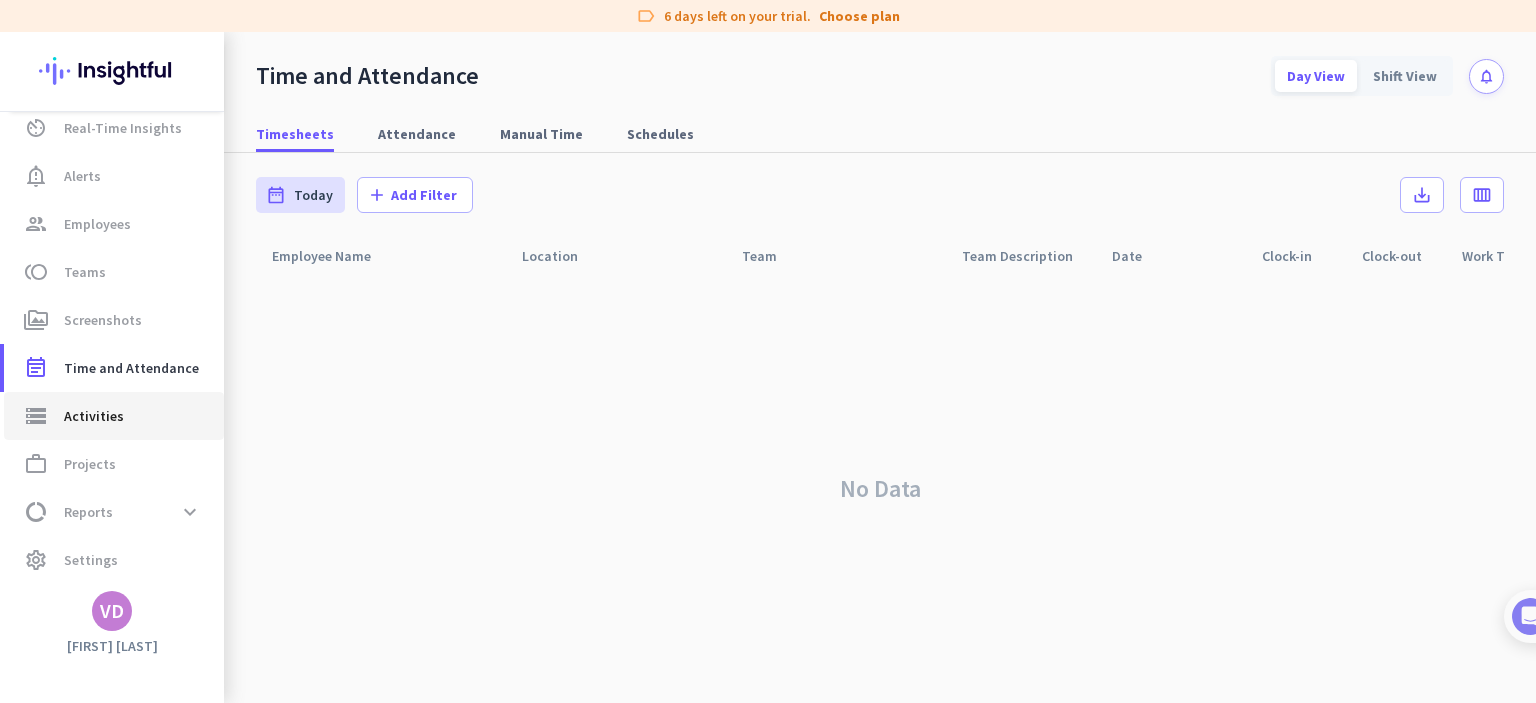 click on "storage  Activities" 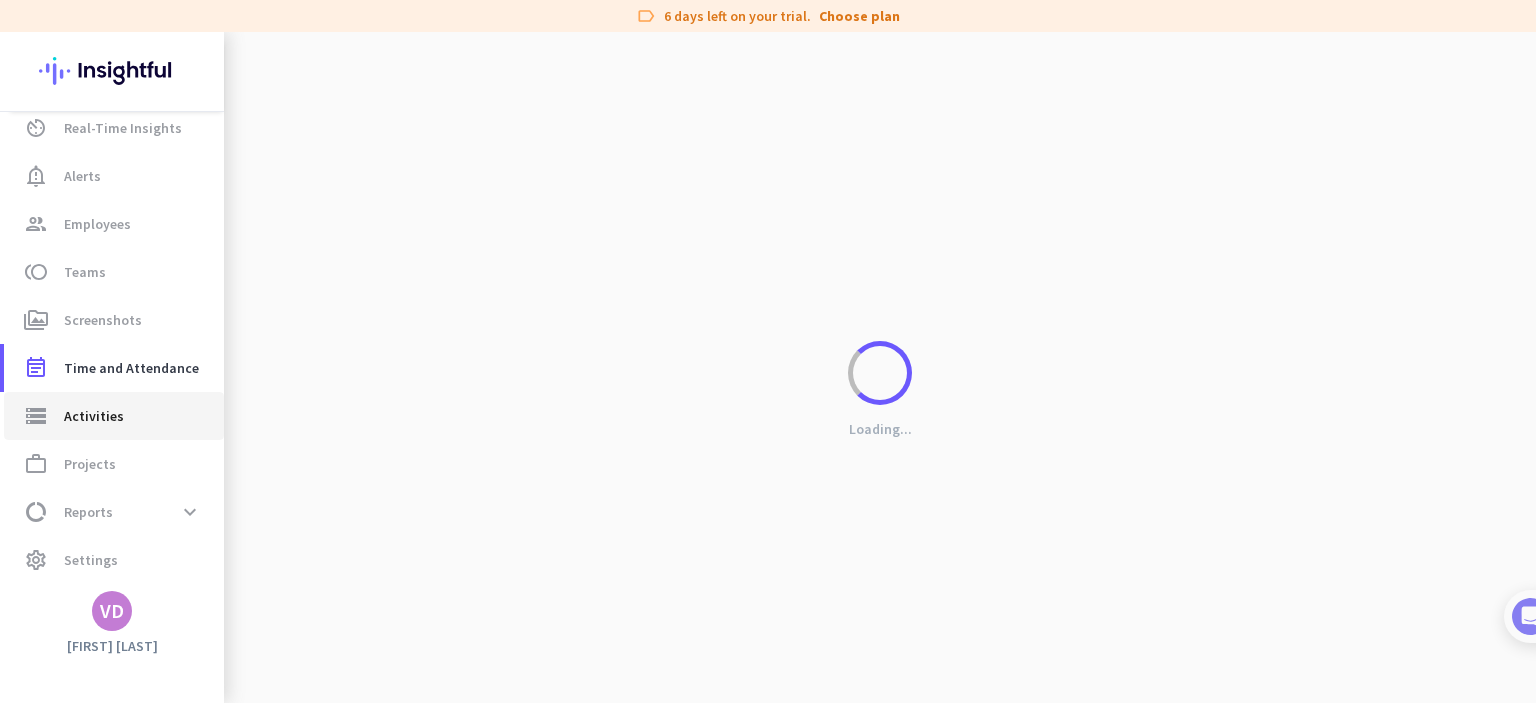 type on "Tue, Aug 5" 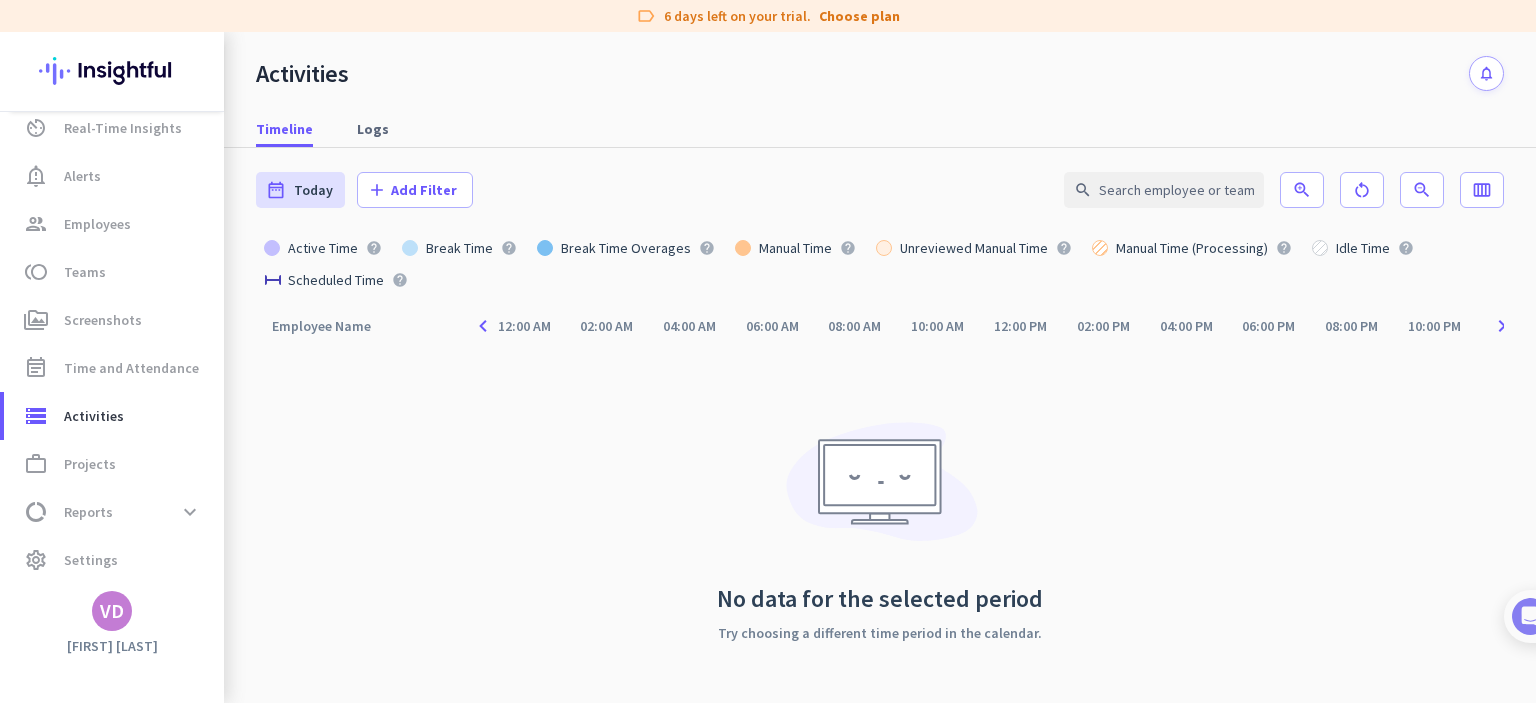 drag, startPoint x: 285, startPoint y: 243, endPoint x: 349, endPoint y: 249, distance: 64.28063 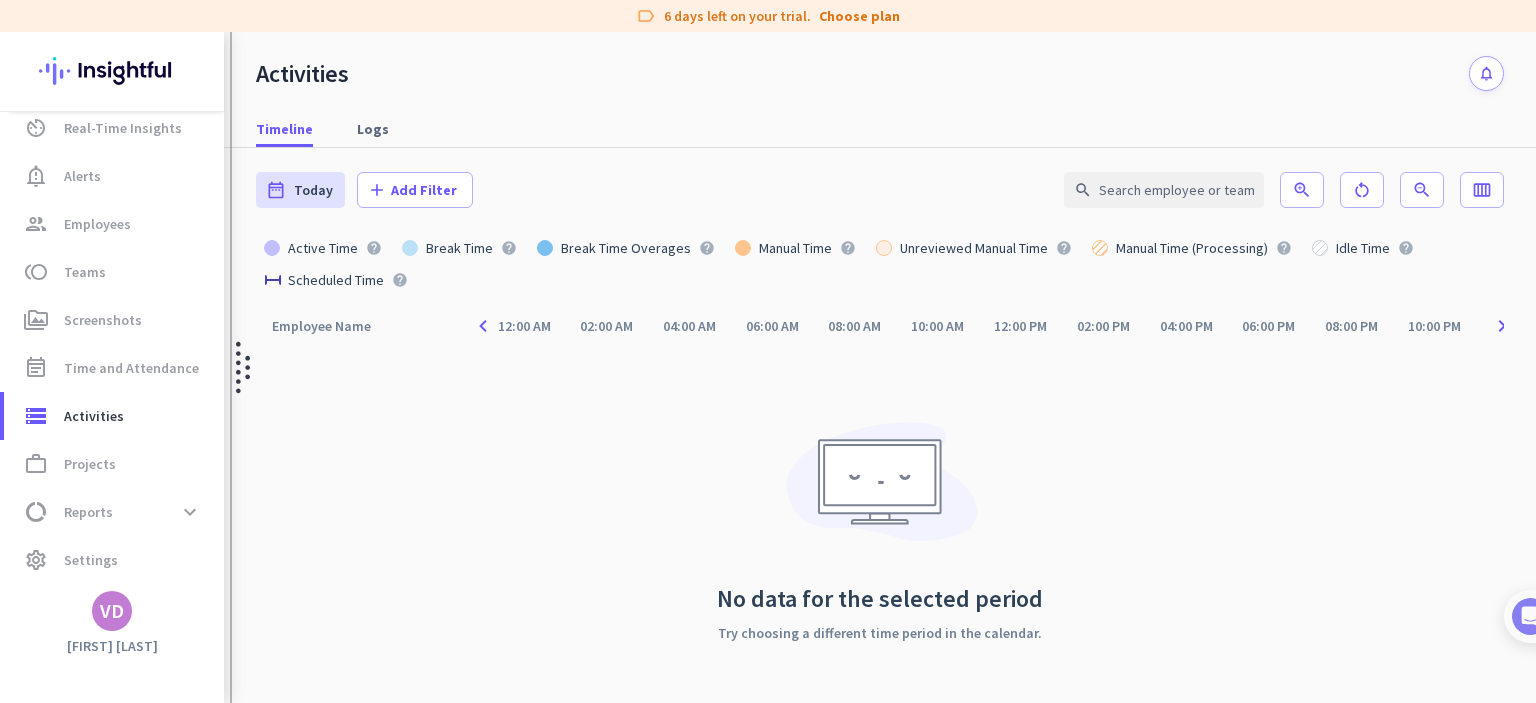drag, startPoint x: 359, startPoint y: 247, endPoint x: 248, endPoint y: 246, distance: 111.0045 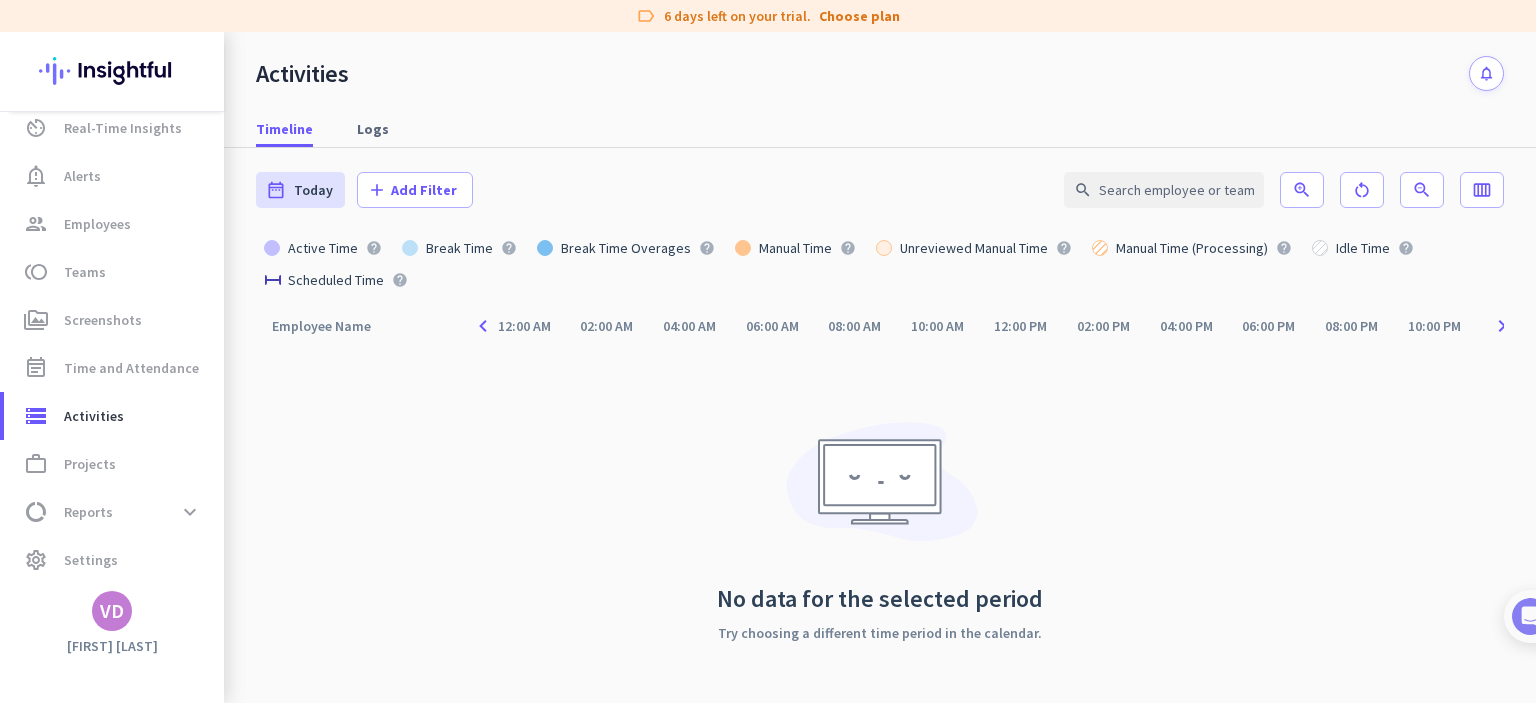 click on "Active Time" 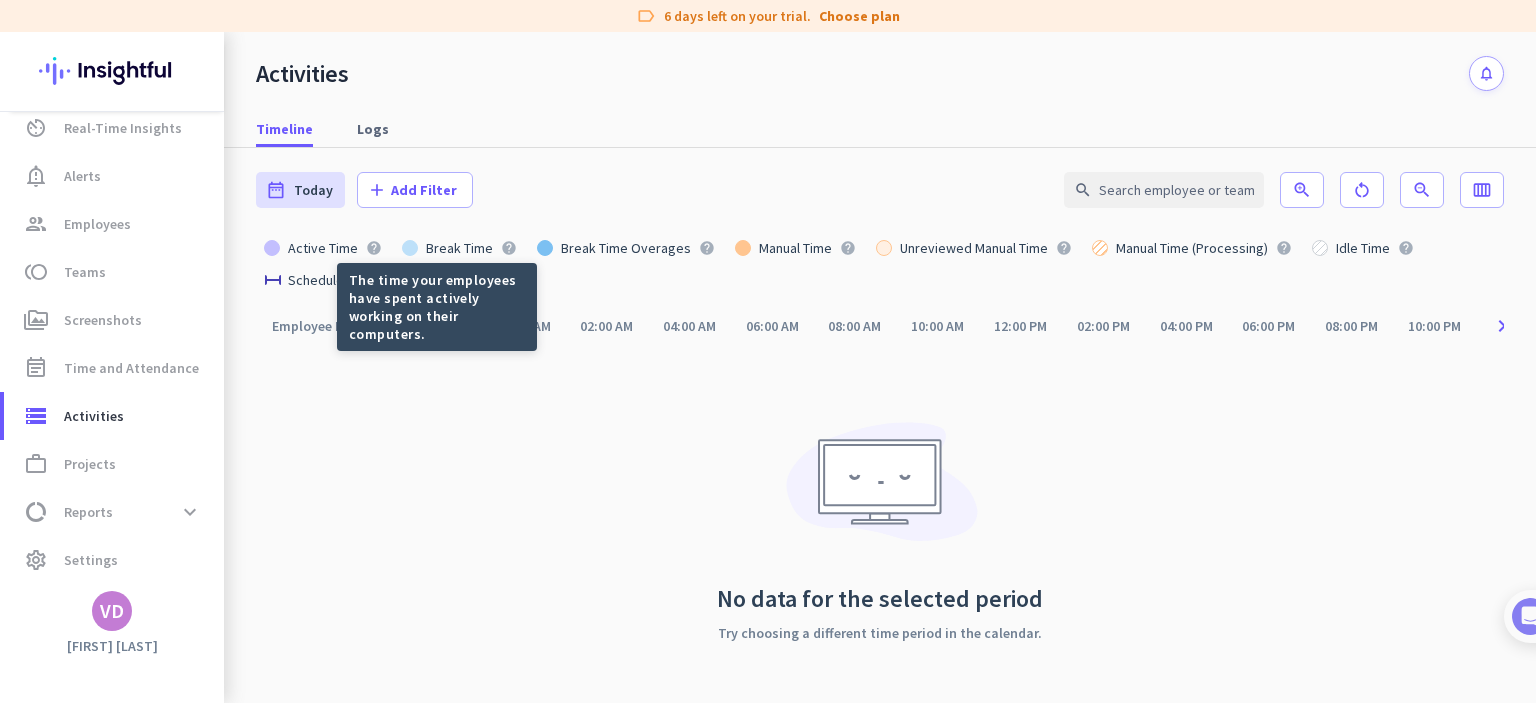 drag, startPoint x: 345, startPoint y: 278, endPoint x: 455, endPoint y: 351, distance: 132.01894 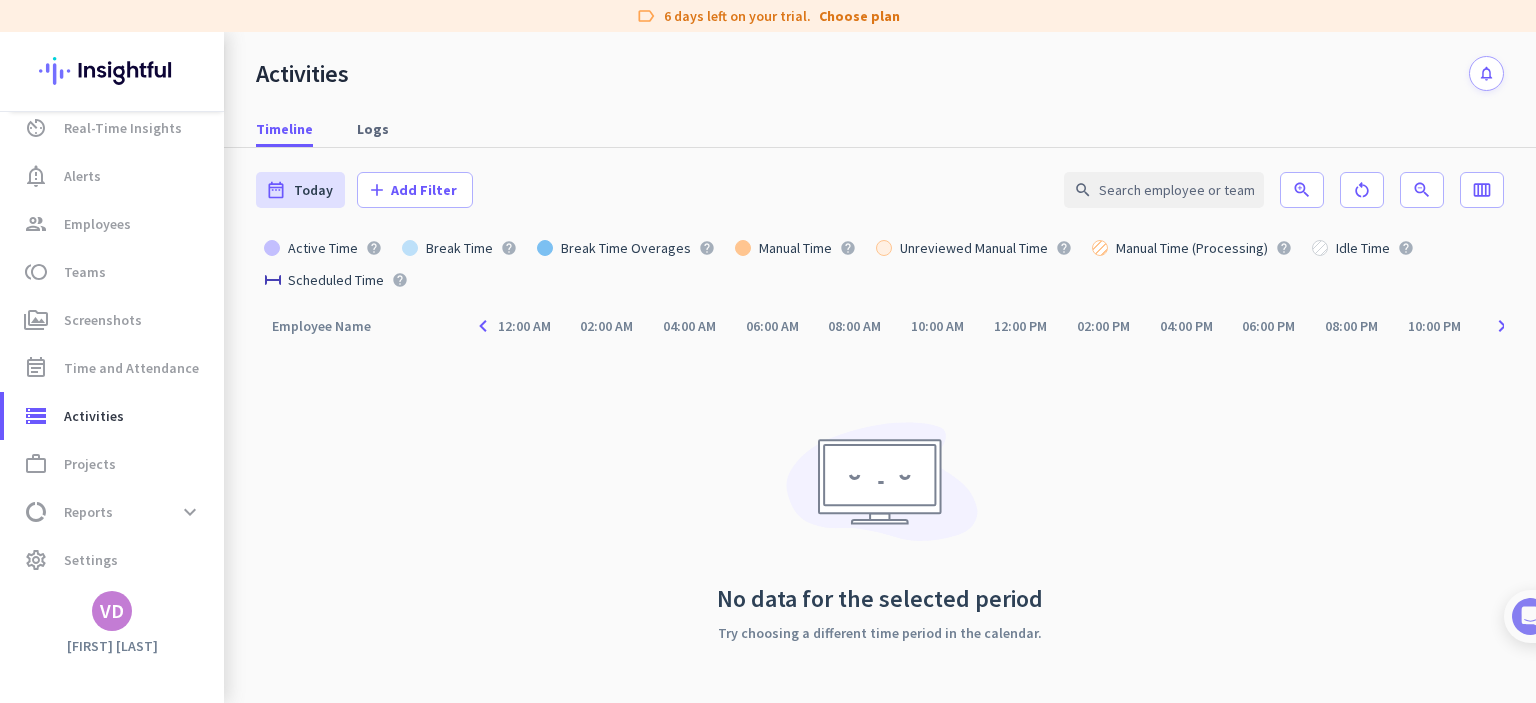 click at bounding box center [442, 344] 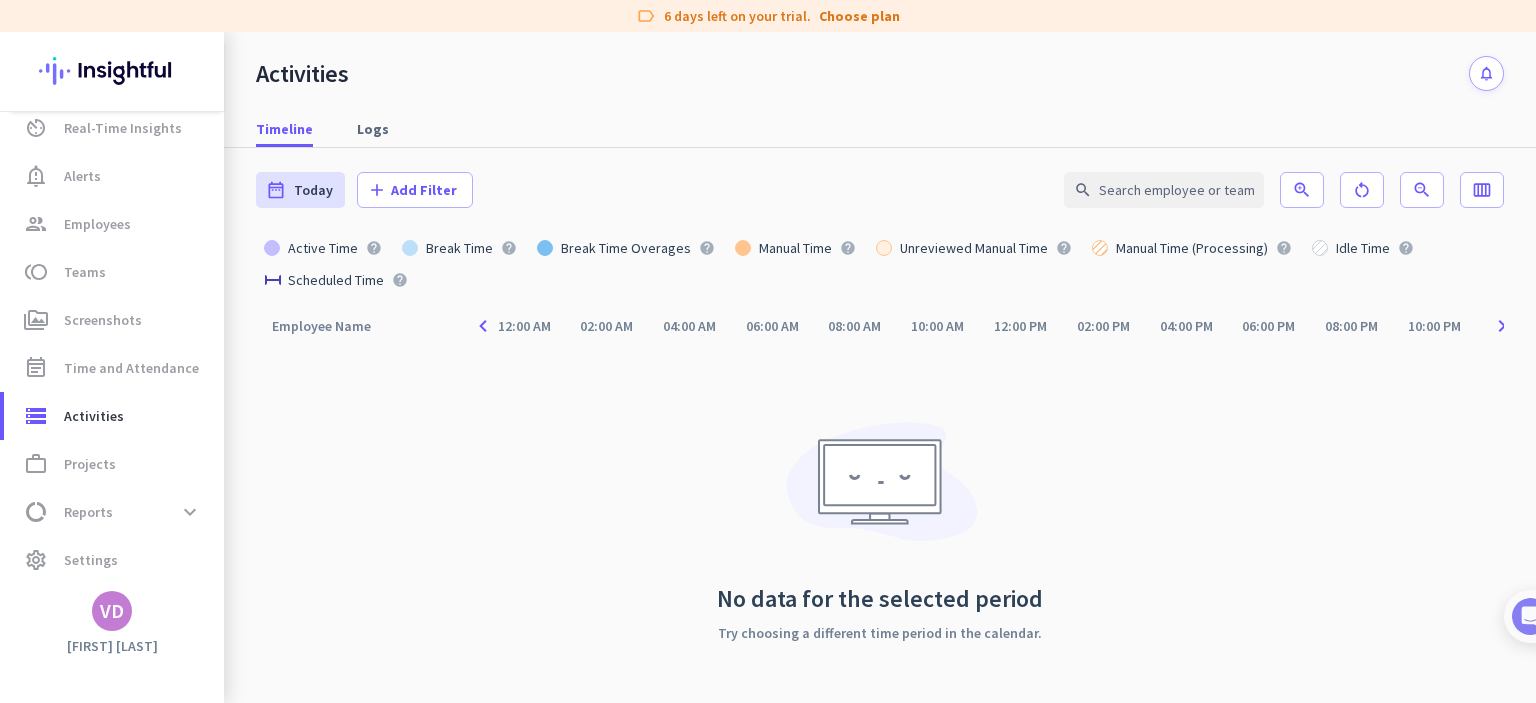 click at bounding box center (768, 703) 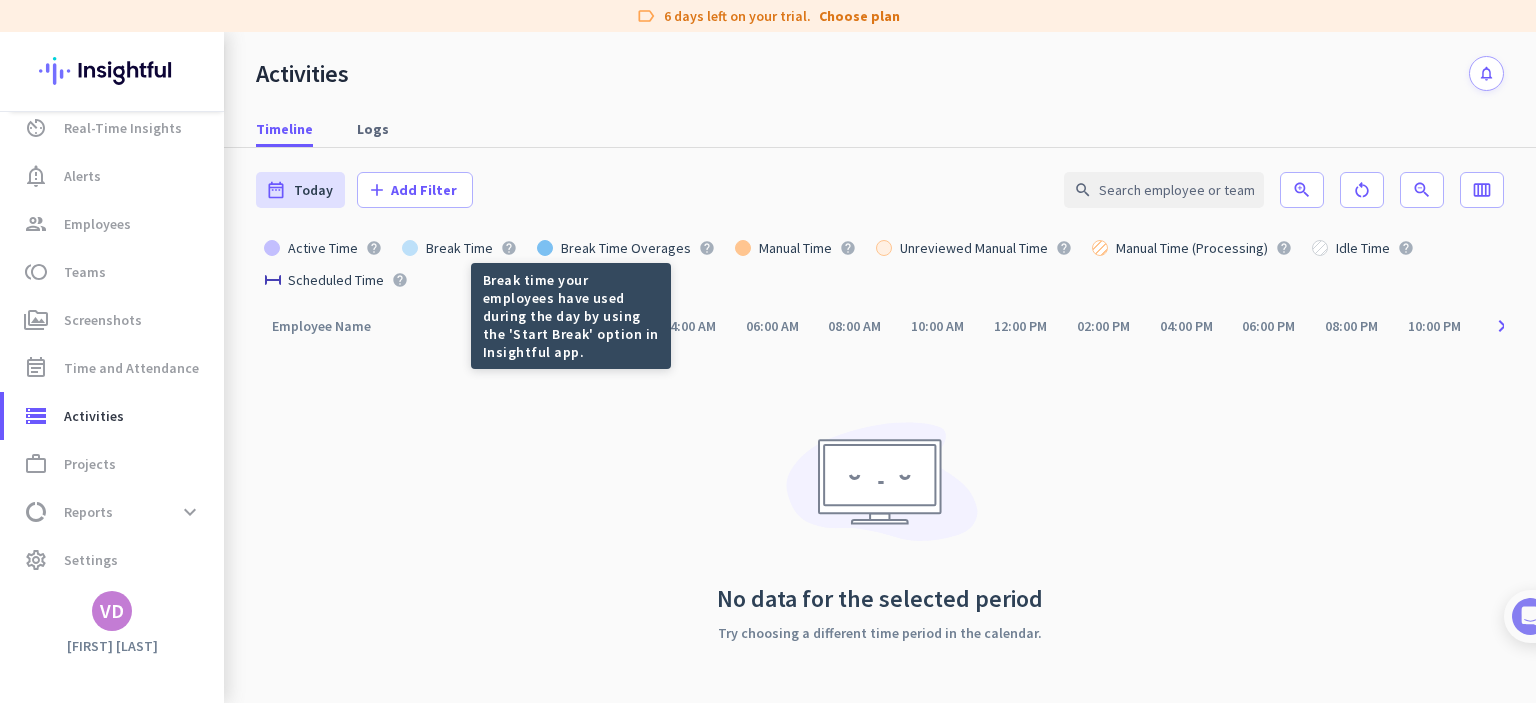 drag, startPoint x: 481, startPoint y: 278, endPoint x: 648, endPoint y: 336, distance: 176.78519 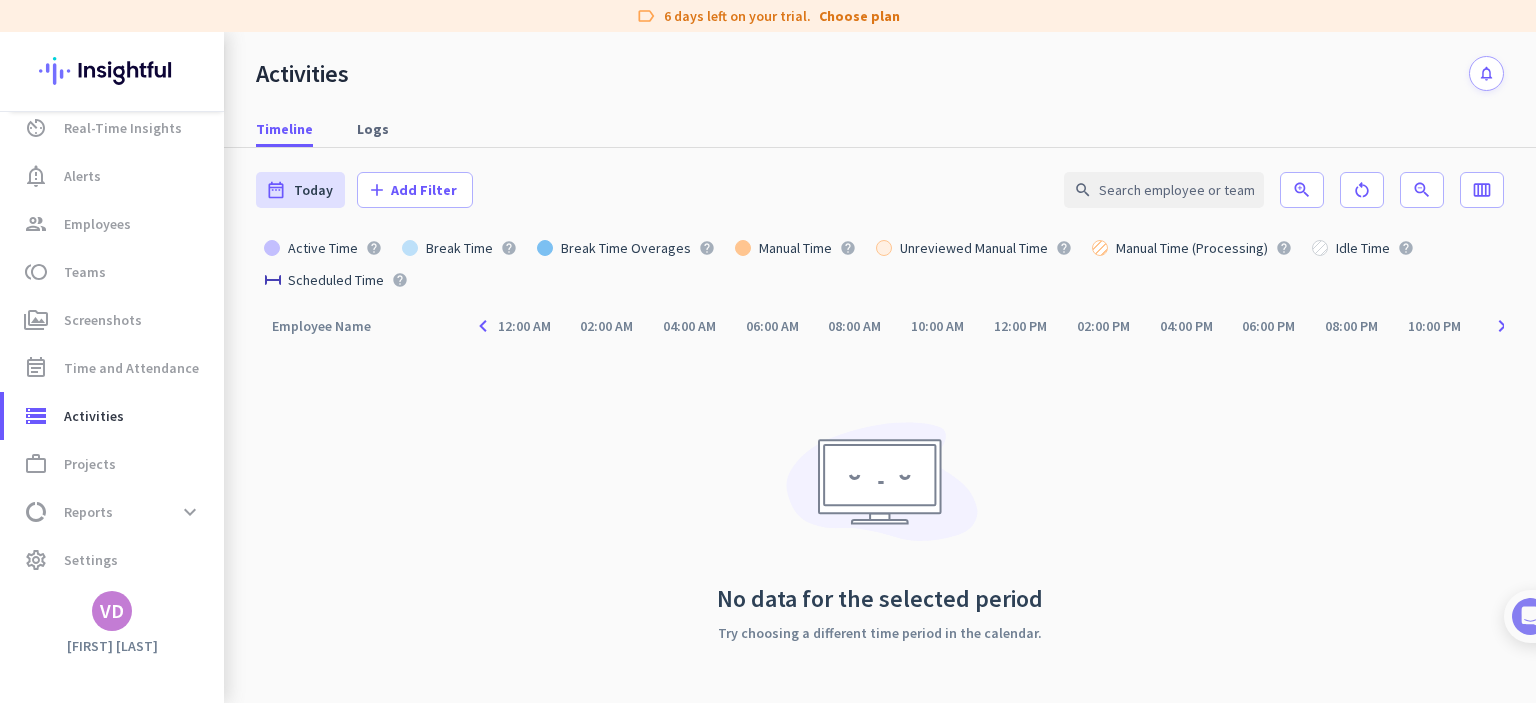 click at bounding box center [768, 703] 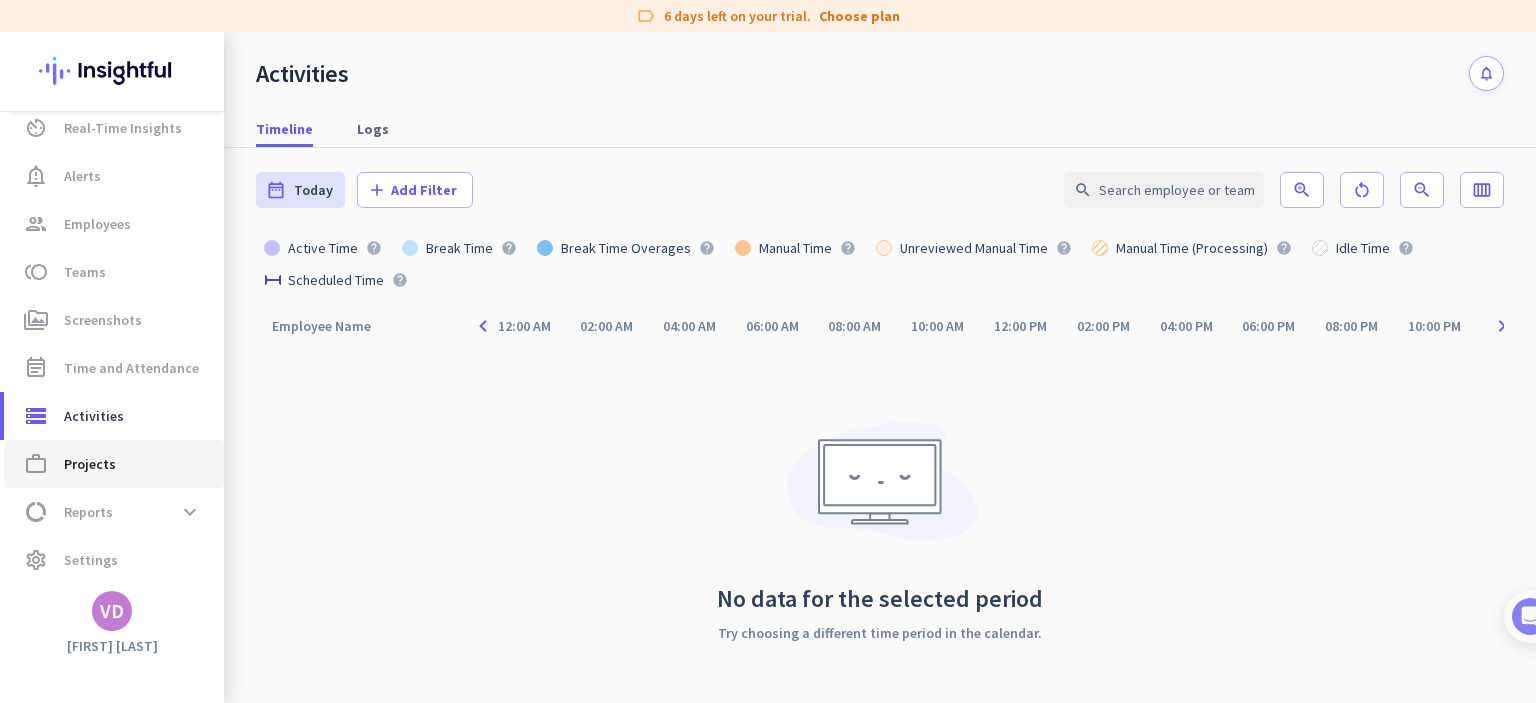 click on "work_outline  Projects" 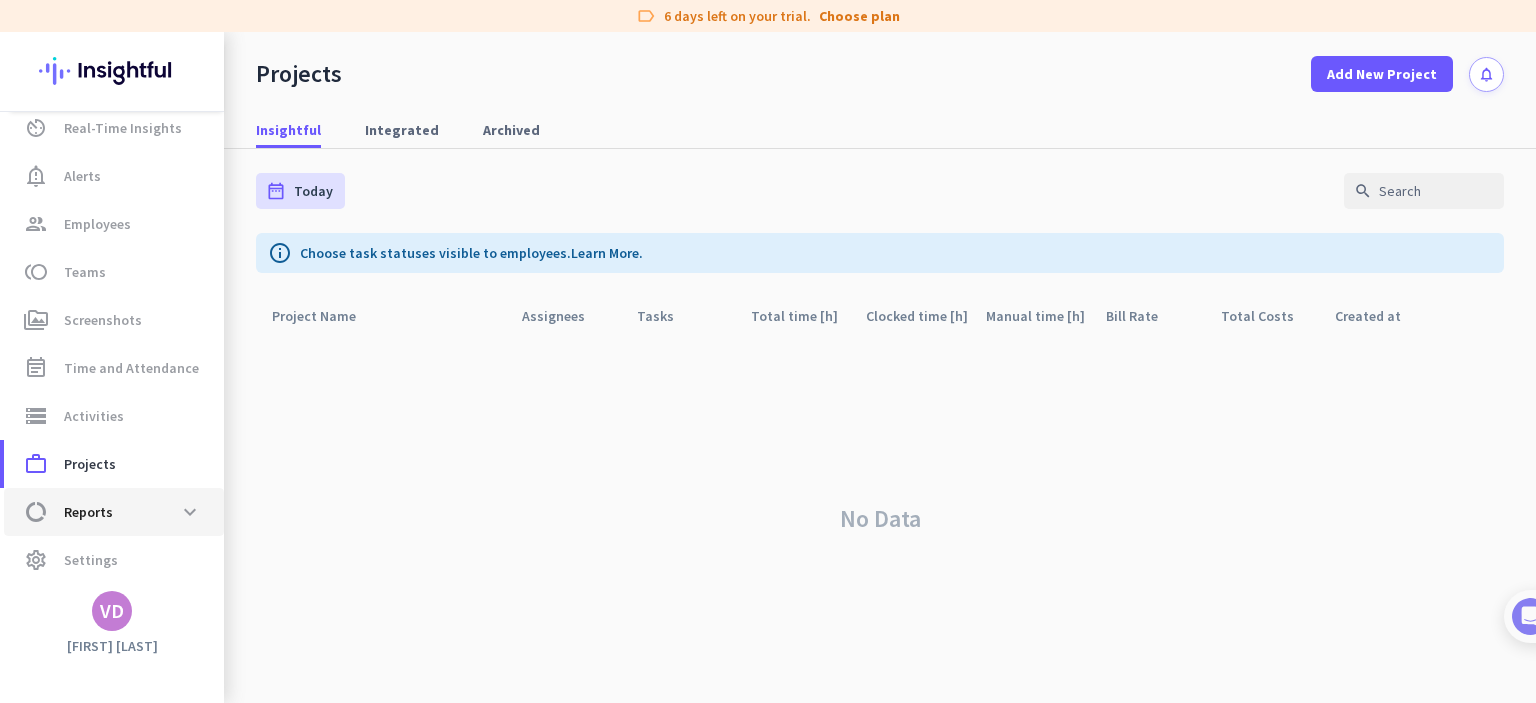 click on "data_usage  Reports  expand_more" 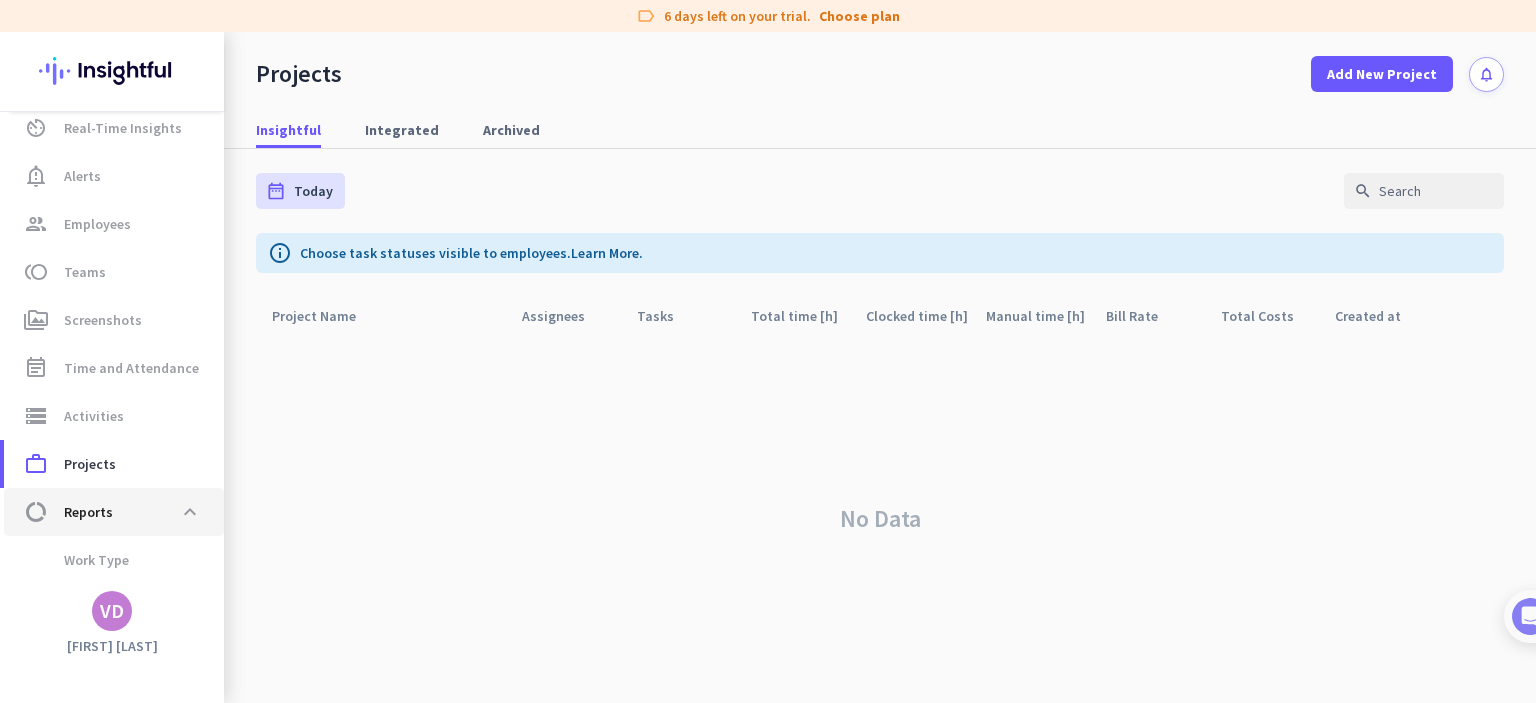scroll, scrollTop: 256, scrollLeft: 0, axis: vertical 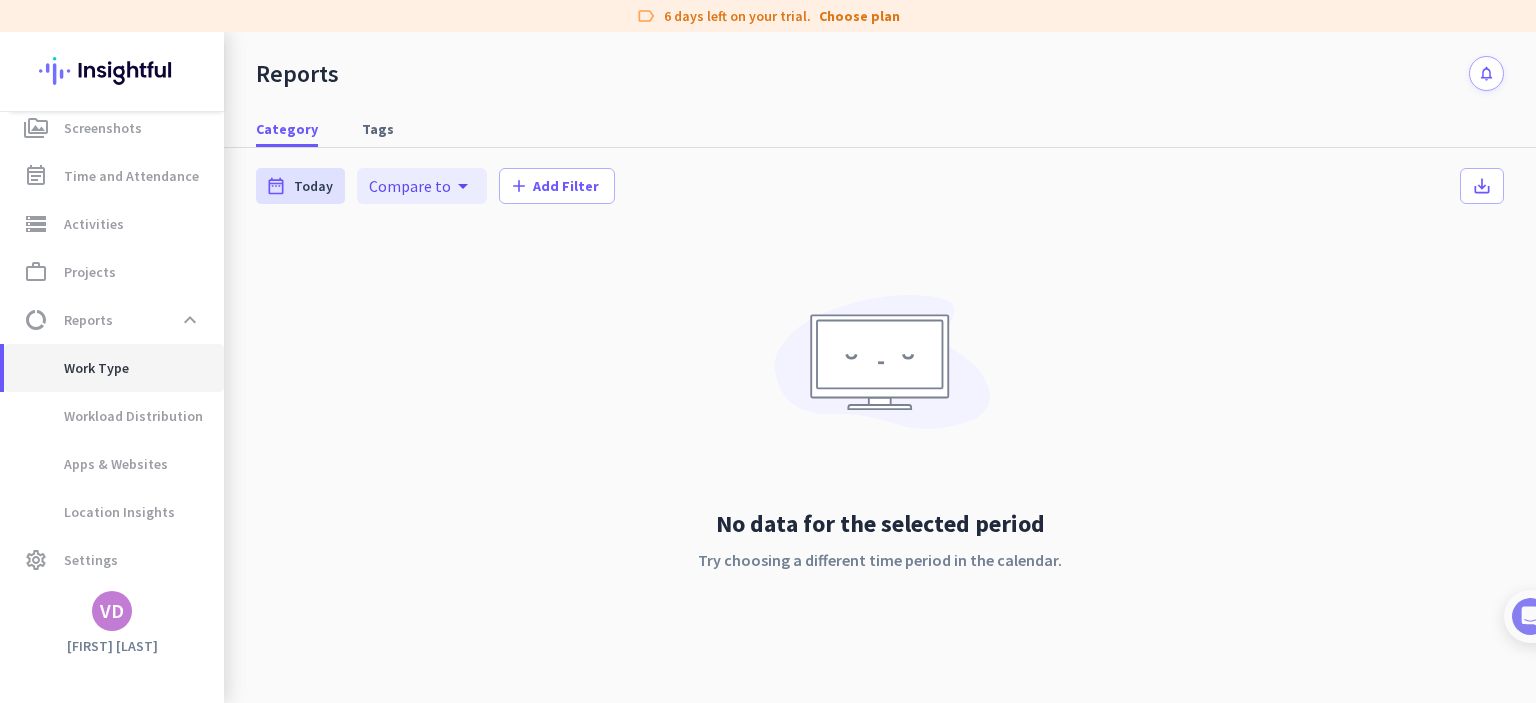 click on "Work Type" 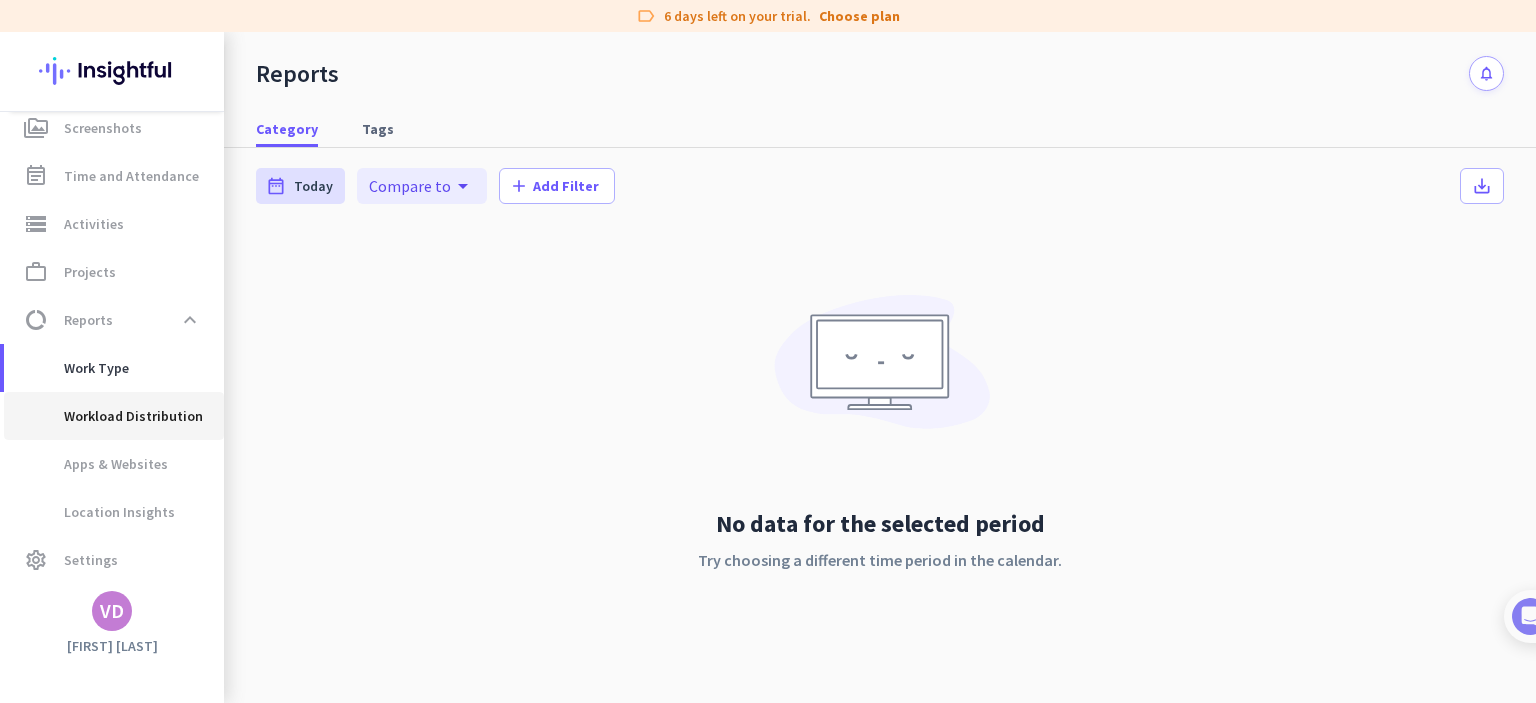 click on "Workload Distribution" 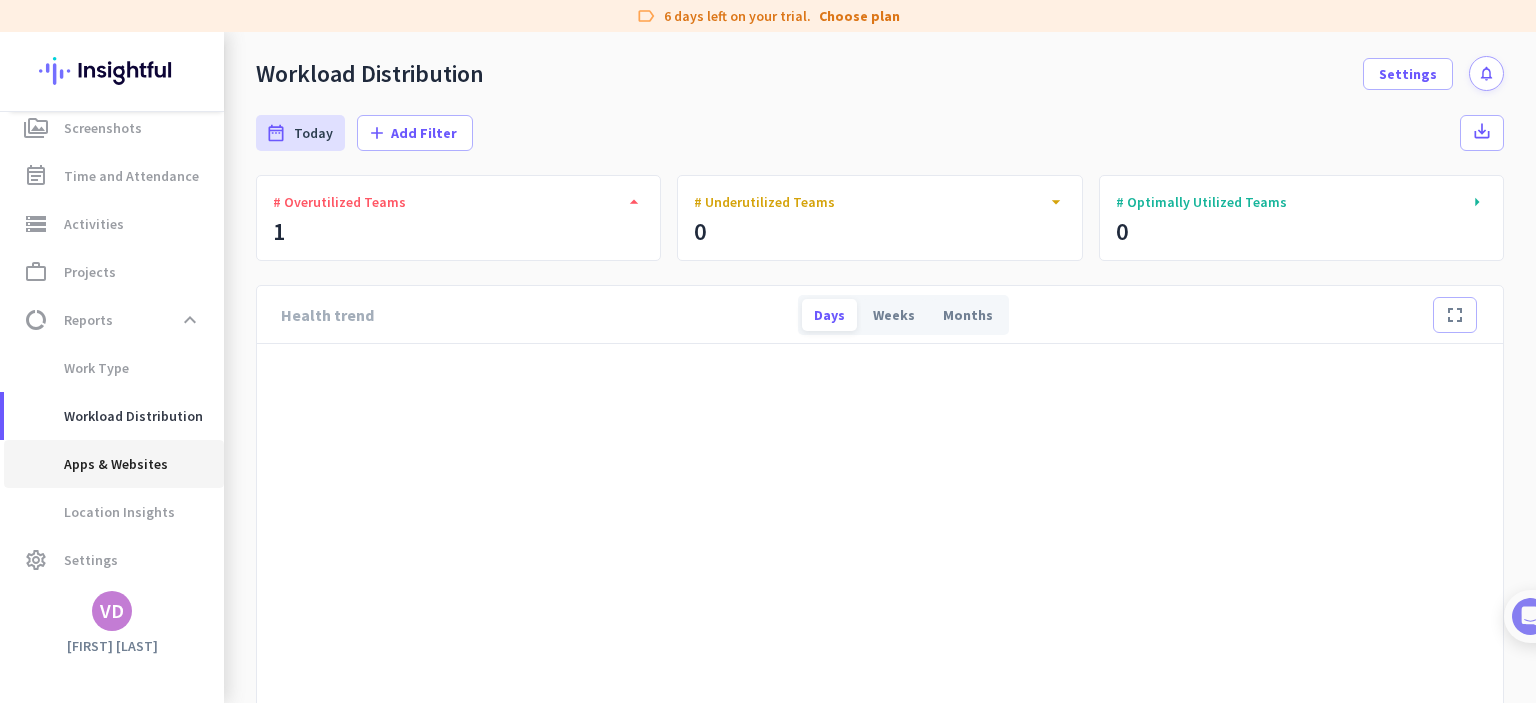 click on "Apps & Websites" 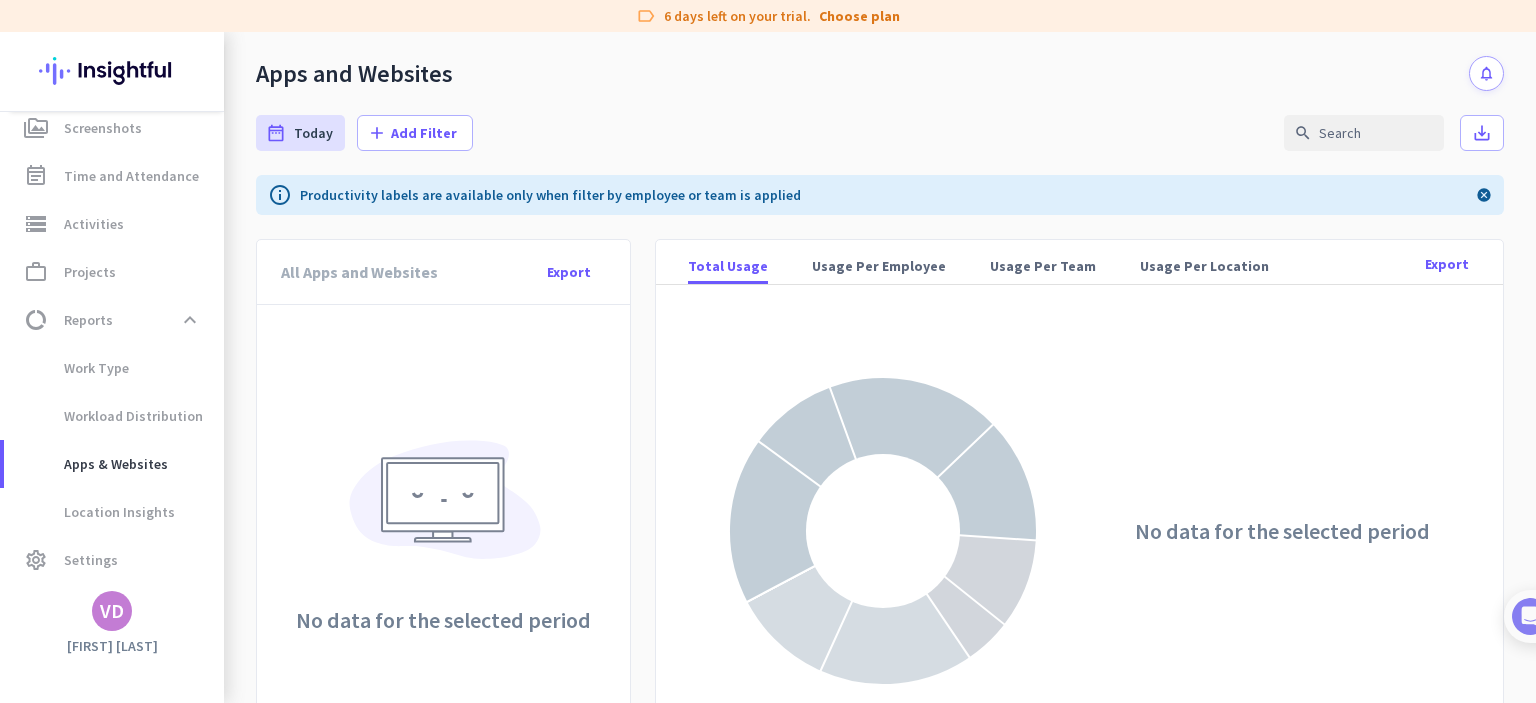 scroll, scrollTop: 58, scrollLeft: 0, axis: vertical 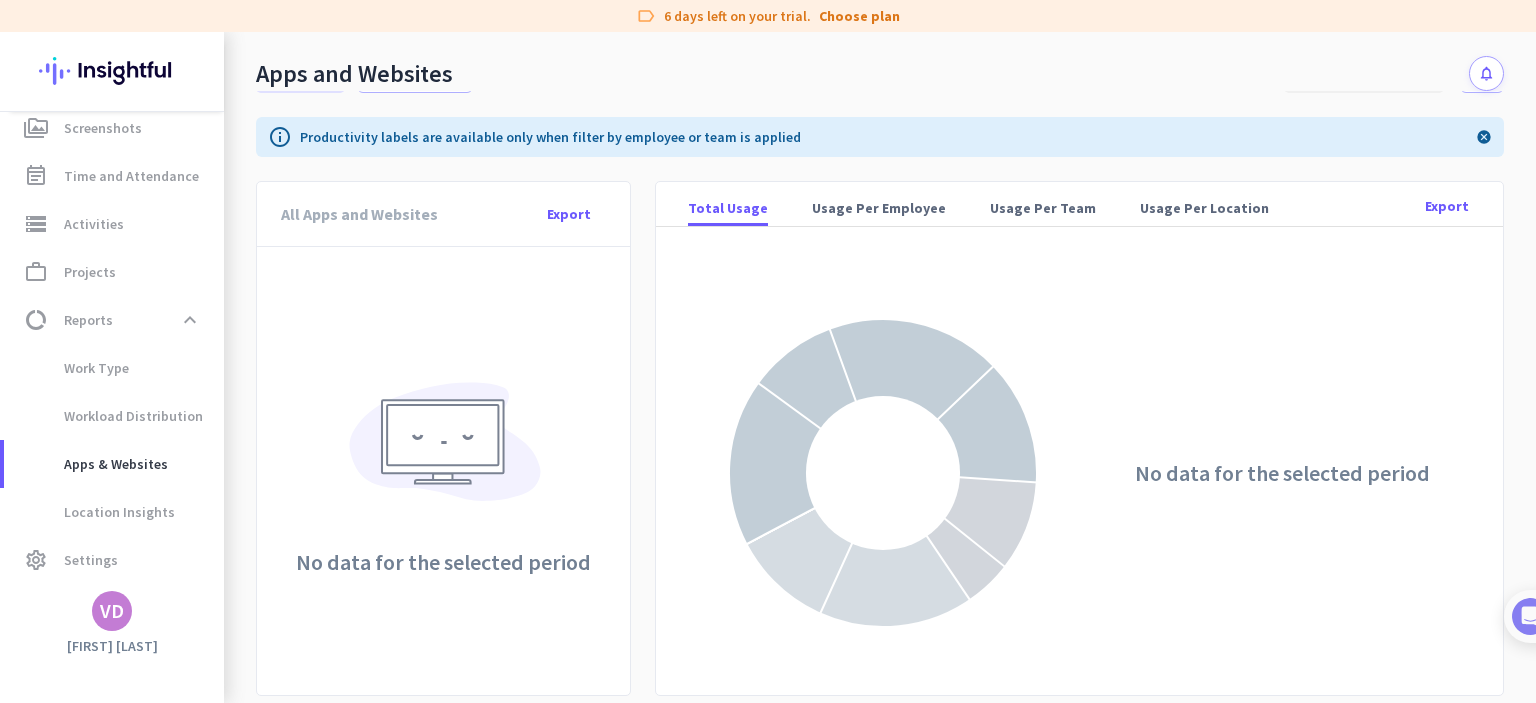 click on "No data for the selected period" at bounding box center [1079, 461] 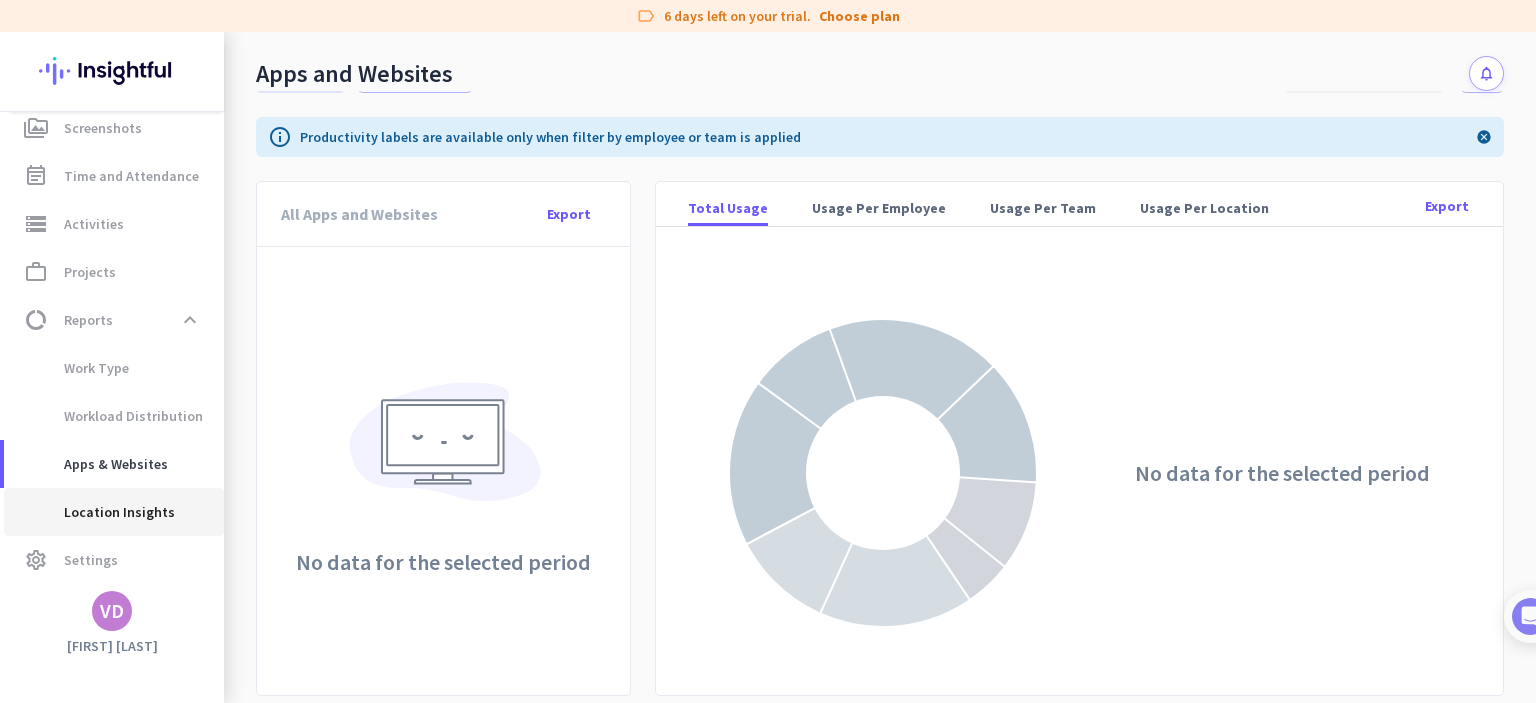 click on "Location Insights" 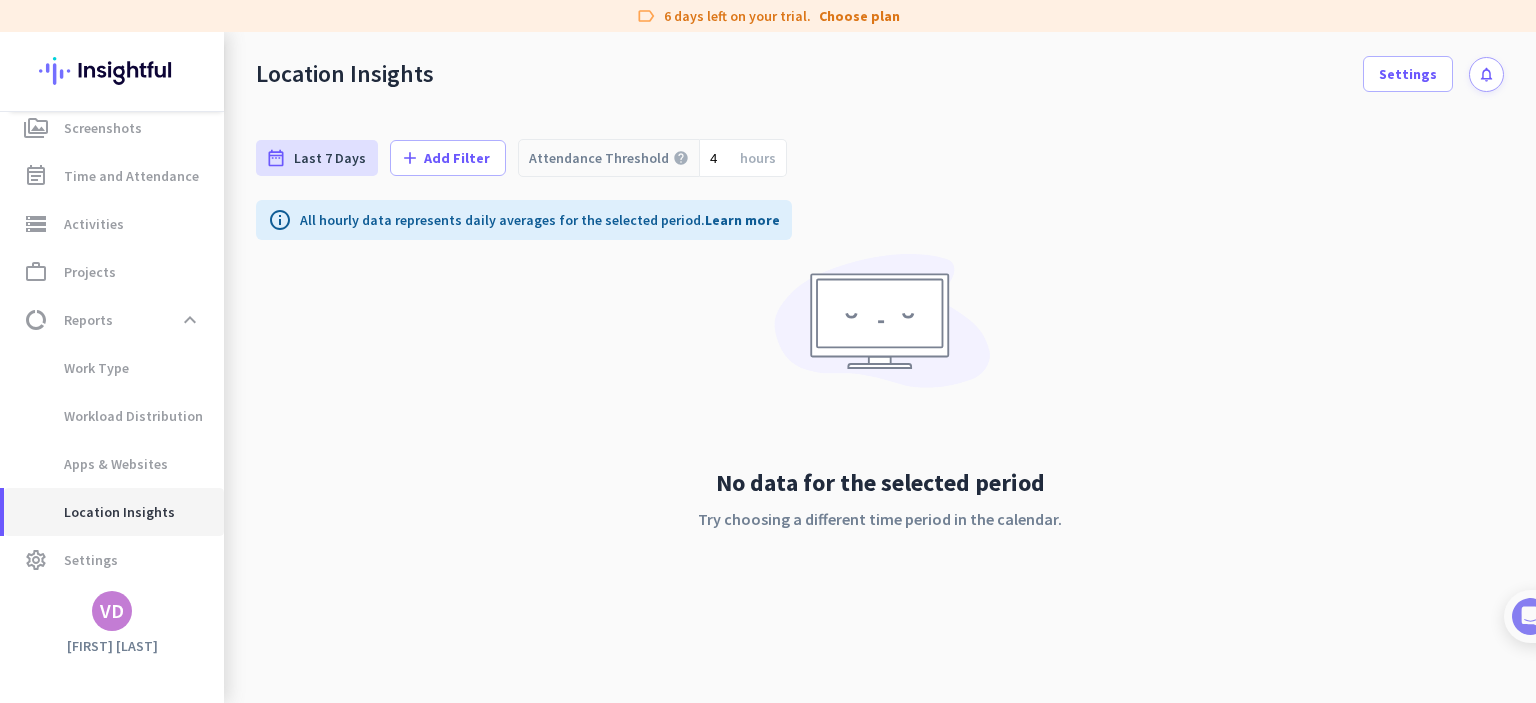 scroll, scrollTop: 0, scrollLeft: 0, axis: both 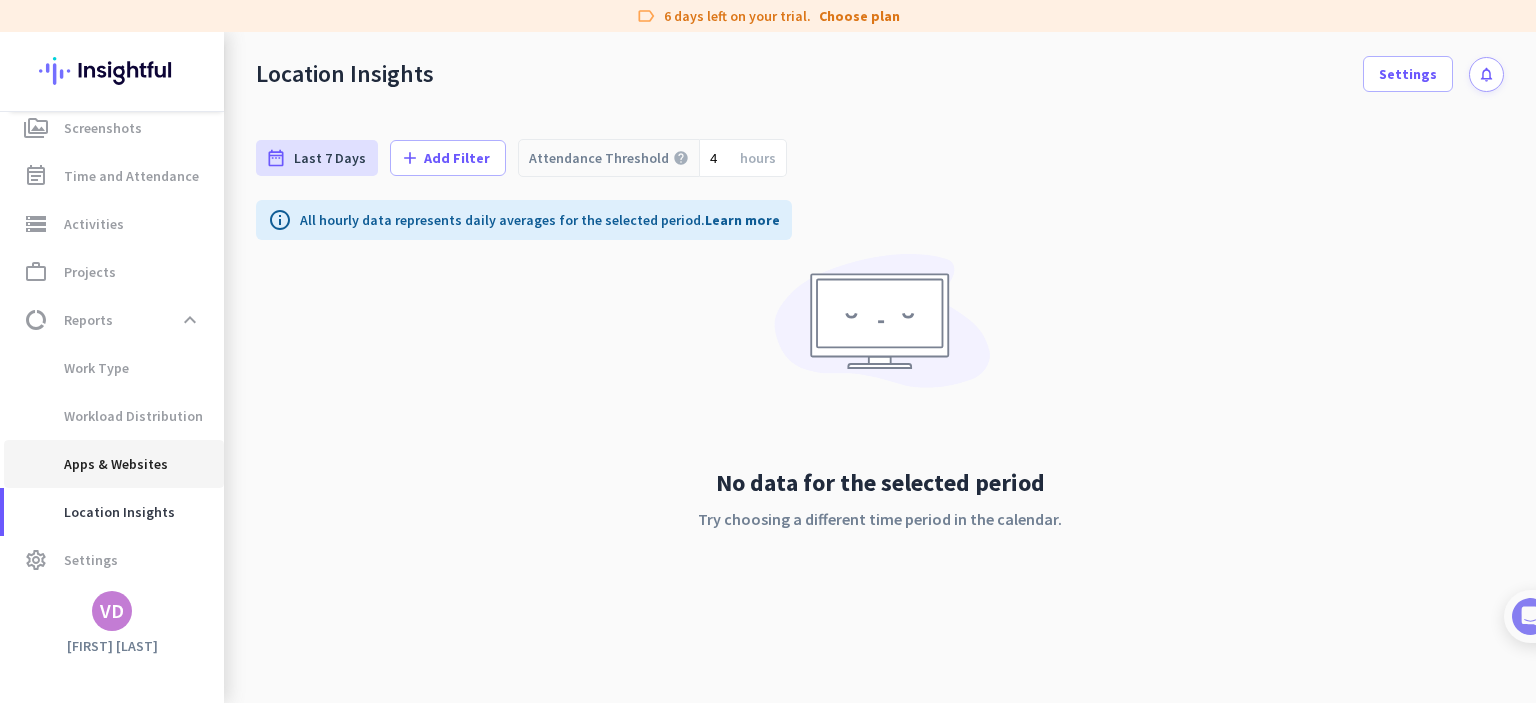 click on "Apps & Websites" 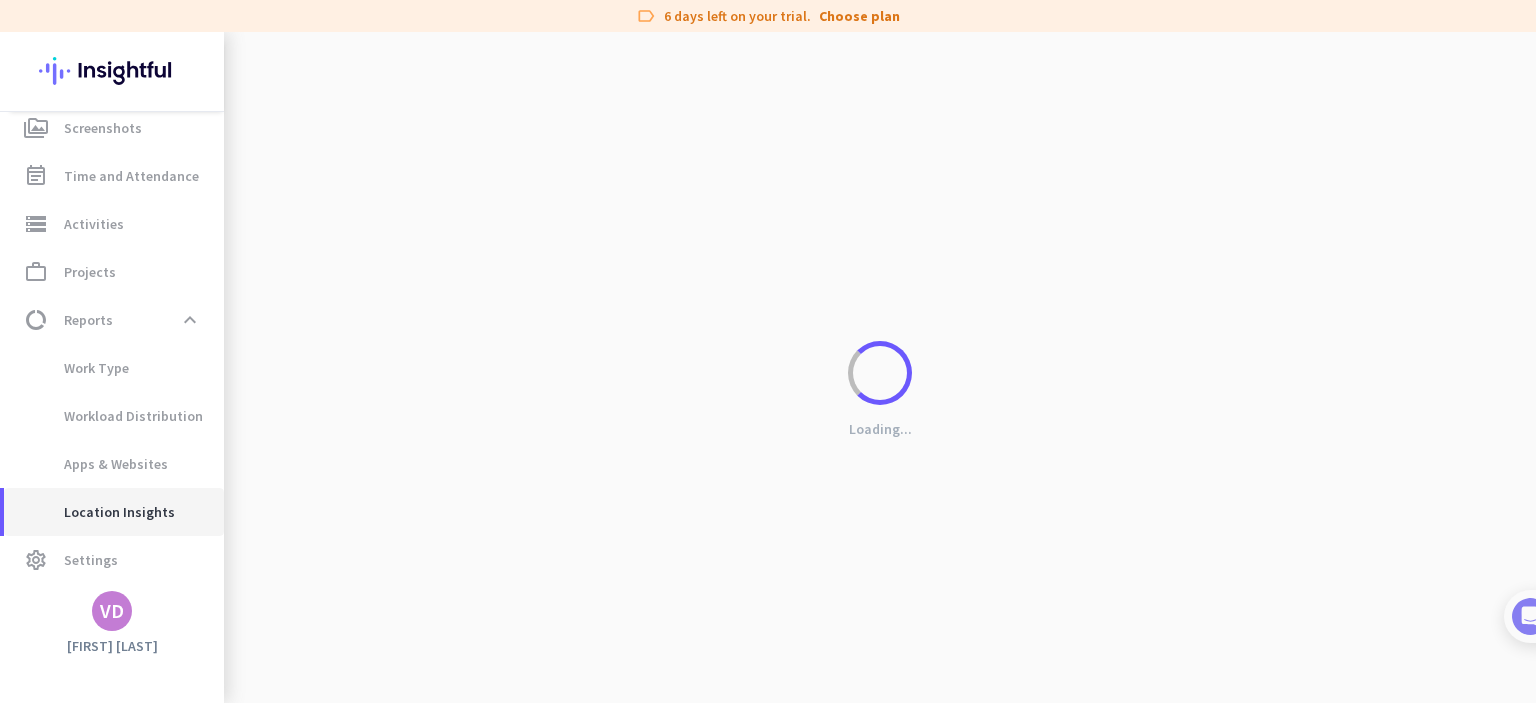 click on "Location Insights" 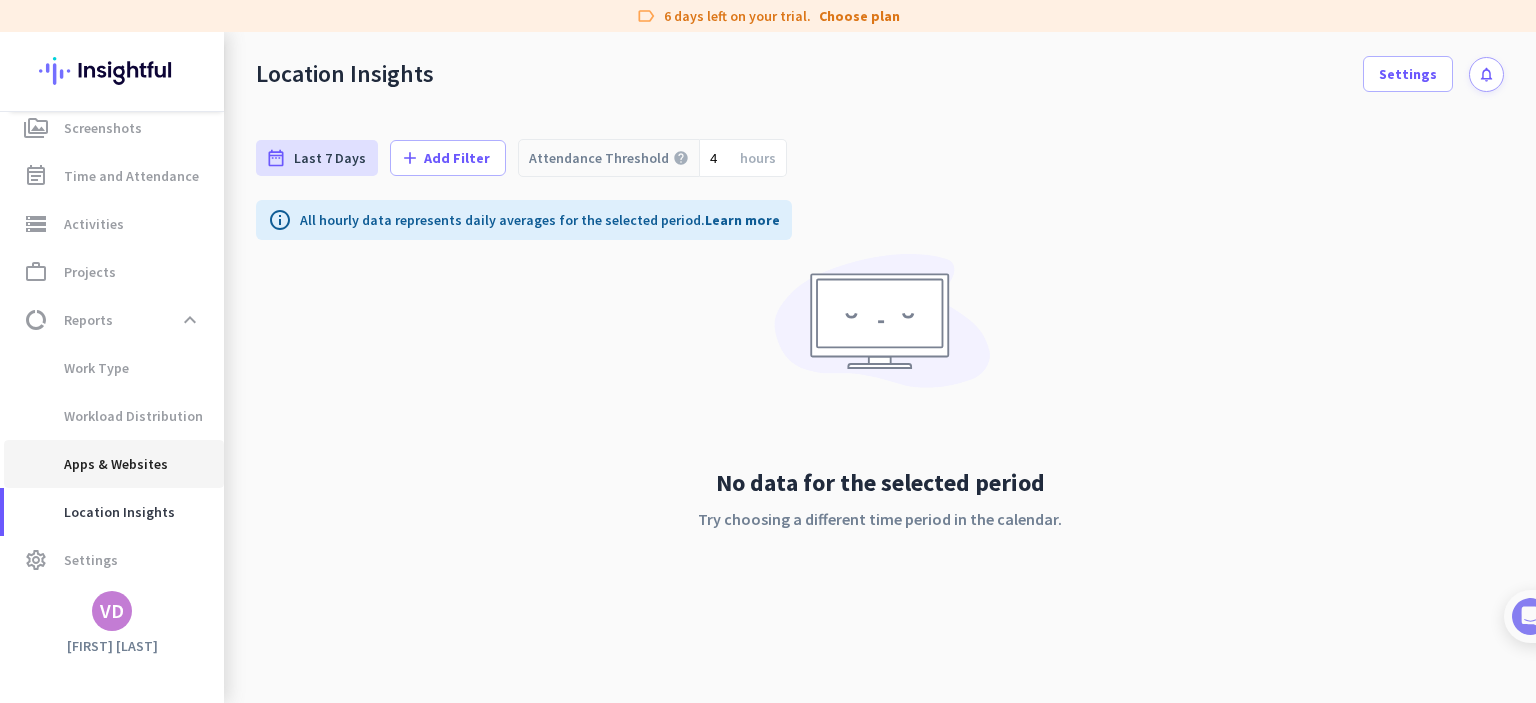 click on "Apps & Websites" 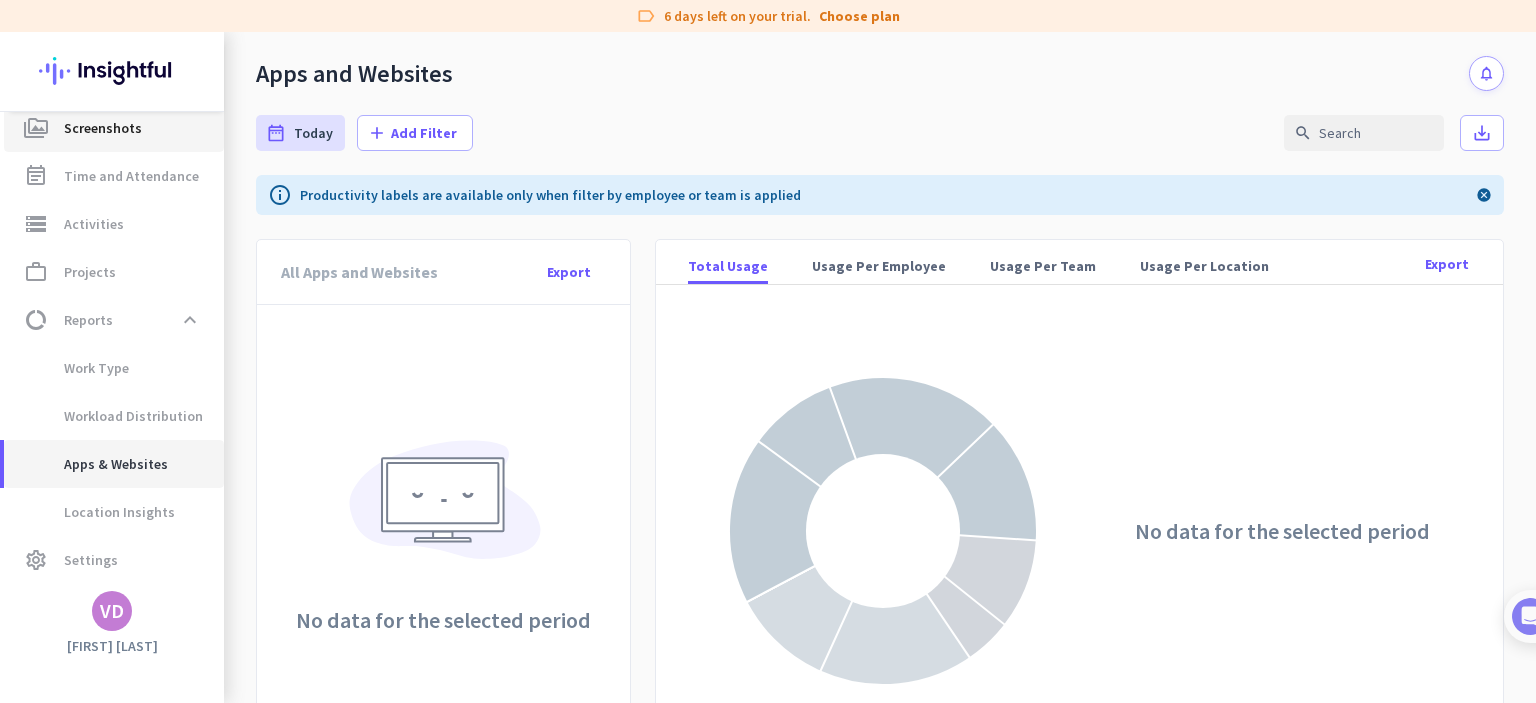 scroll, scrollTop: 0, scrollLeft: 0, axis: both 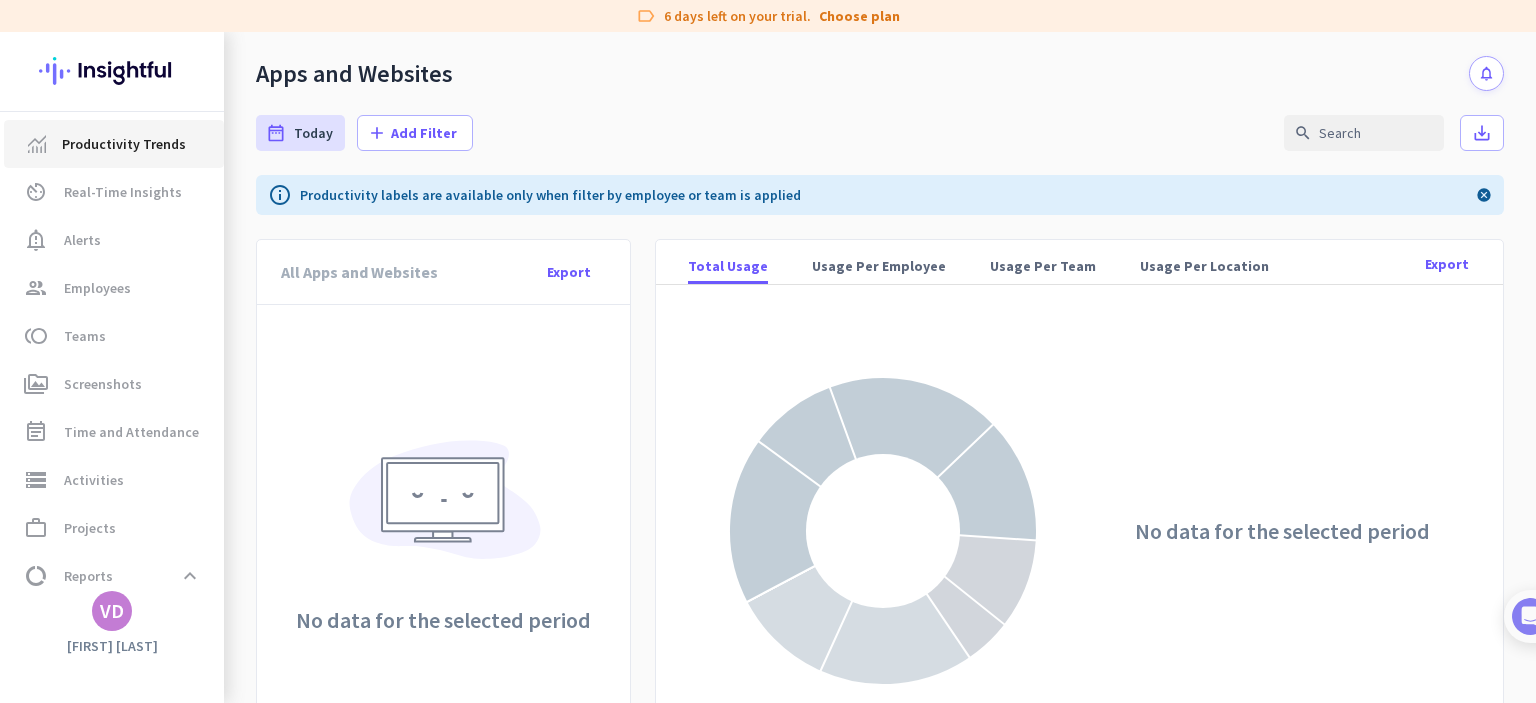 click on "Productivity Trends" 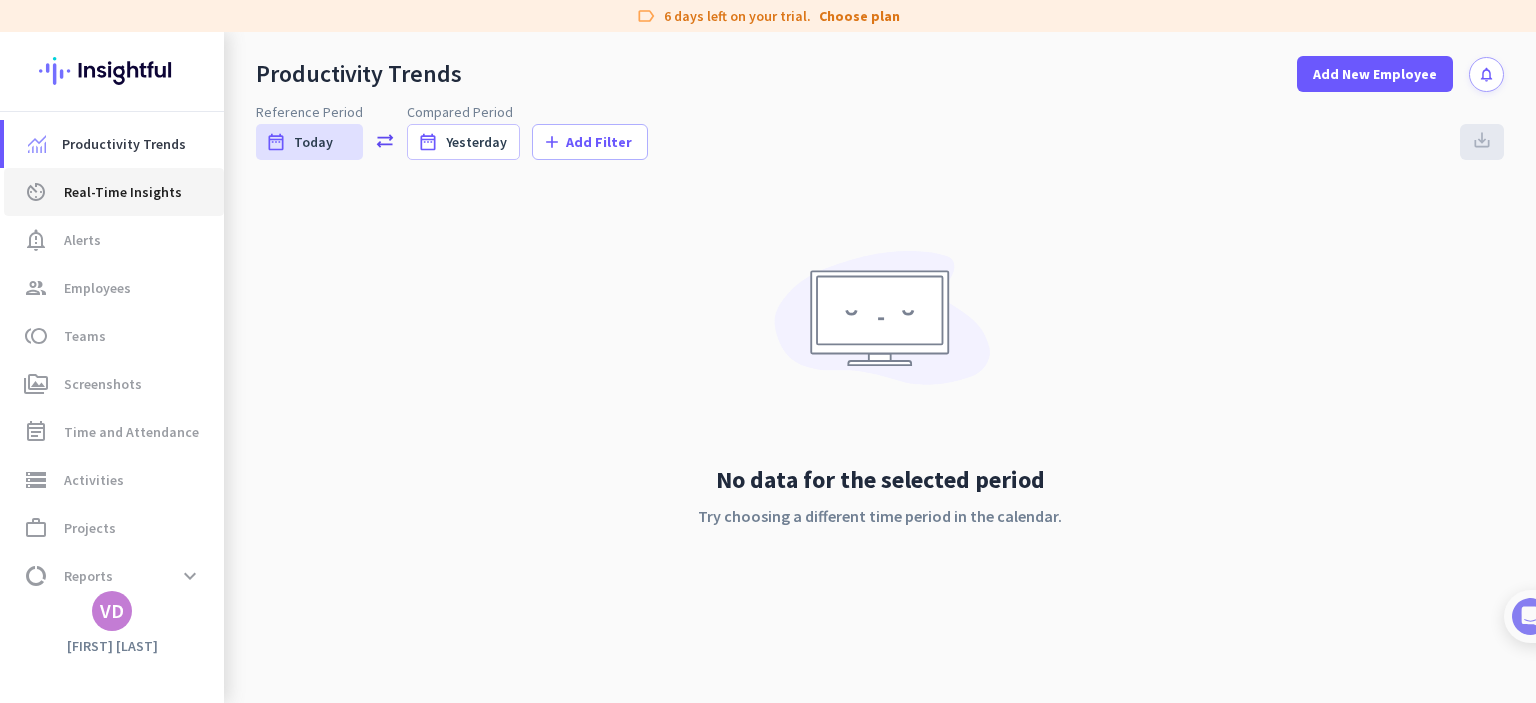 click on "av_timer  Real-Time Insights" 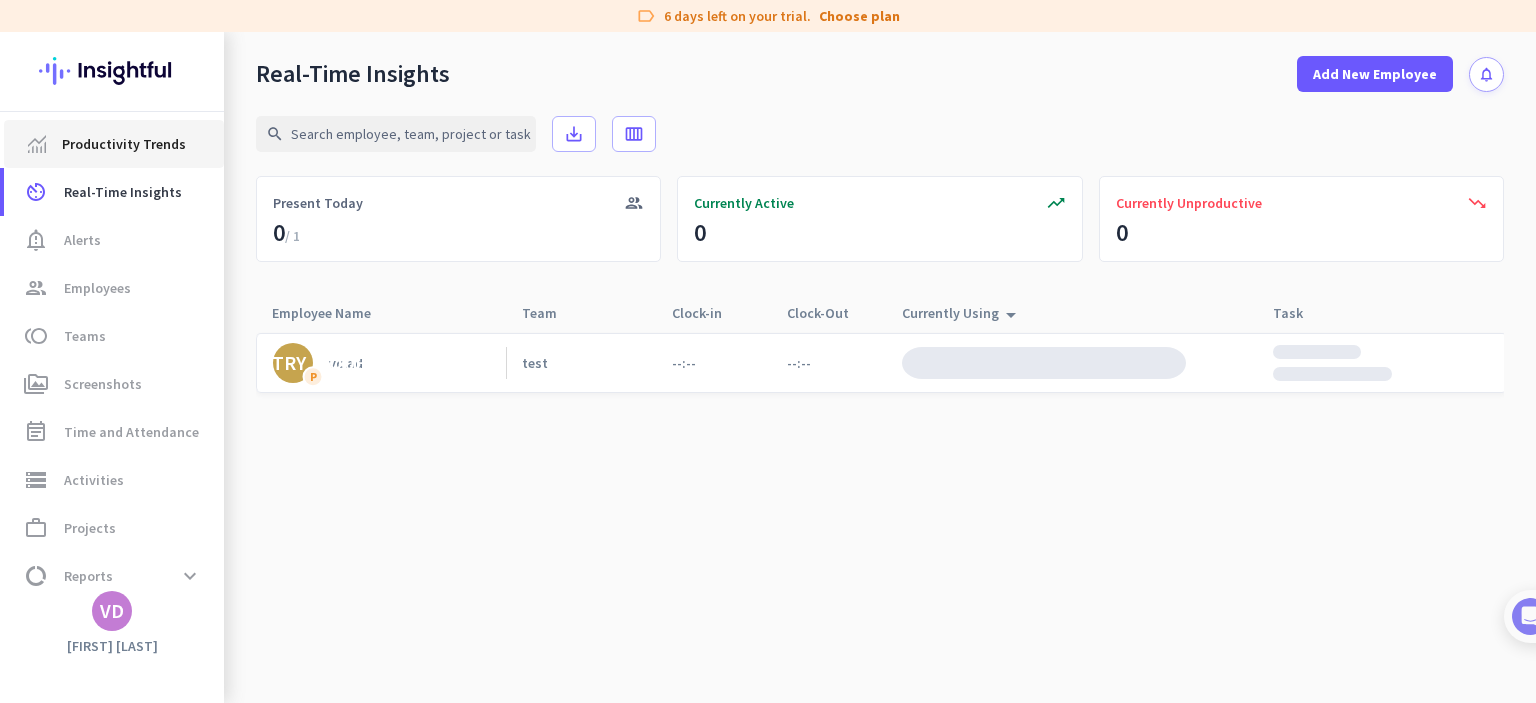click on "Productivity Trends" 